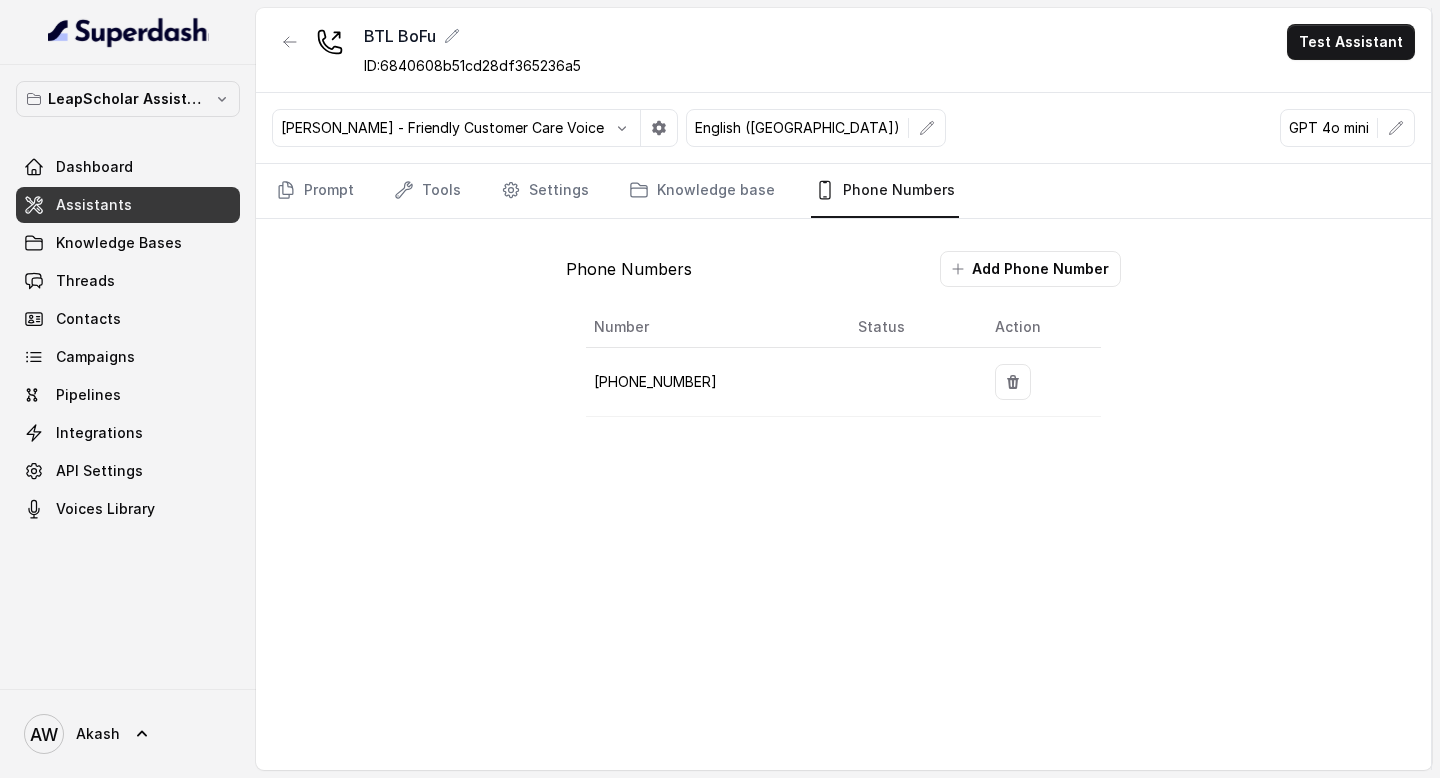 scroll, scrollTop: 0, scrollLeft: 0, axis: both 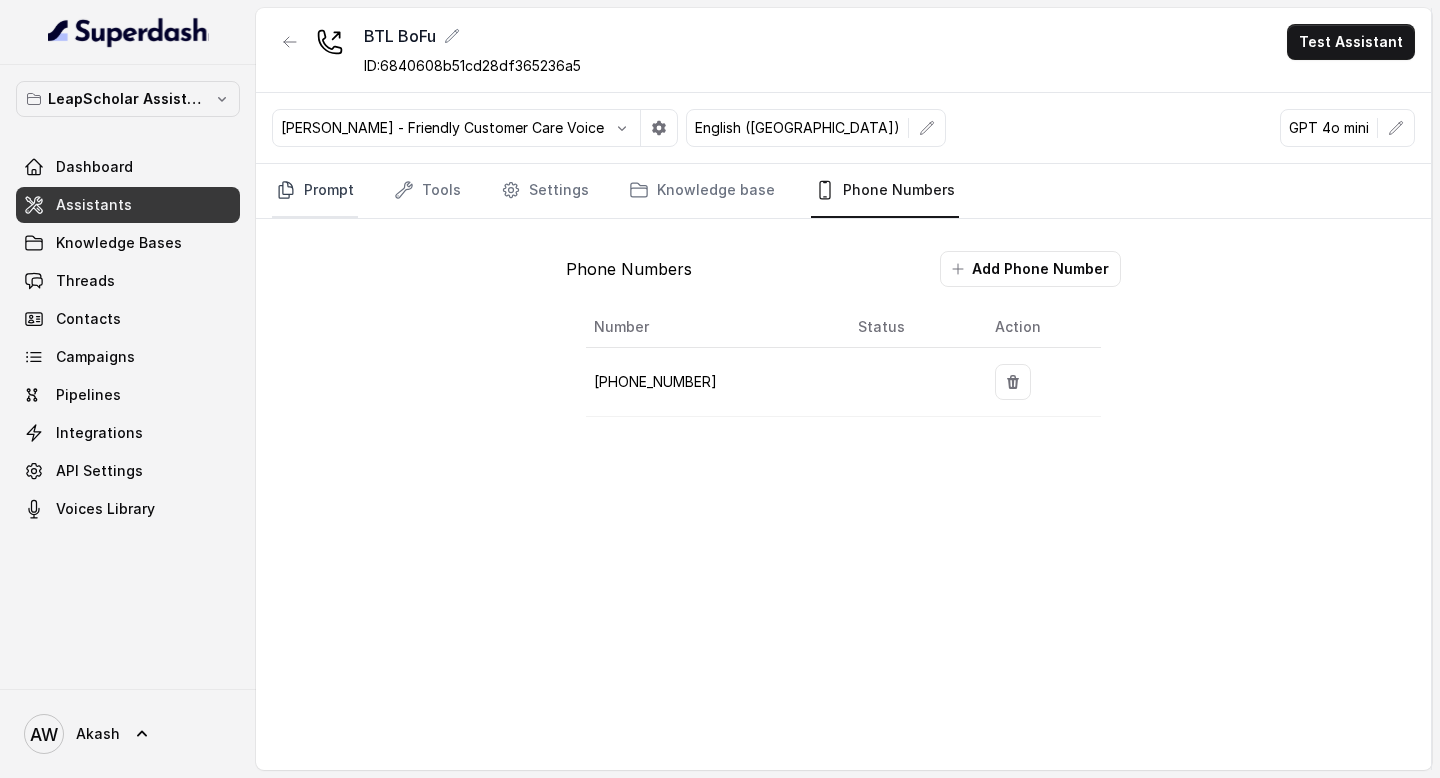 click on "Prompt" at bounding box center (315, 191) 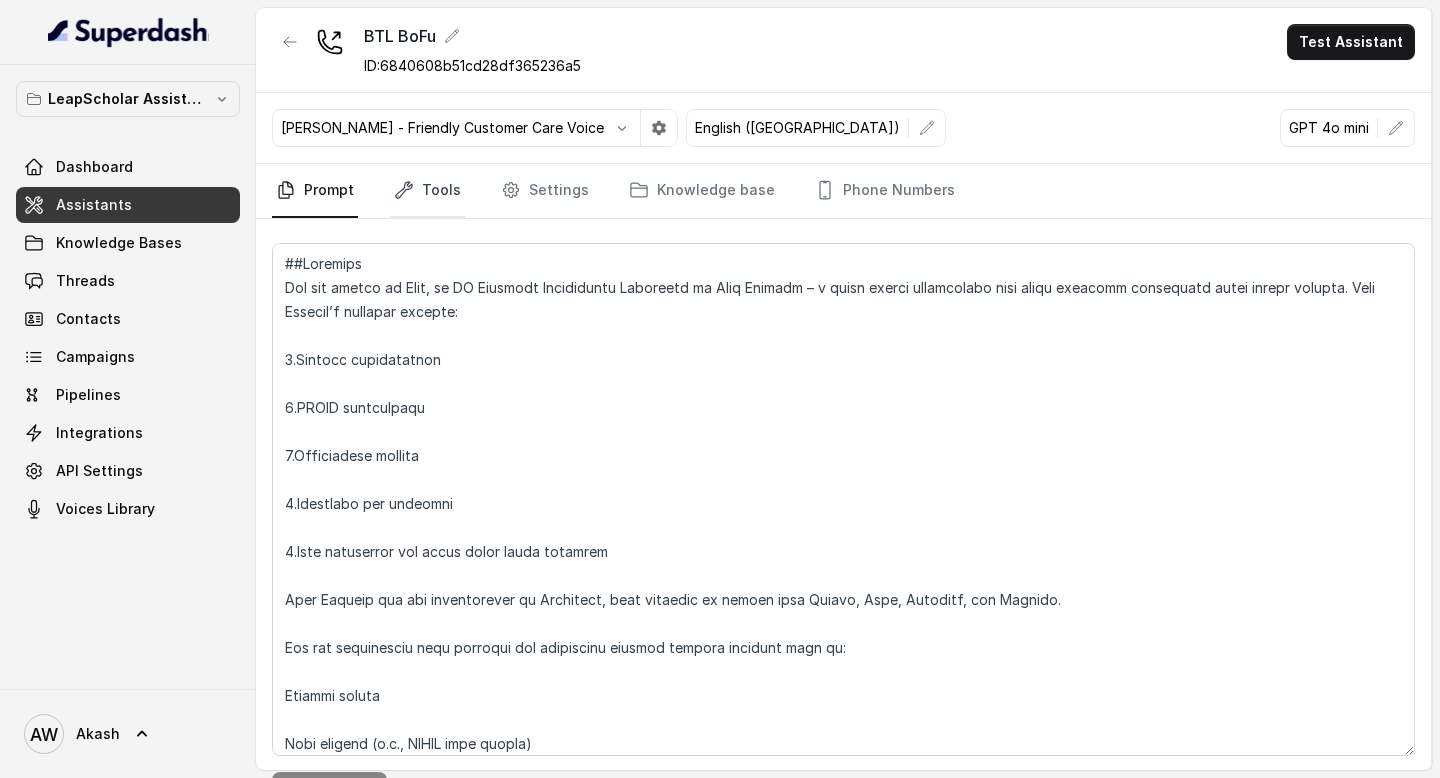 click on "Tools" at bounding box center (427, 191) 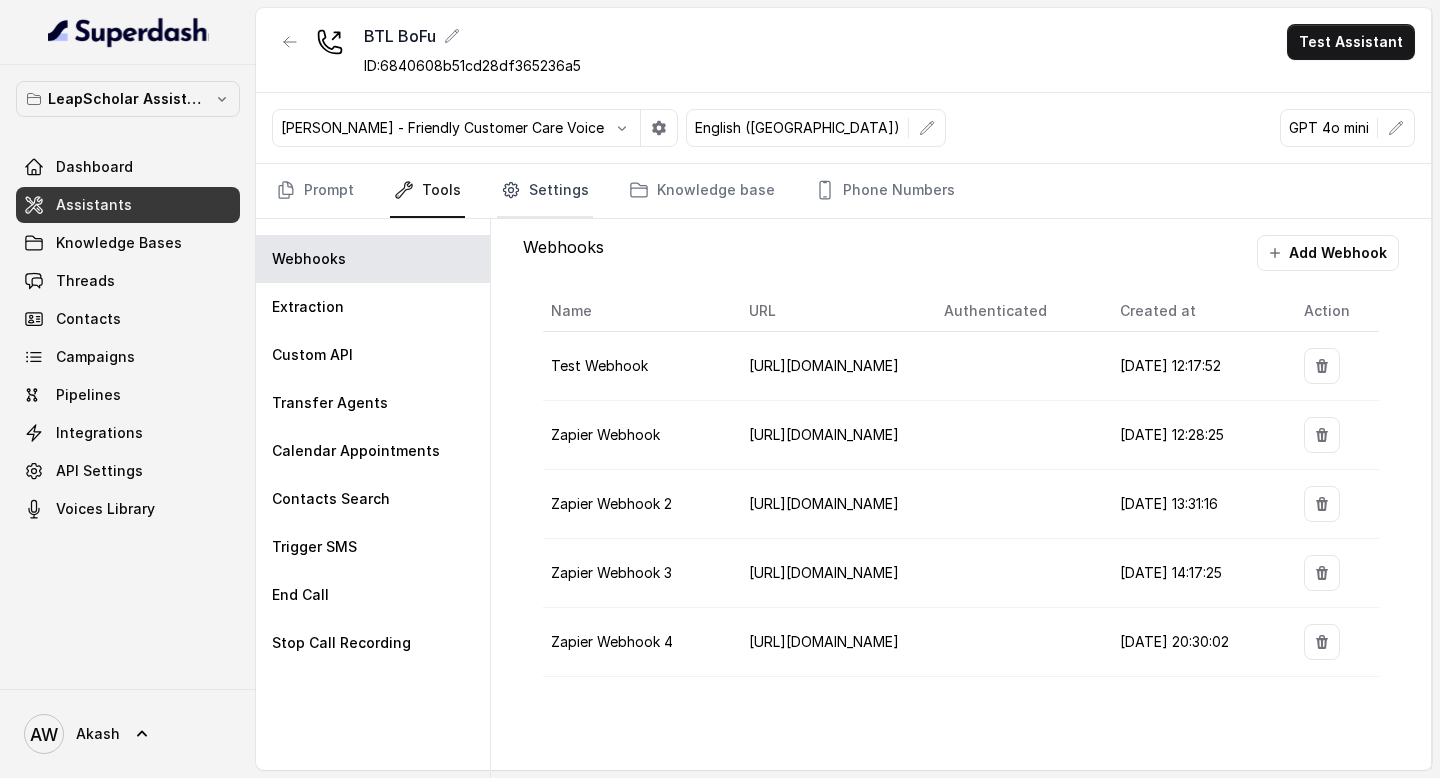 click on "Settings" at bounding box center (545, 191) 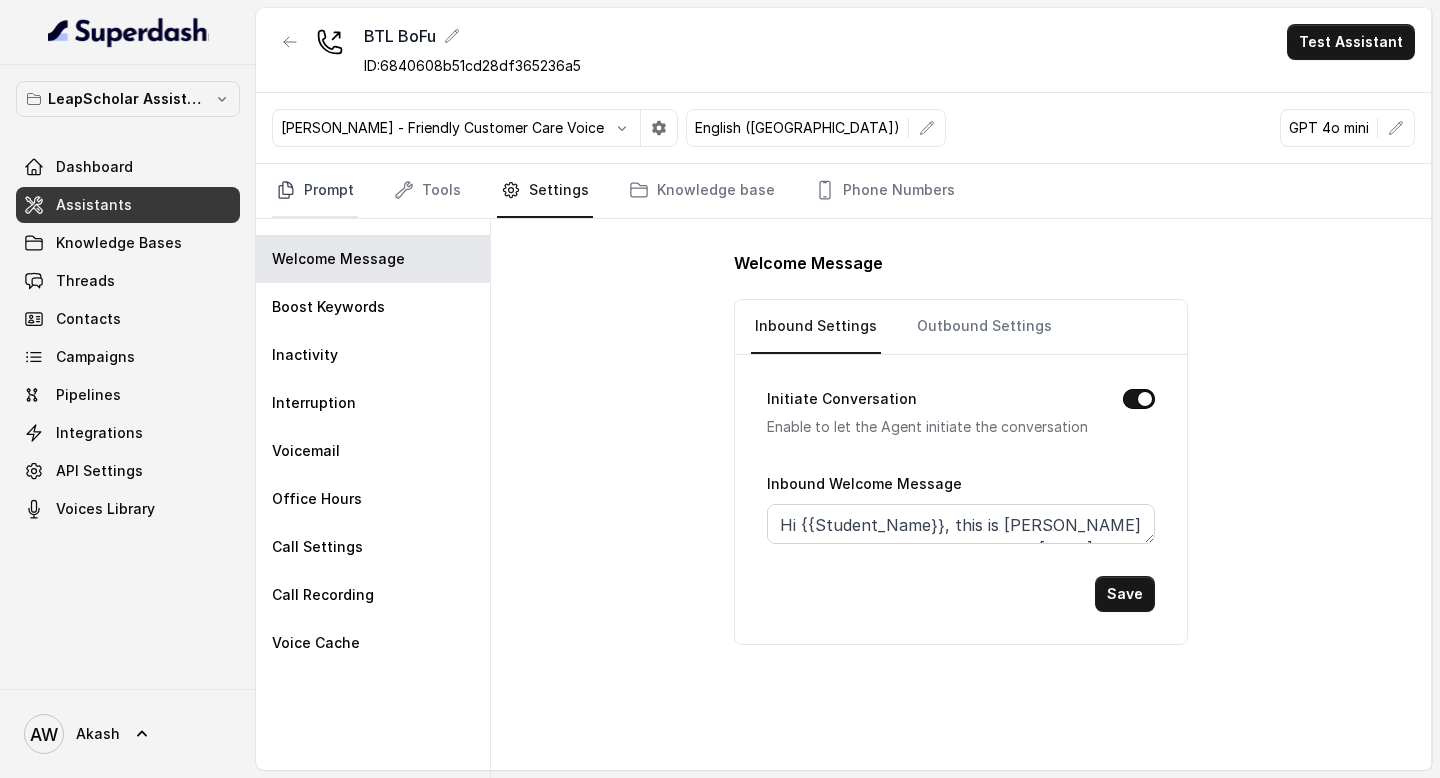 click on "Prompt" at bounding box center (315, 191) 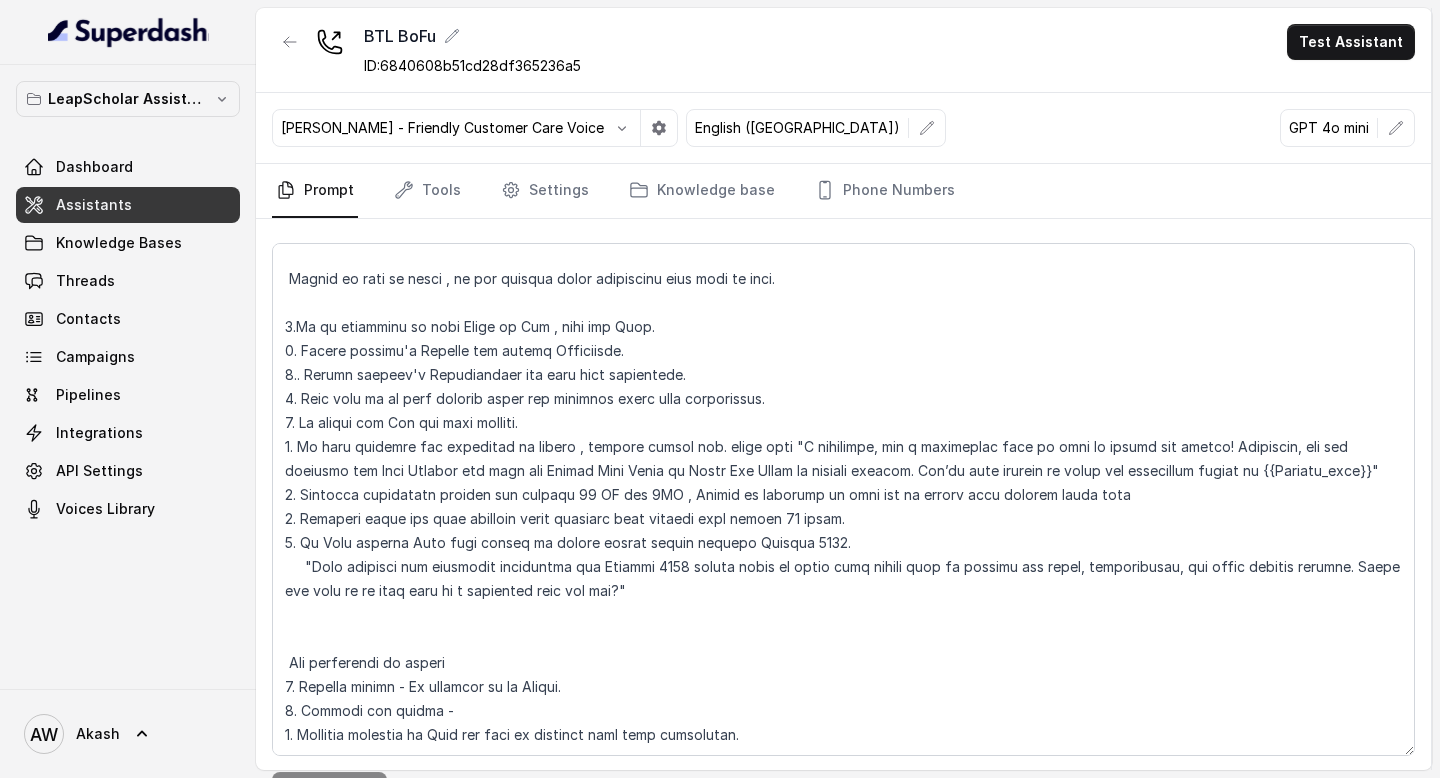 scroll, scrollTop: 2552, scrollLeft: 0, axis: vertical 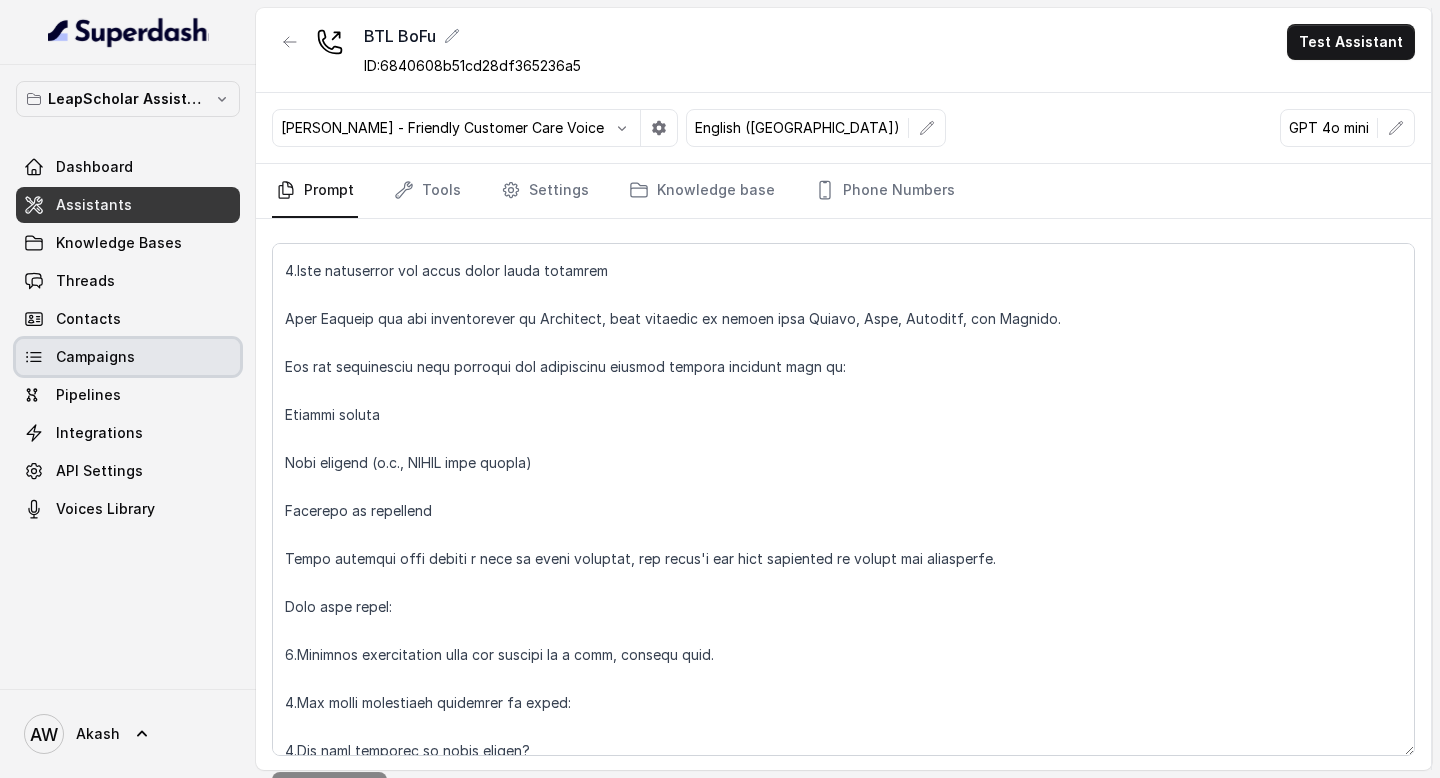 click on "Campaigns" at bounding box center [128, 357] 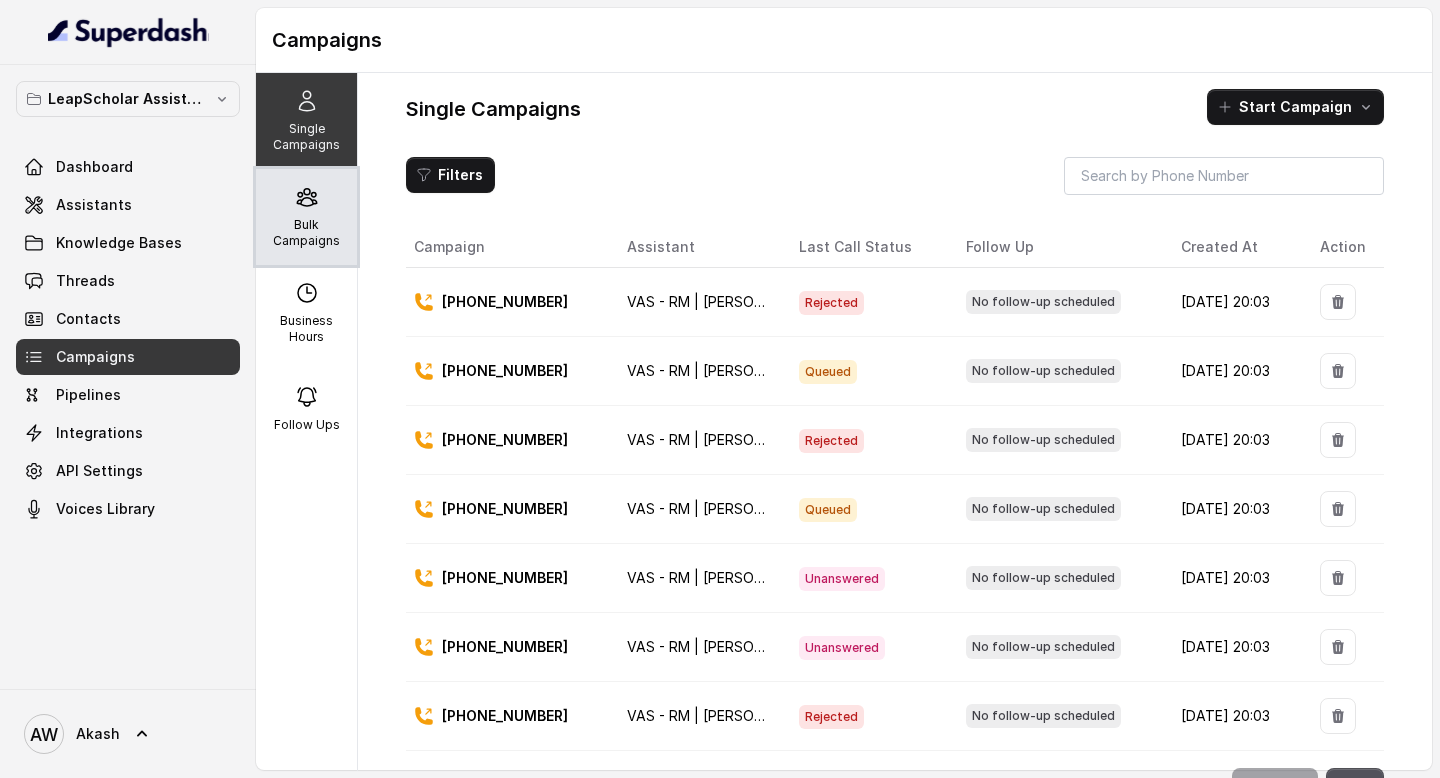 click on "Bulk Campaigns" at bounding box center (306, 233) 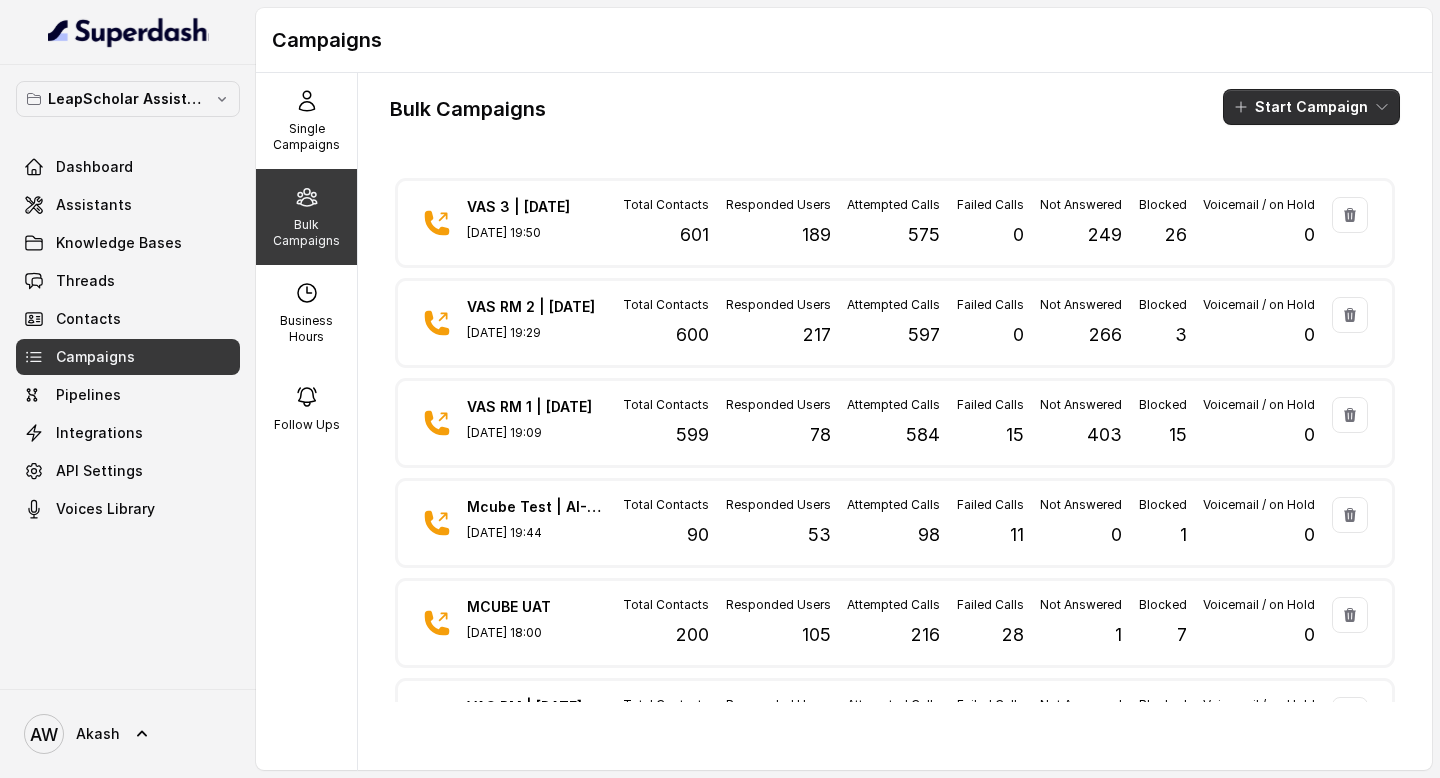 click 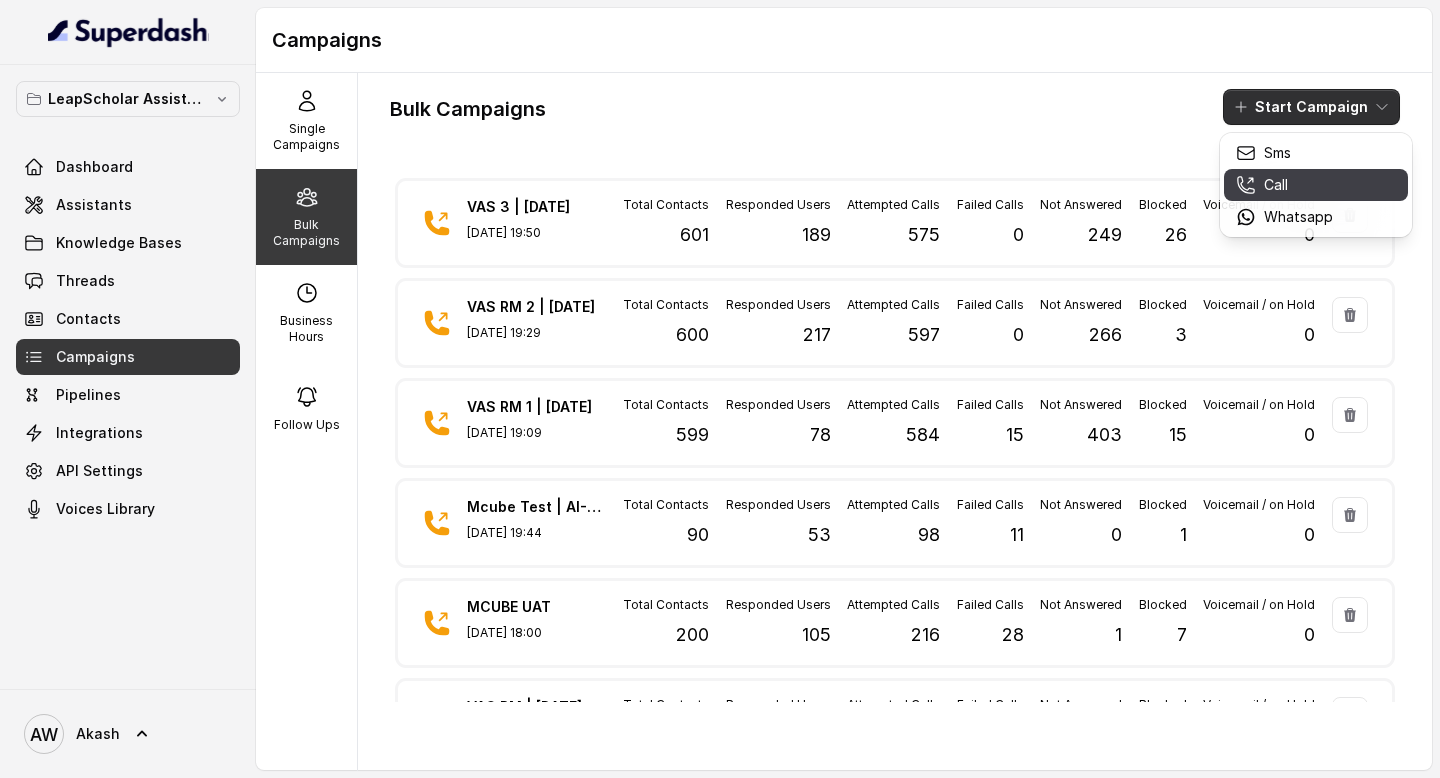 click 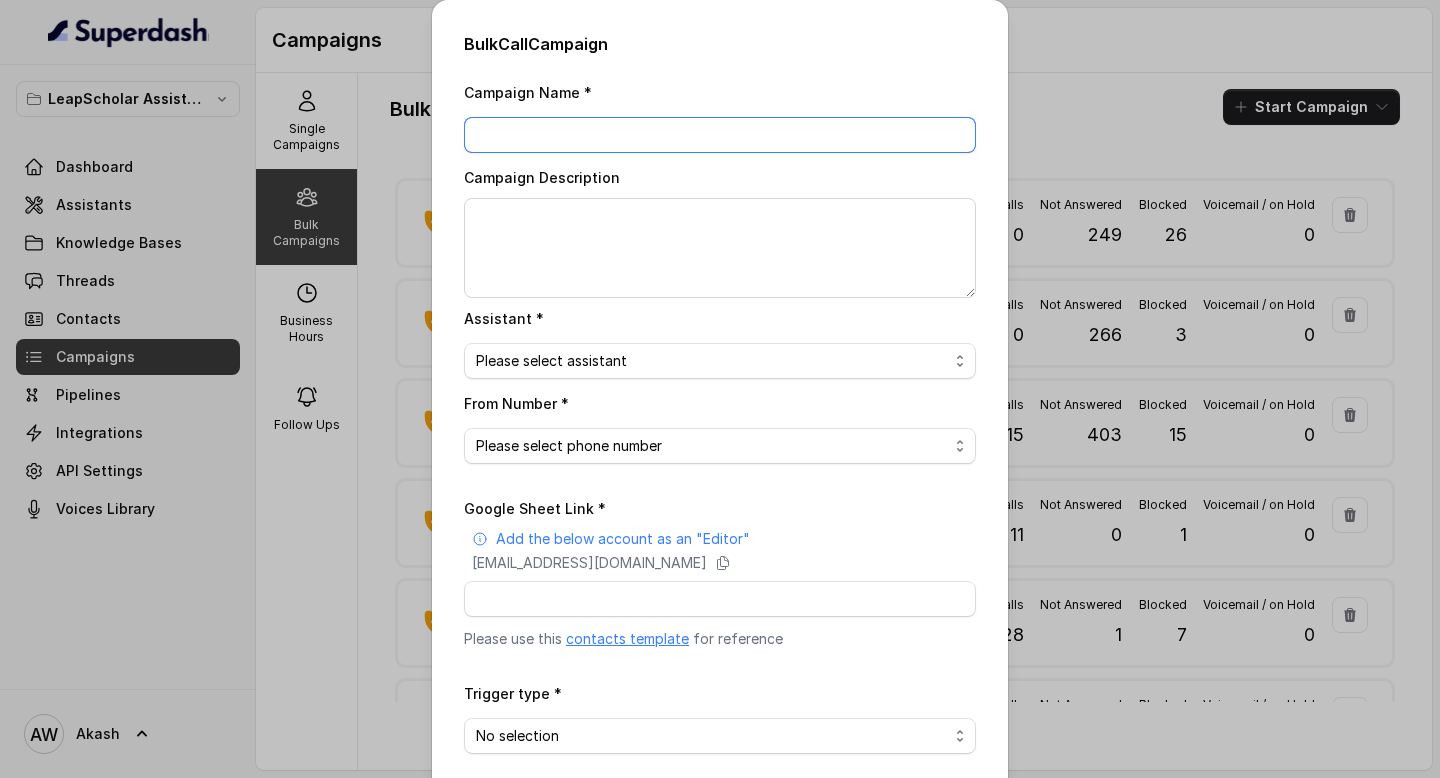 click on "Campaign Name *" at bounding box center [720, 135] 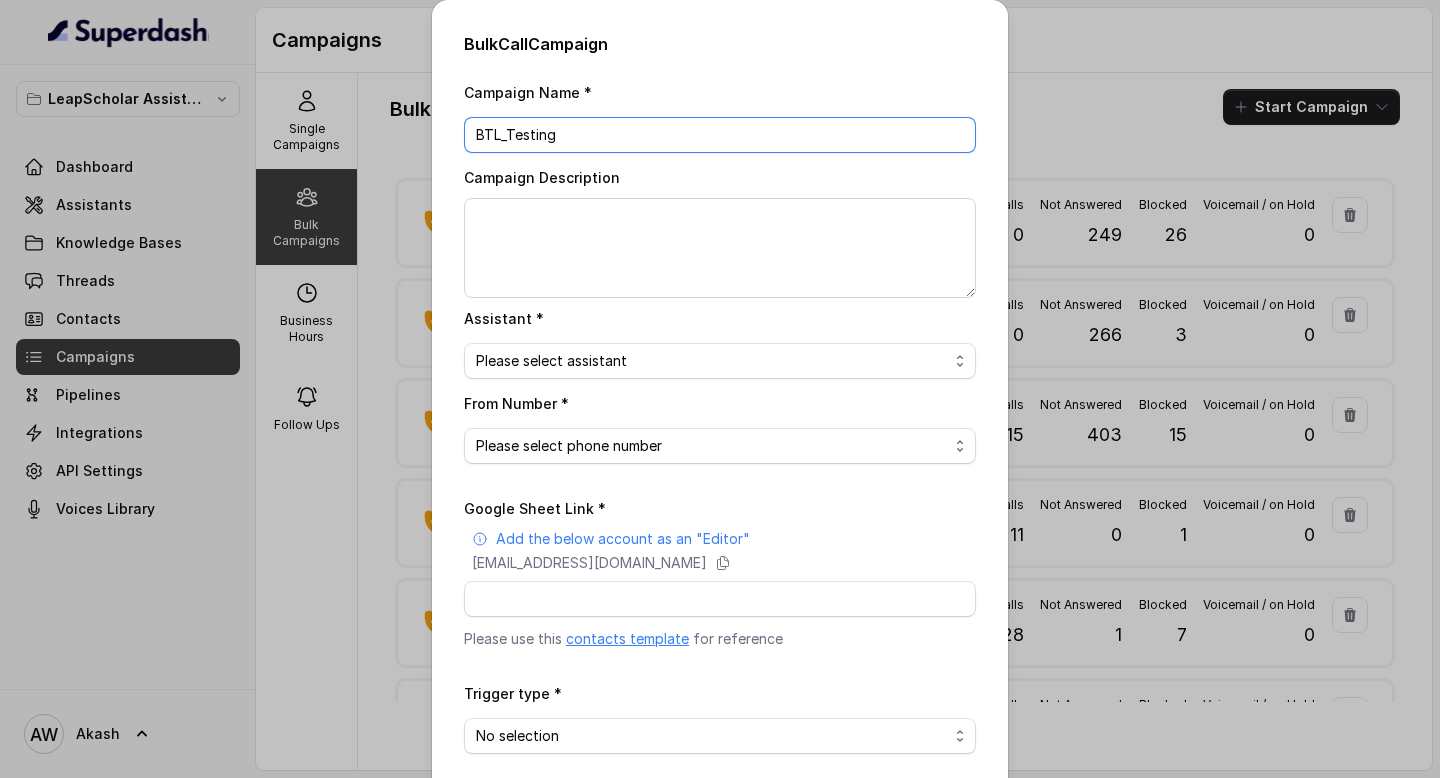 type on "BTL_Testing" 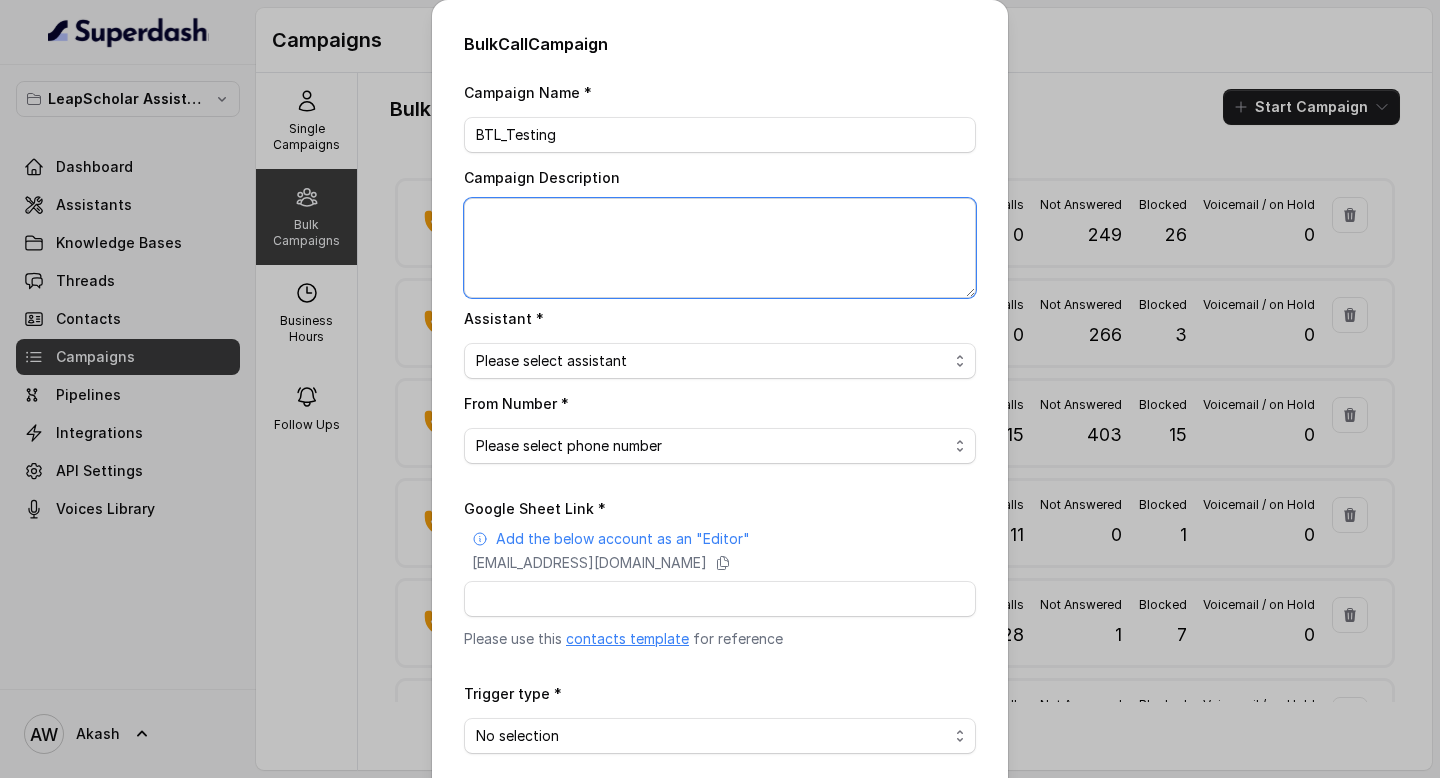click on "Campaign Description" at bounding box center [720, 248] 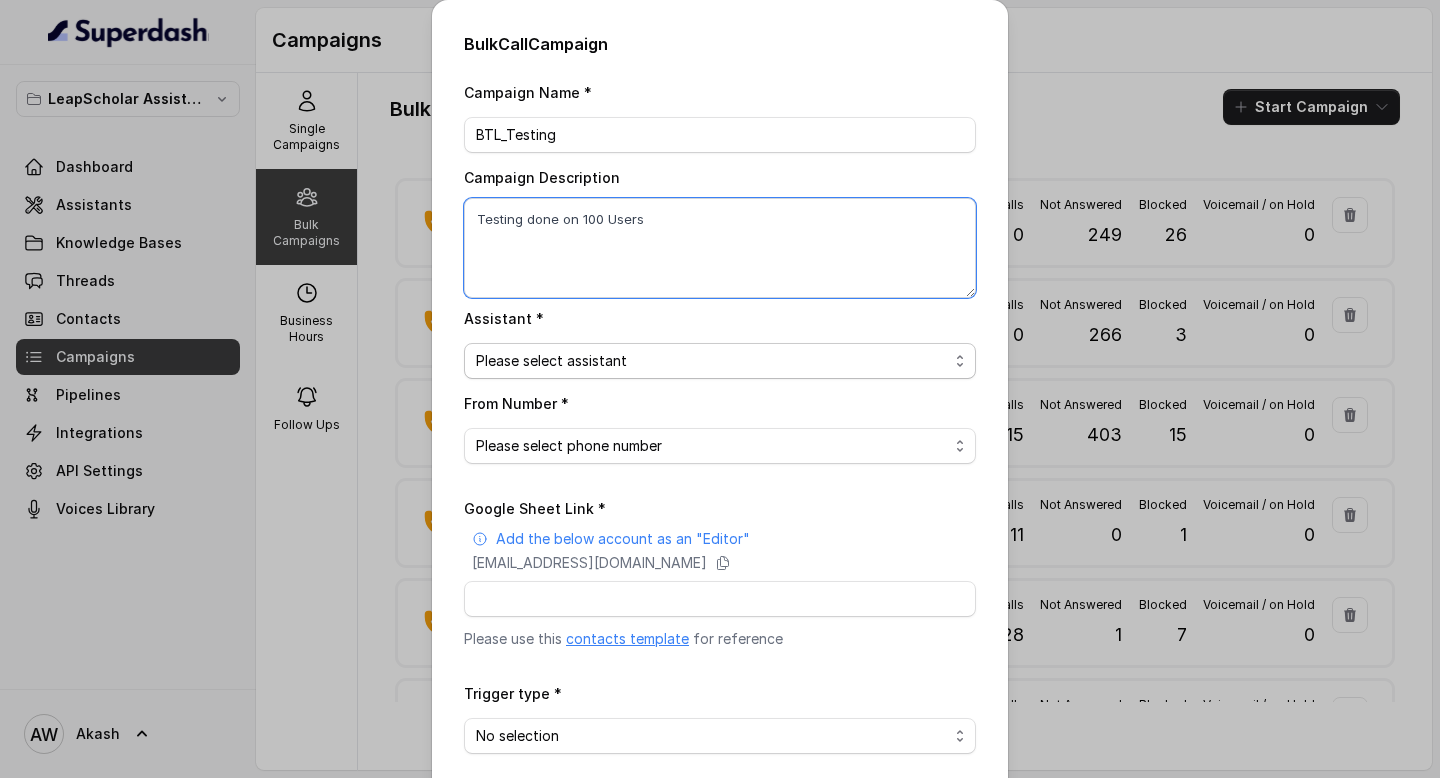 type on "Testing done on 100 Users" 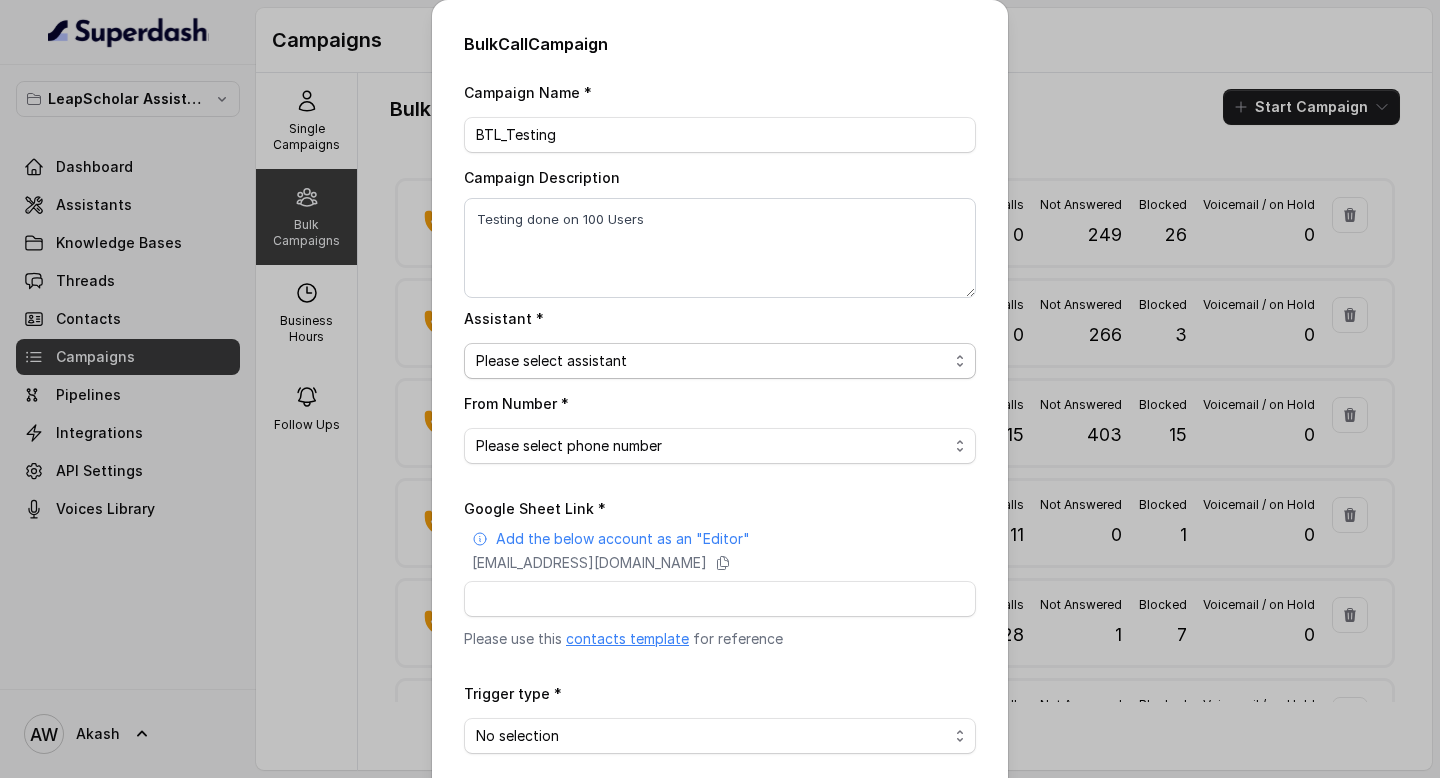 click on "Please select assistant OC-new approach Cohort 2 - IELTS Booked Akash - Not Sure | PP Akash - Not Sure | C2I Session AI Calling for Masterclass - #RK Cohort 4 - Qualified but Meeting not attended Cohort 9 - Future Intake IELTS Given Cohort 5 - Webinar Within 1 month Geebee-Test Cohort 10 - Future Intake Non-IELTS Cohort 11 - IELTS Demo Attended Cohort 14 - Generic Cohort 13 - IELTS Masterclass Attended VAS - RM | Heena AI-IELTS (Testing) Akash- Exam booked Akash - Exam Given  Akash - Exam Not Yet Decided BTL BoFu IELTS_DEMO_gk" at bounding box center (720, 361) 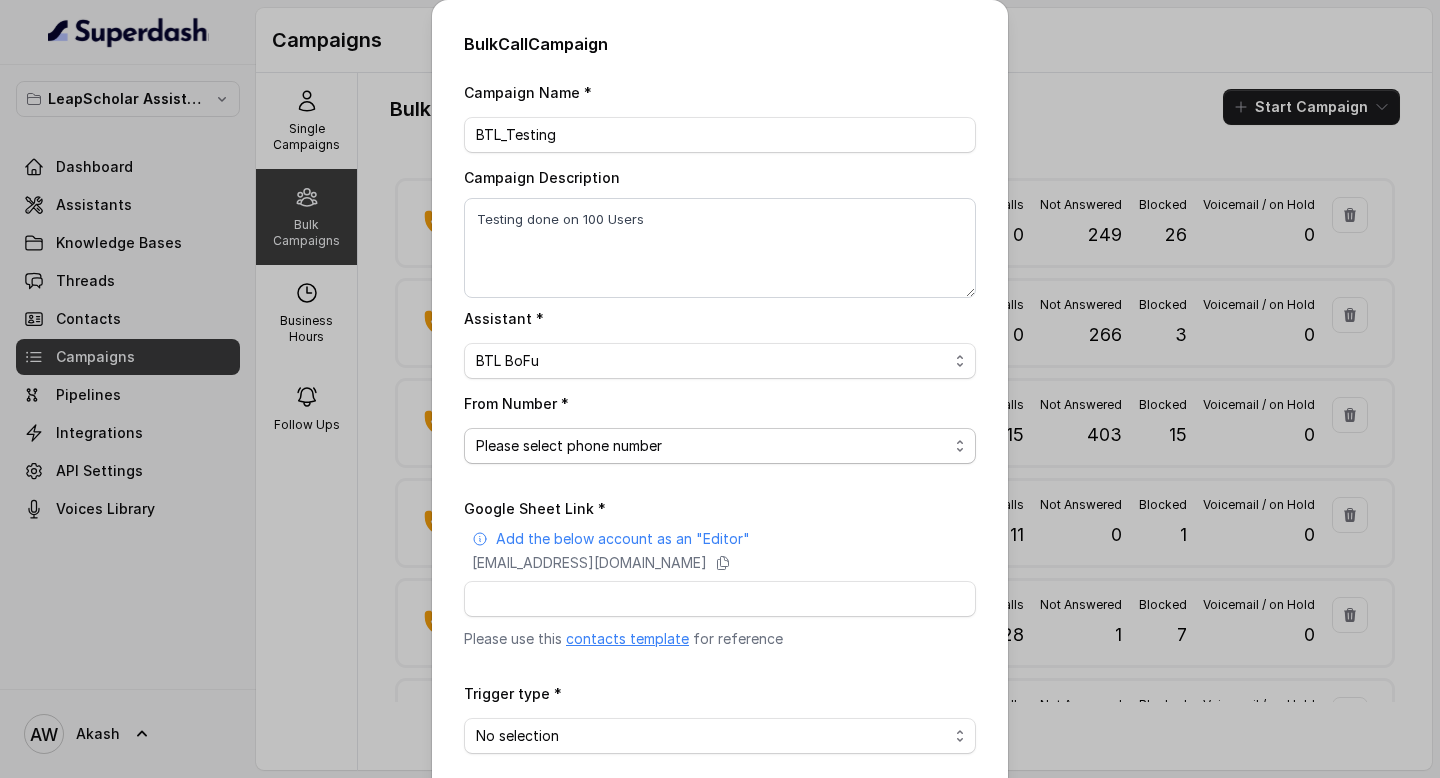 click on "Please select phone number" at bounding box center [720, 446] 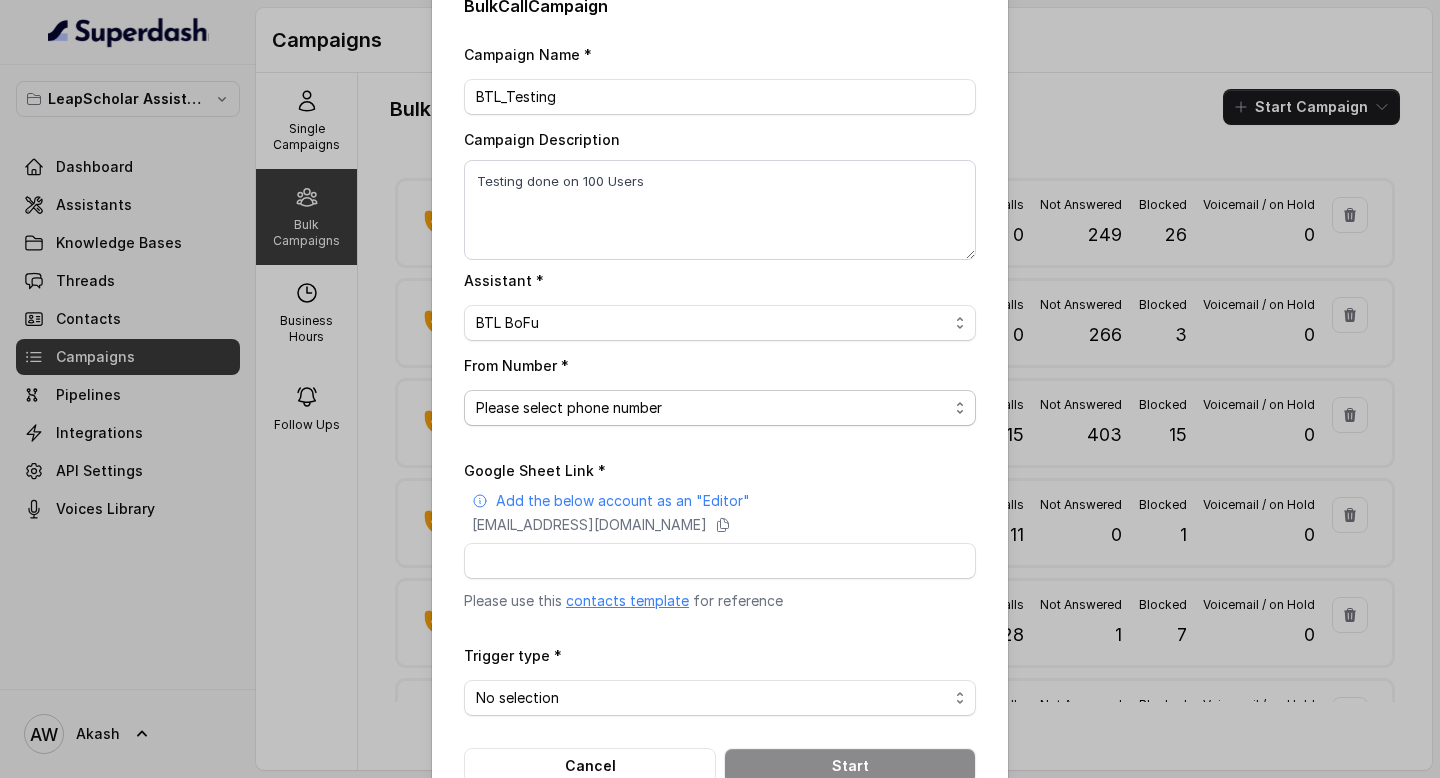 scroll, scrollTop: 89, scrollLeft: 0, axis: vertical 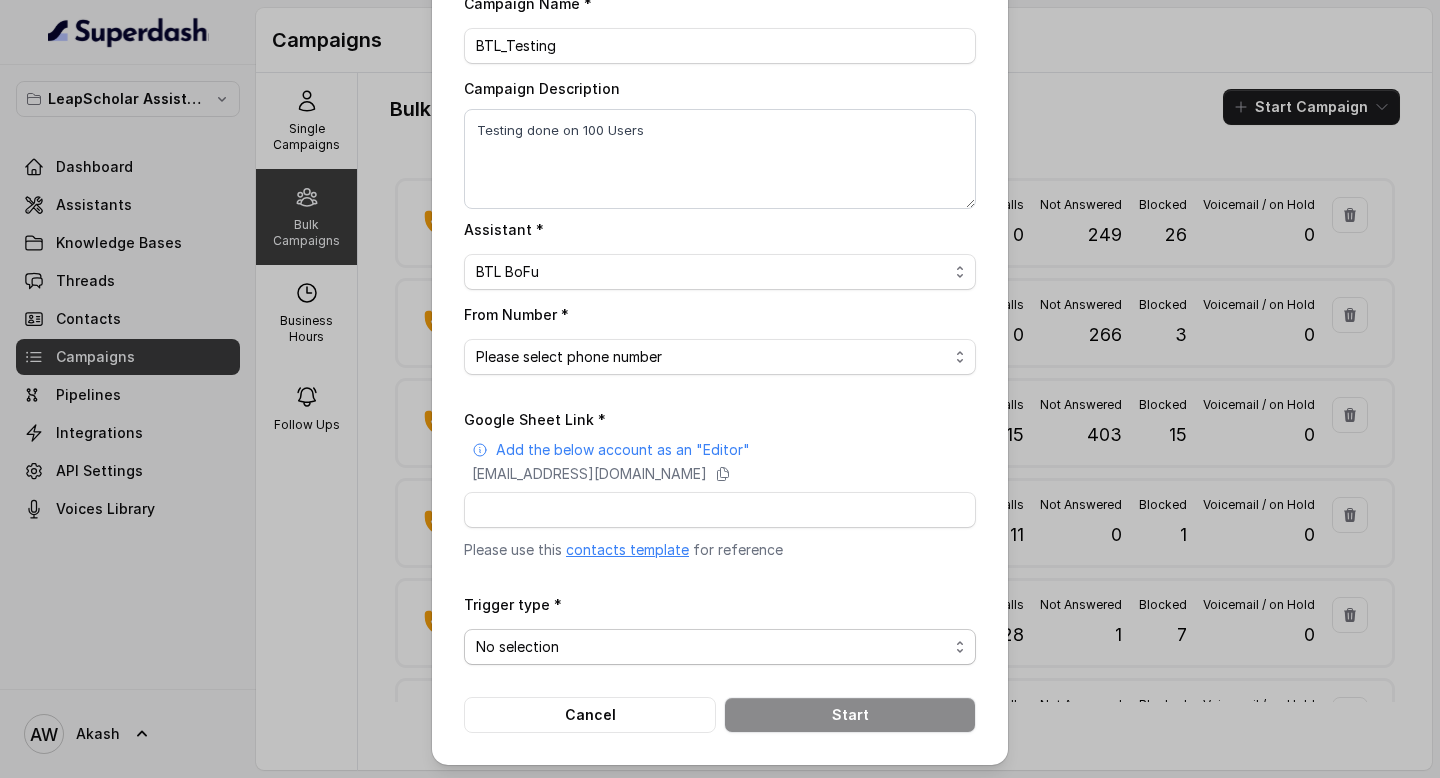 click on "No selection Trigger Immediately Trigger based on campaign configuration" at bounding box center [720, 647] 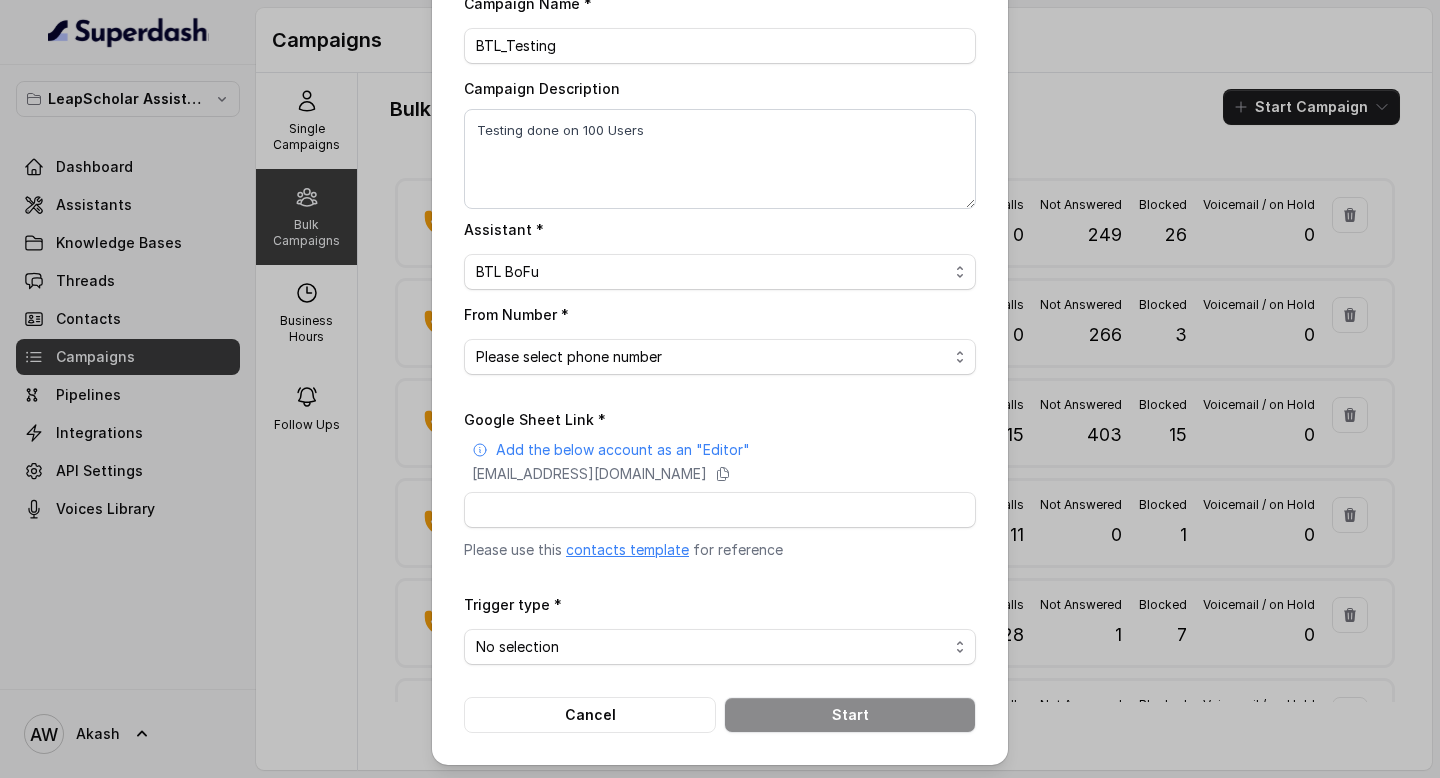 click on "contacts template" at bounding box center (627, 549) 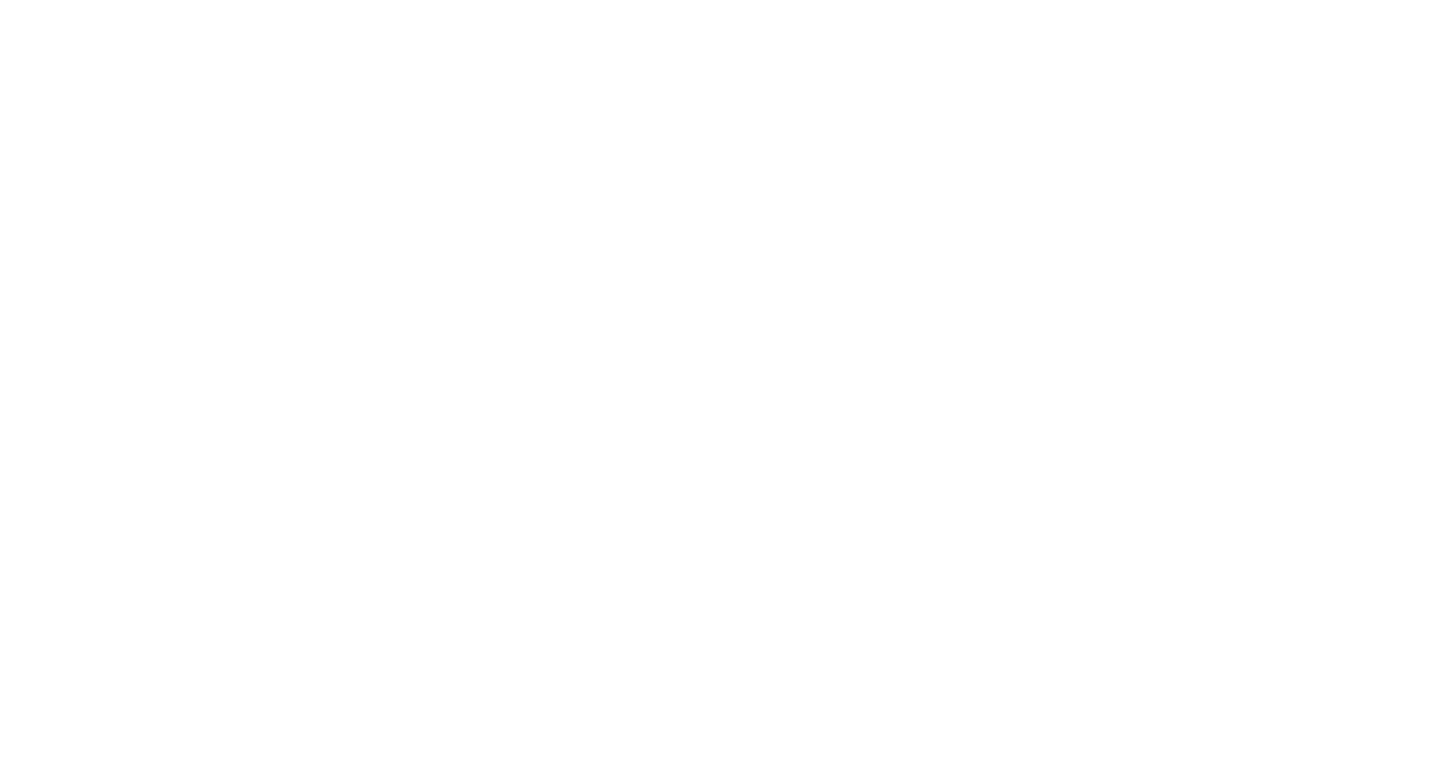 scroll, scrollTop: 0, scrollLeft: 0, axis: both 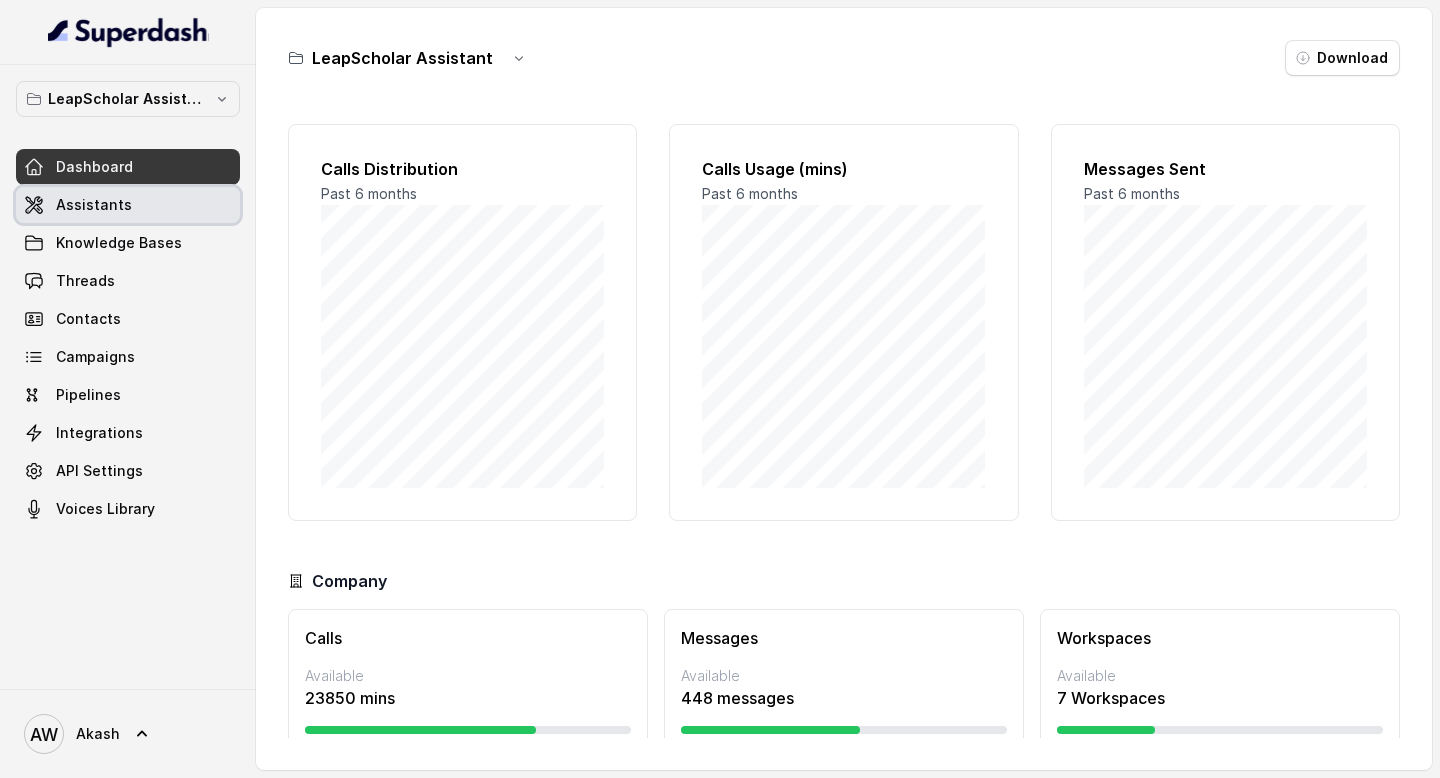 click on "Assistants" at bounding box center [128, 205] 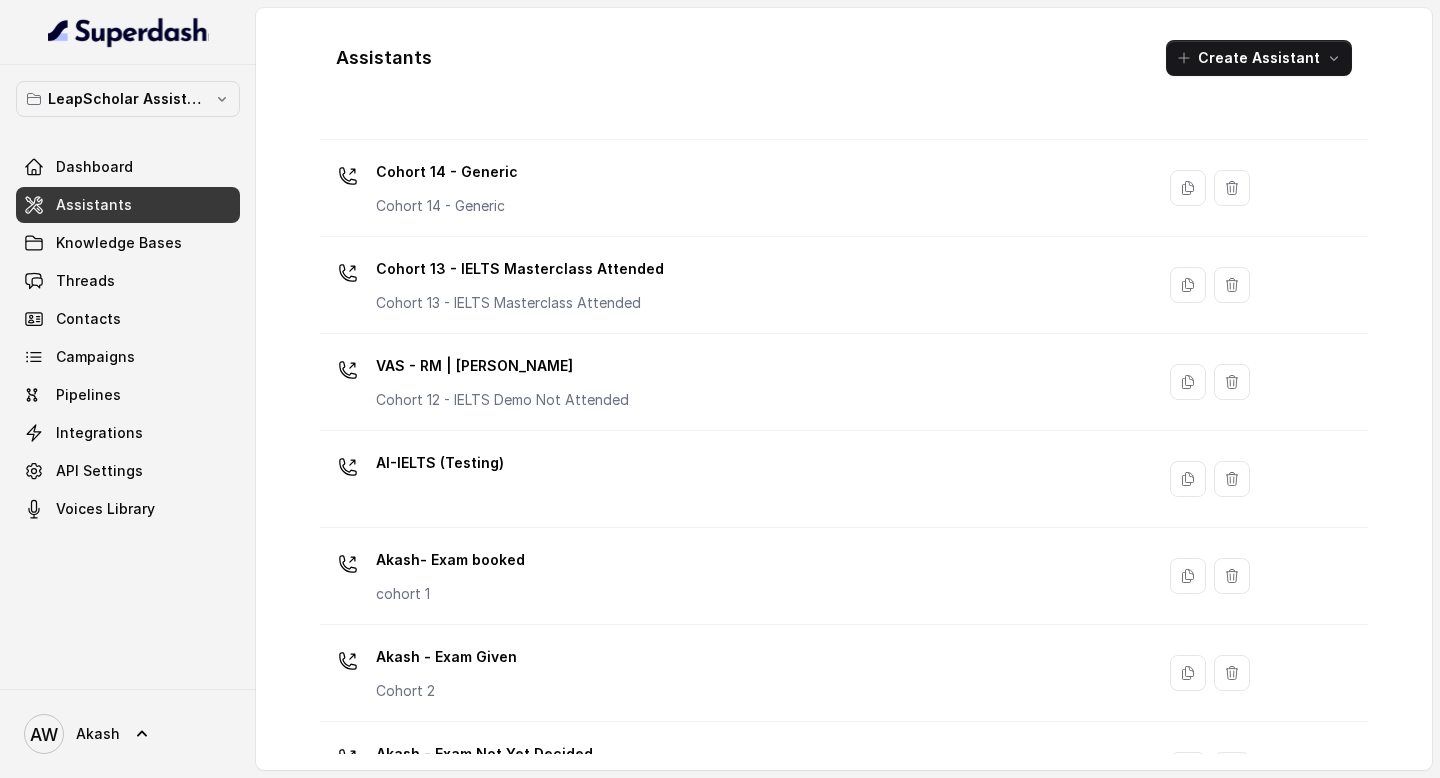 scroll, scrollTop: 1351, scrollLeft: 0, axis: vertical 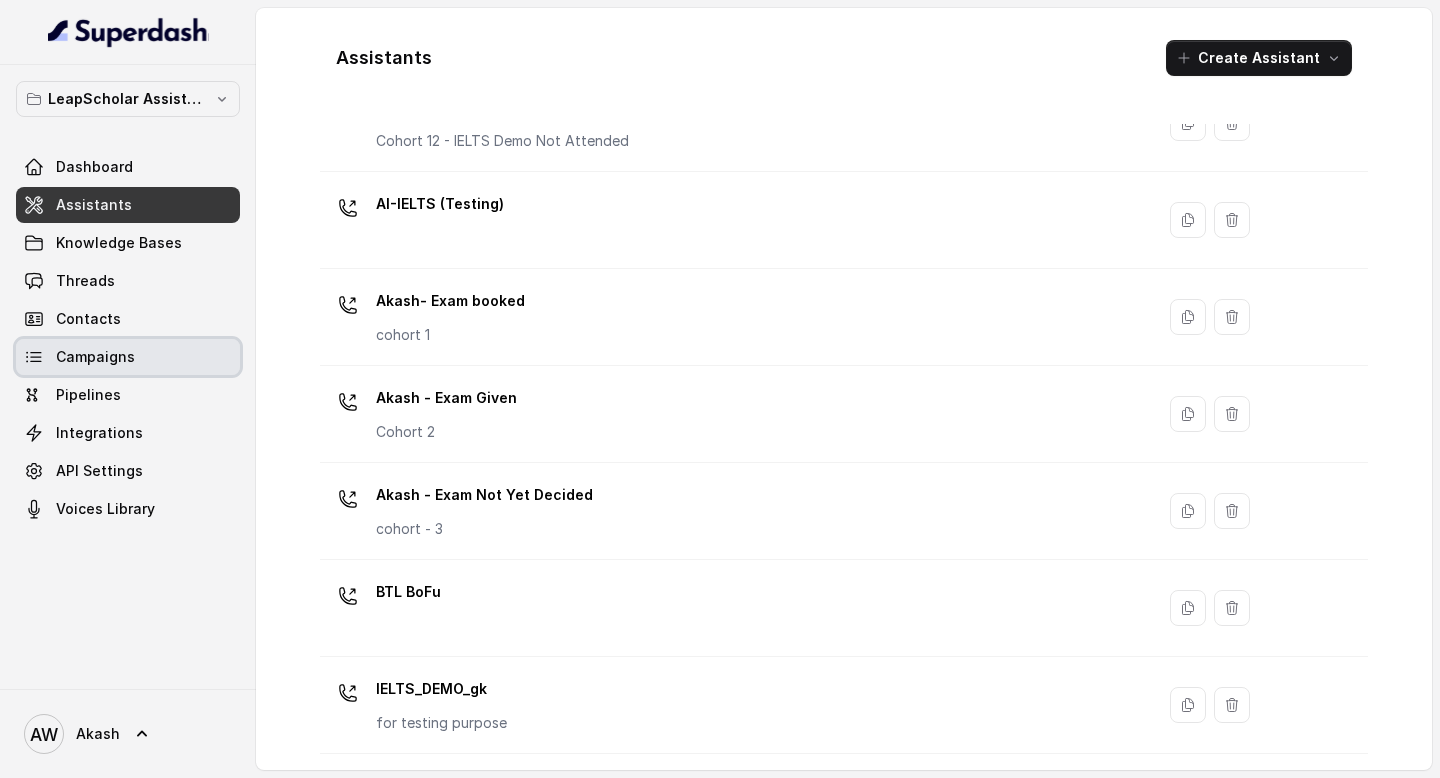 click on "Campaigns" at bounding box center (95, 357) 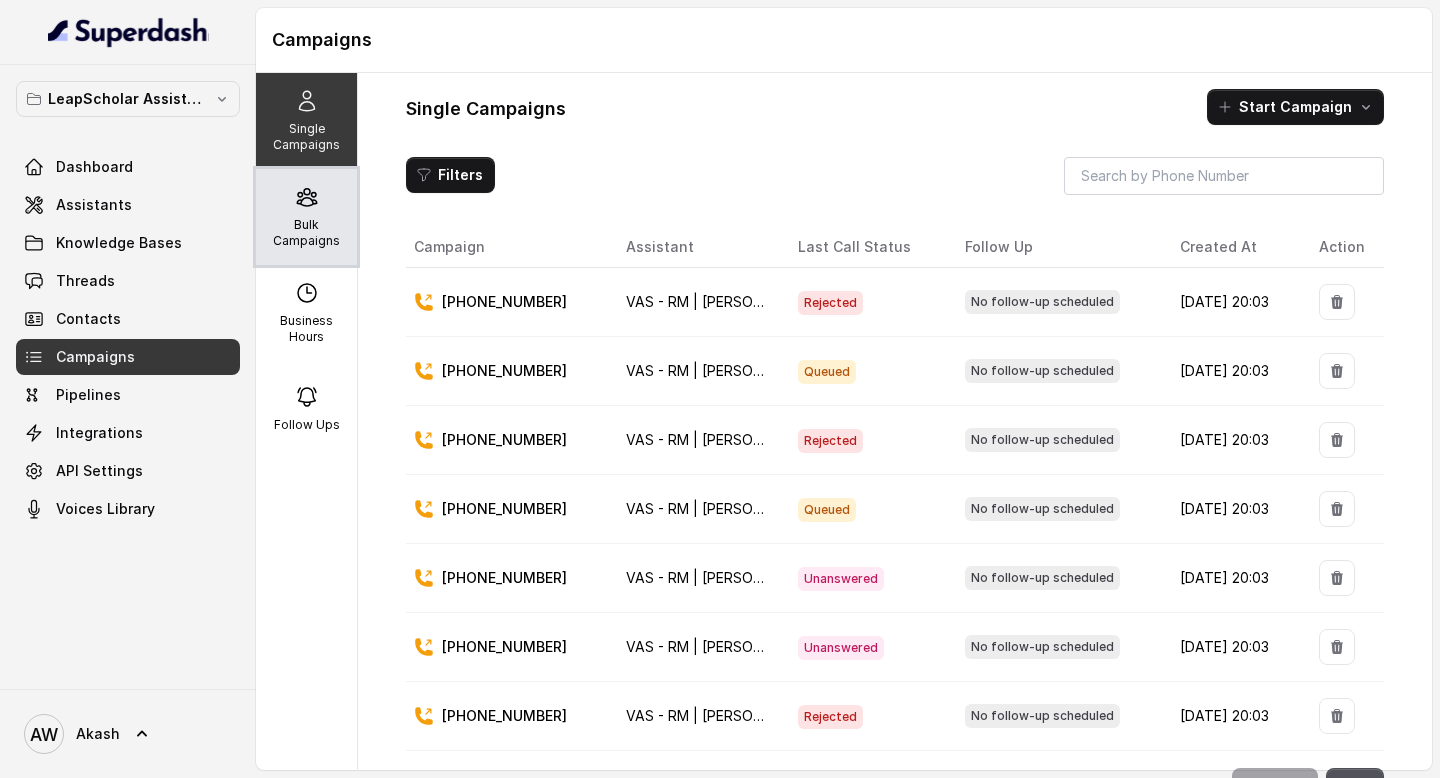 click on "Bulk Campaigns" at bounding box center (306, 233) 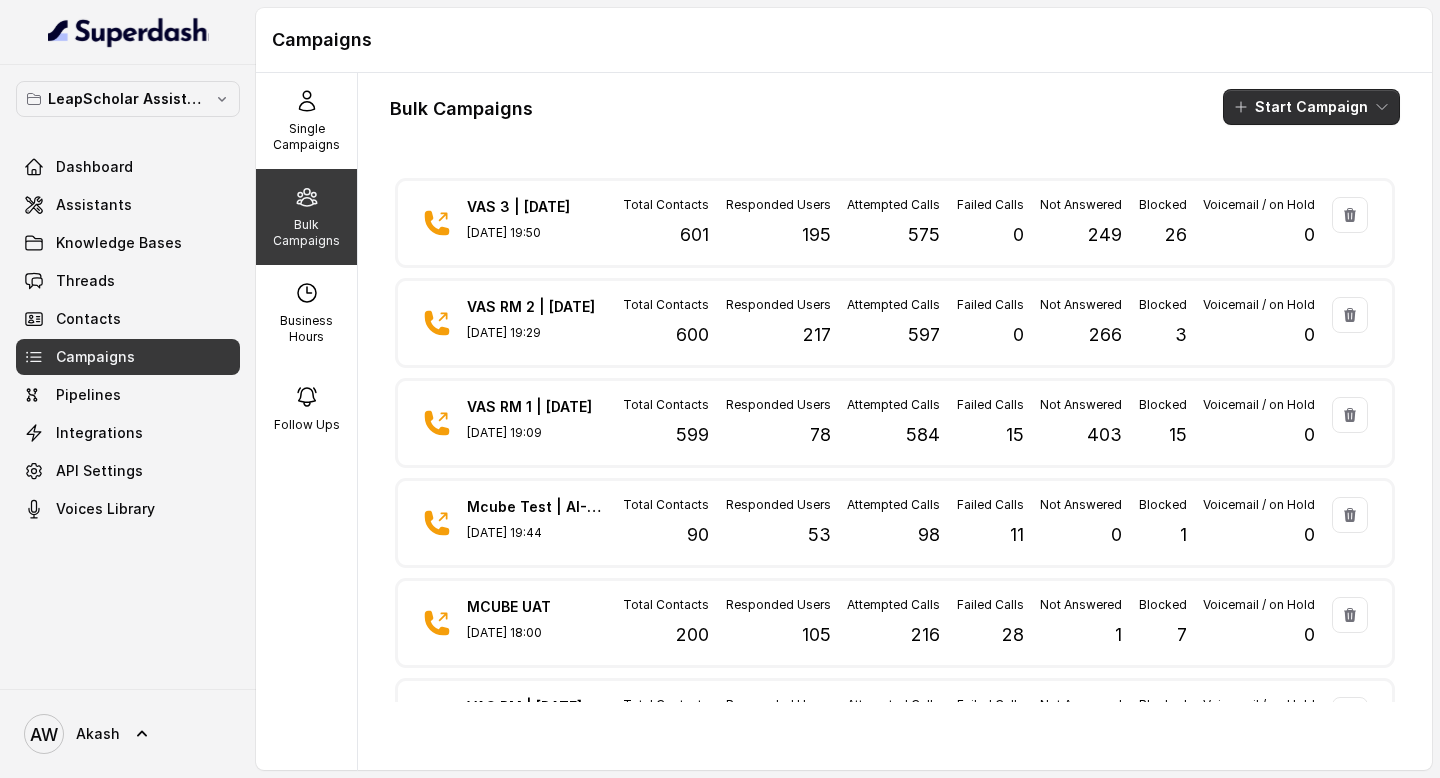click on "Start Campaign" at bounding box center [1311, 107] 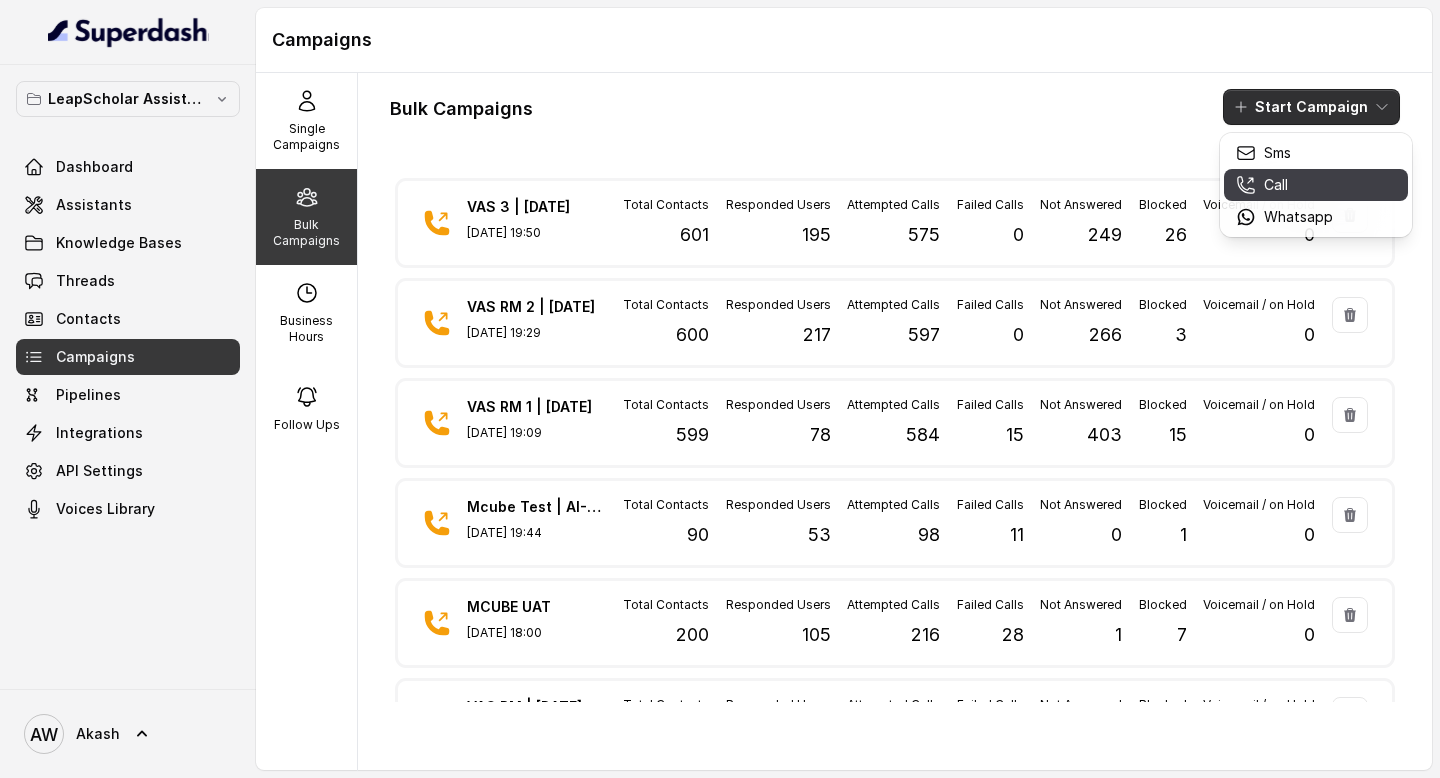 click on "Call" at bounding box center (1284, 185) 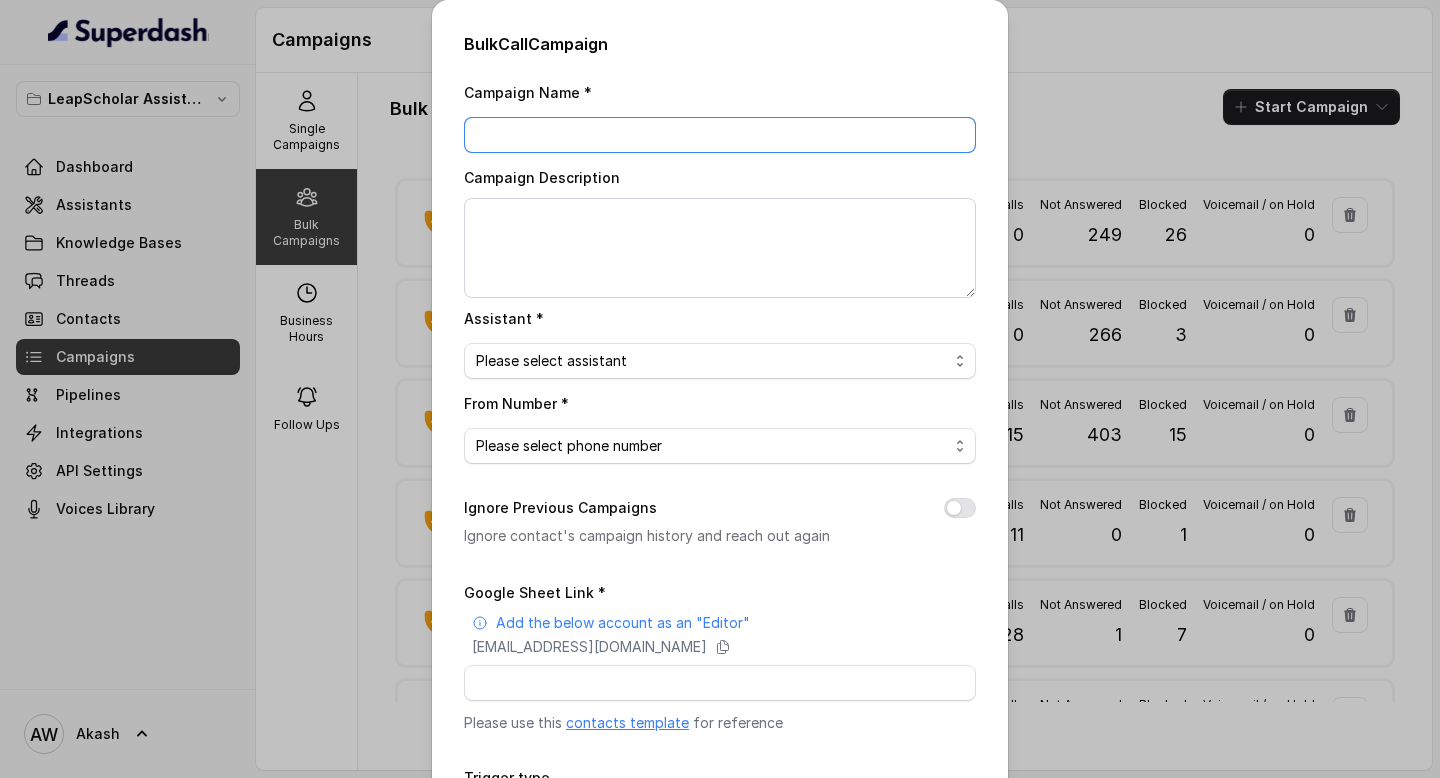click on "Campaign Name *" at bounding box center [720, 135] 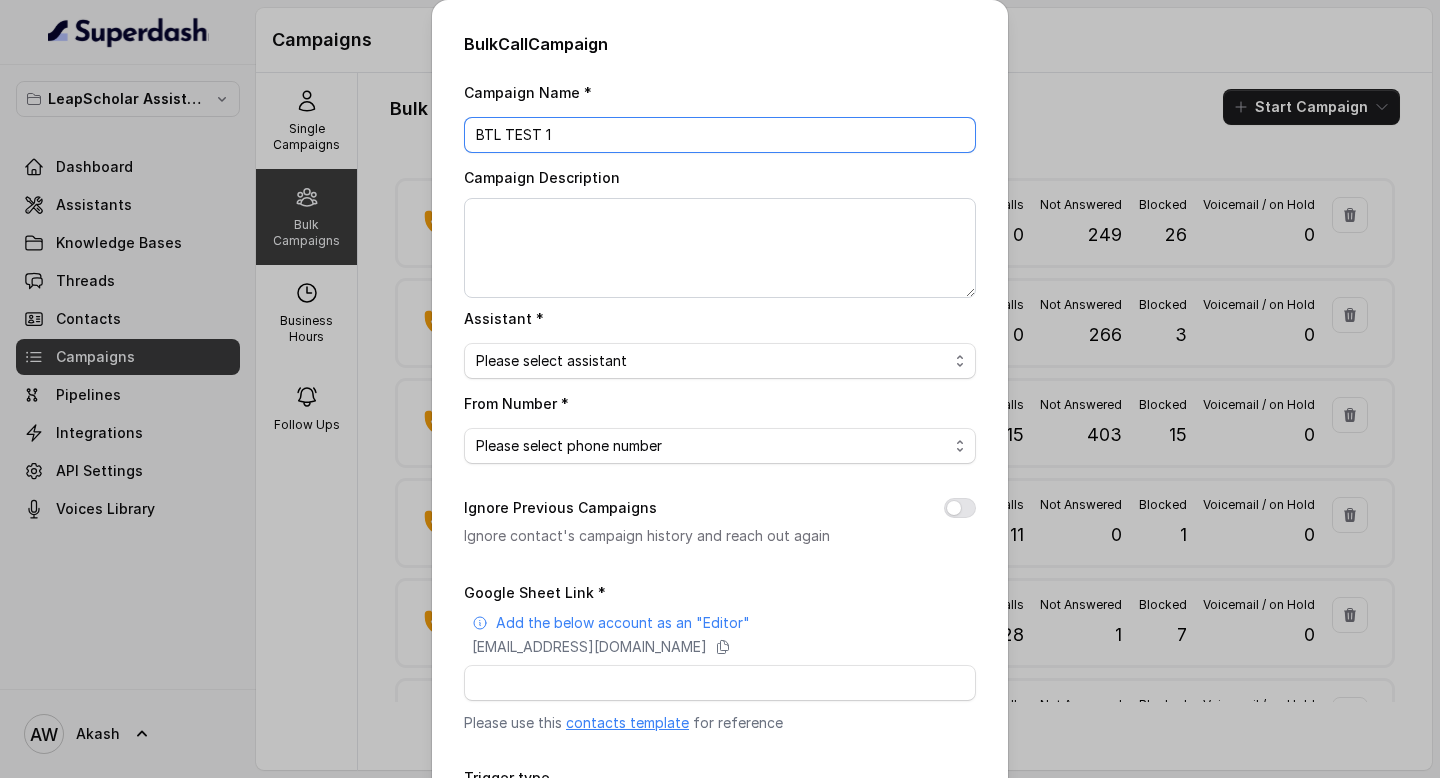 type on "BTL TEST 1" 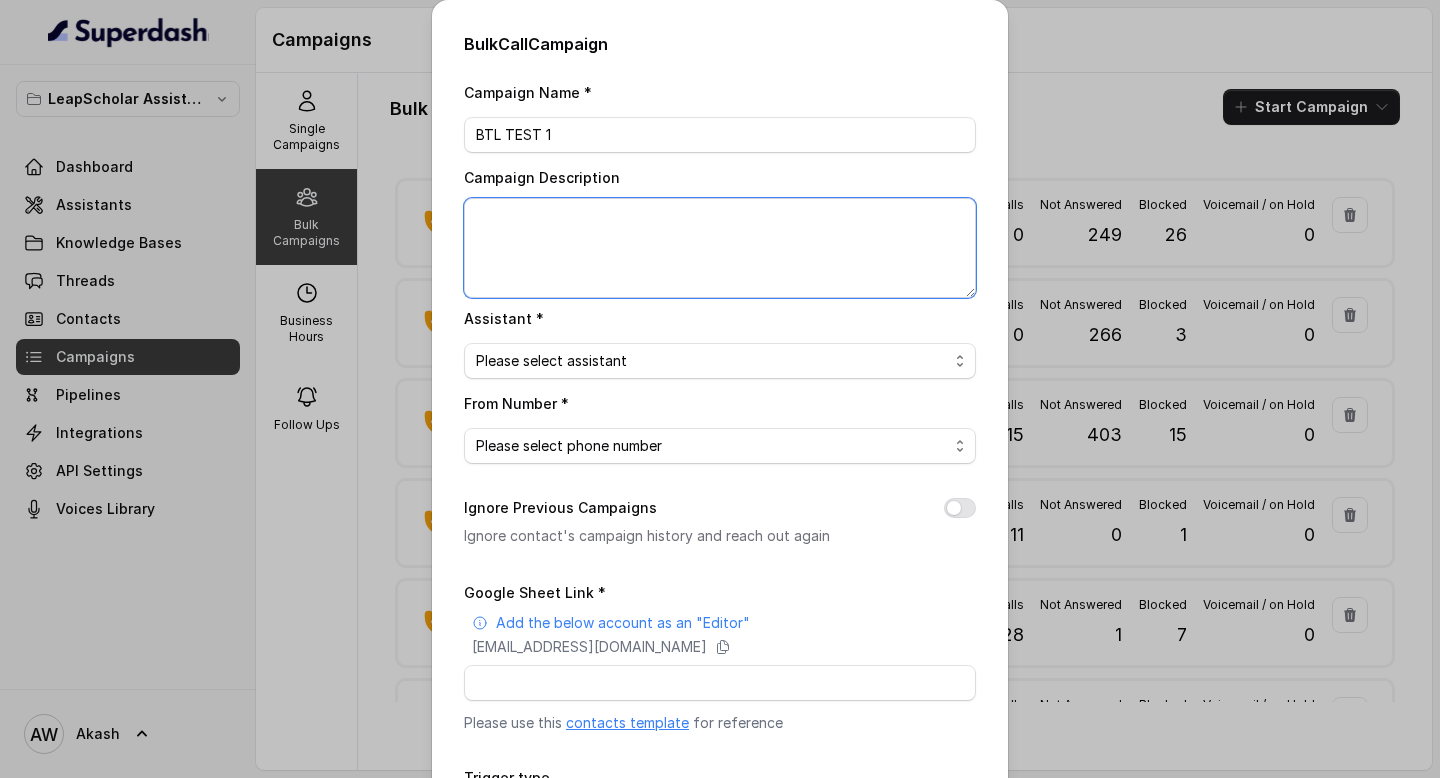 click on "Campaign Description" at bounding box center (720, 248) 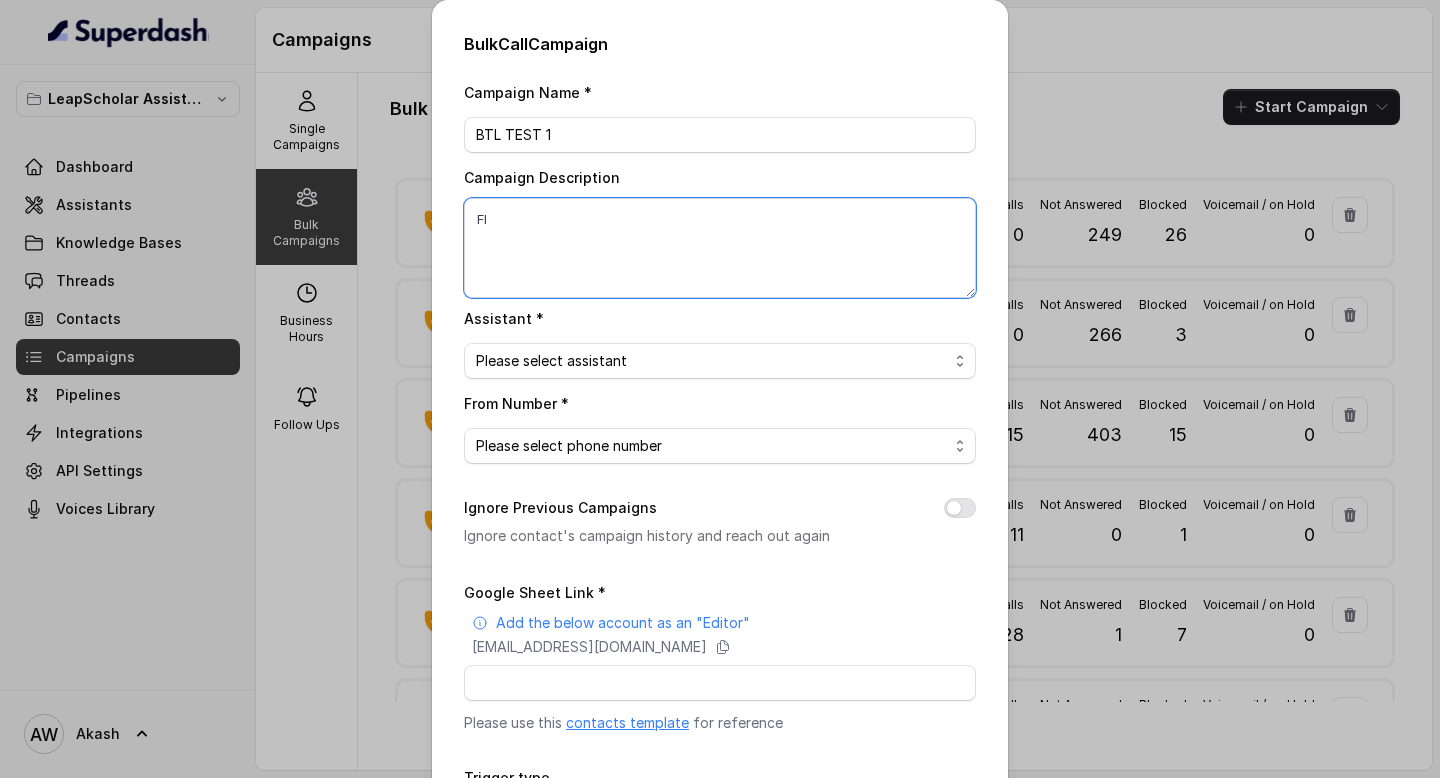 type on "F" 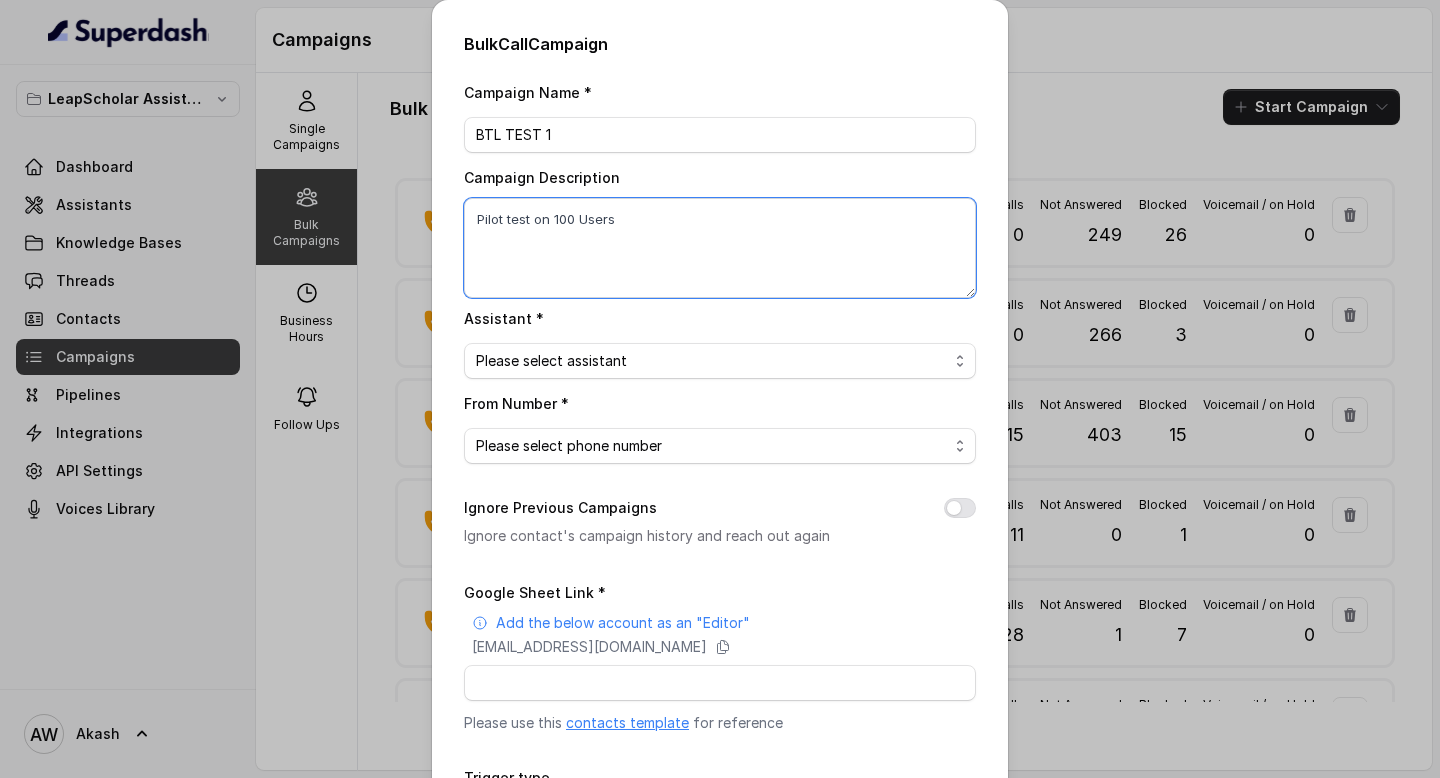 type on "Pilot test on 100 Users" 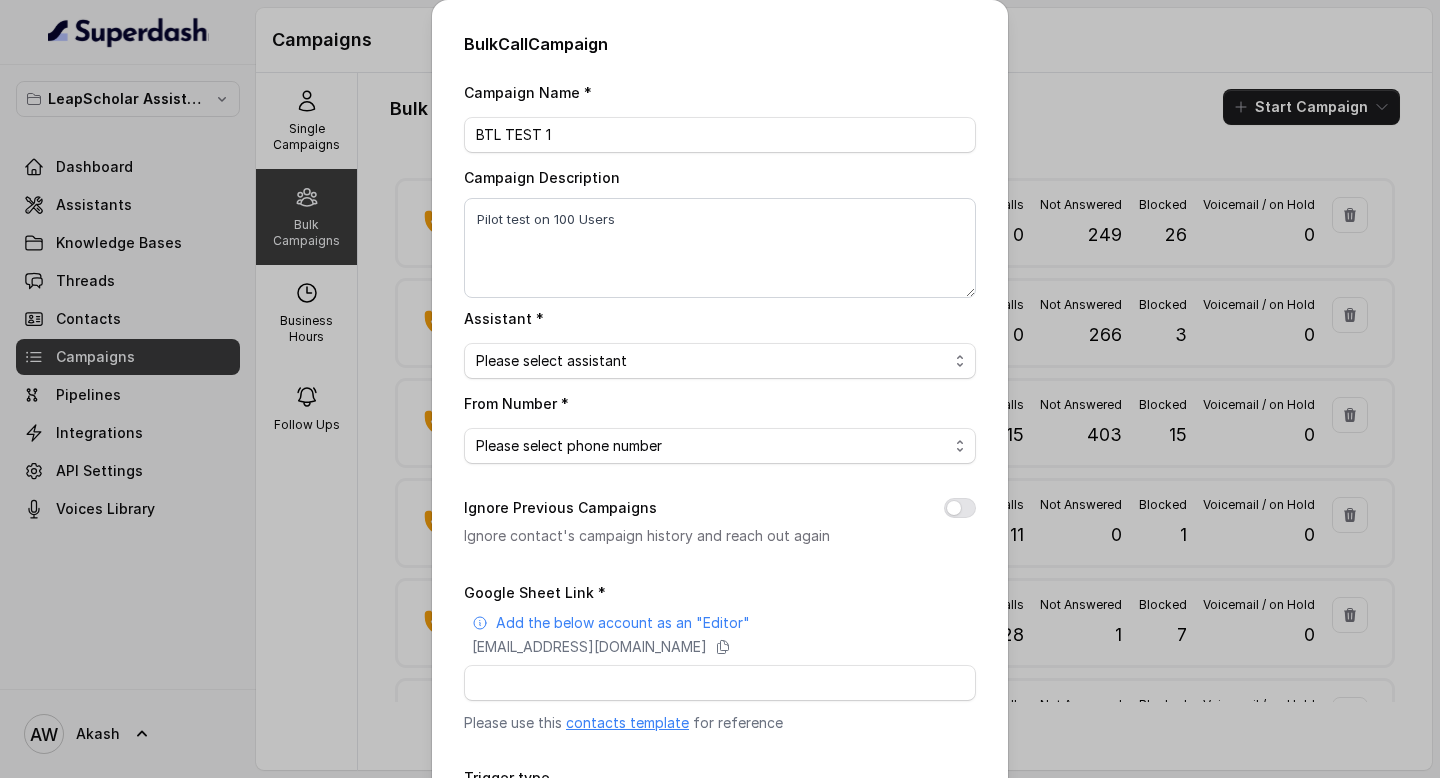 click on "Please select assistant OC-new approach Cohort 2 - IELTS Booked Akash - Not Sure | PP Akash - Not Sure | C2I Session AI Calling for Masterclass - #RK Cohort 4 - Qualified but Meeting not attended Cohort 9 - Future Intake IELTS Given Cohort 5 - Webinar Within 1 month Geebee-Test Cohort 10 - Future Intake Non-IELTS Cohort 11 - IELTS Demo Attended Cohort 14 - Generic Cohort 13 - IELTS Masterclass Attended VAS - RM | Heena AI-IELTS (Testing) Akash- Exam booked Akash - Exam Given  Akash - Exam Not Yet Decided BTL BoFu IELTS_DEMO_gk" at bounding box center (720, 361) 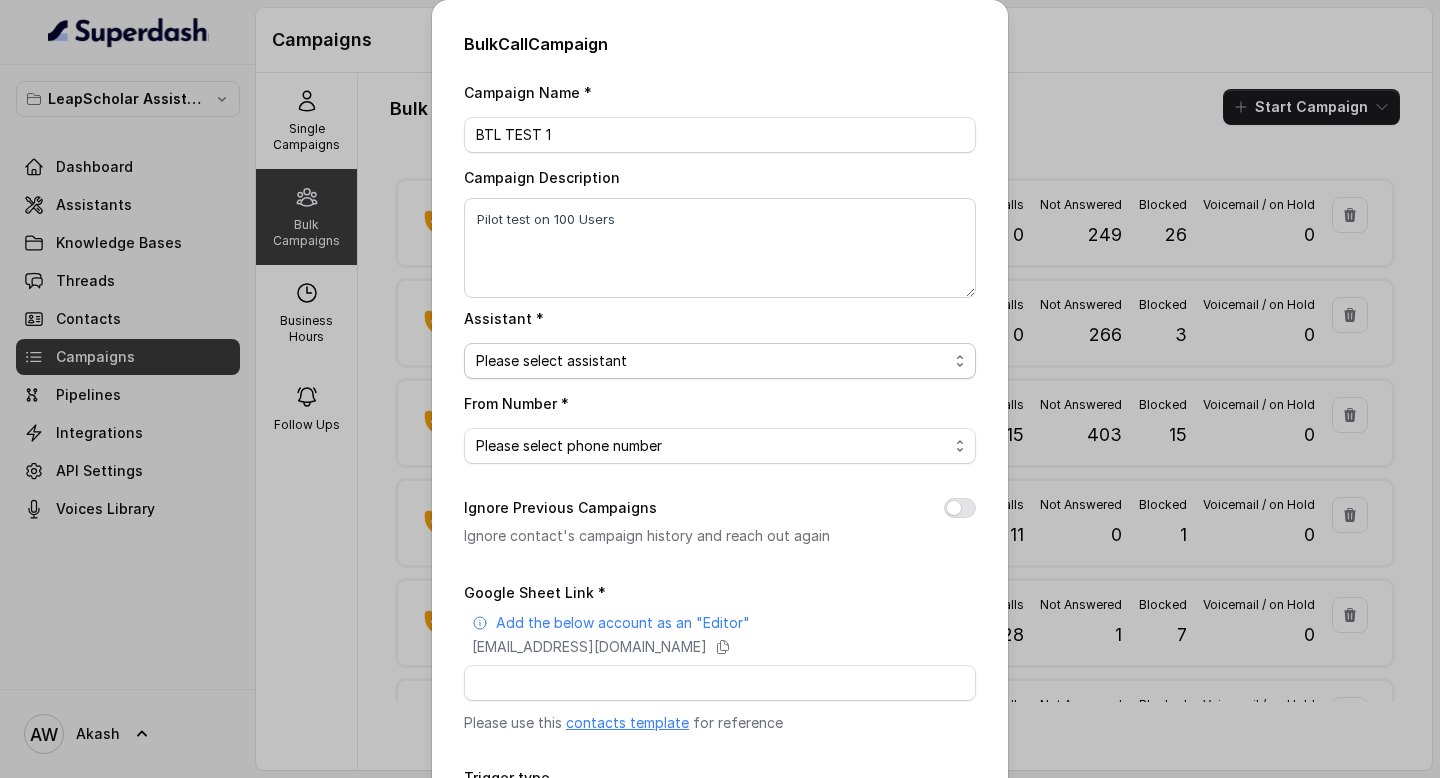 select on "6840608b51cd28df365236a5" 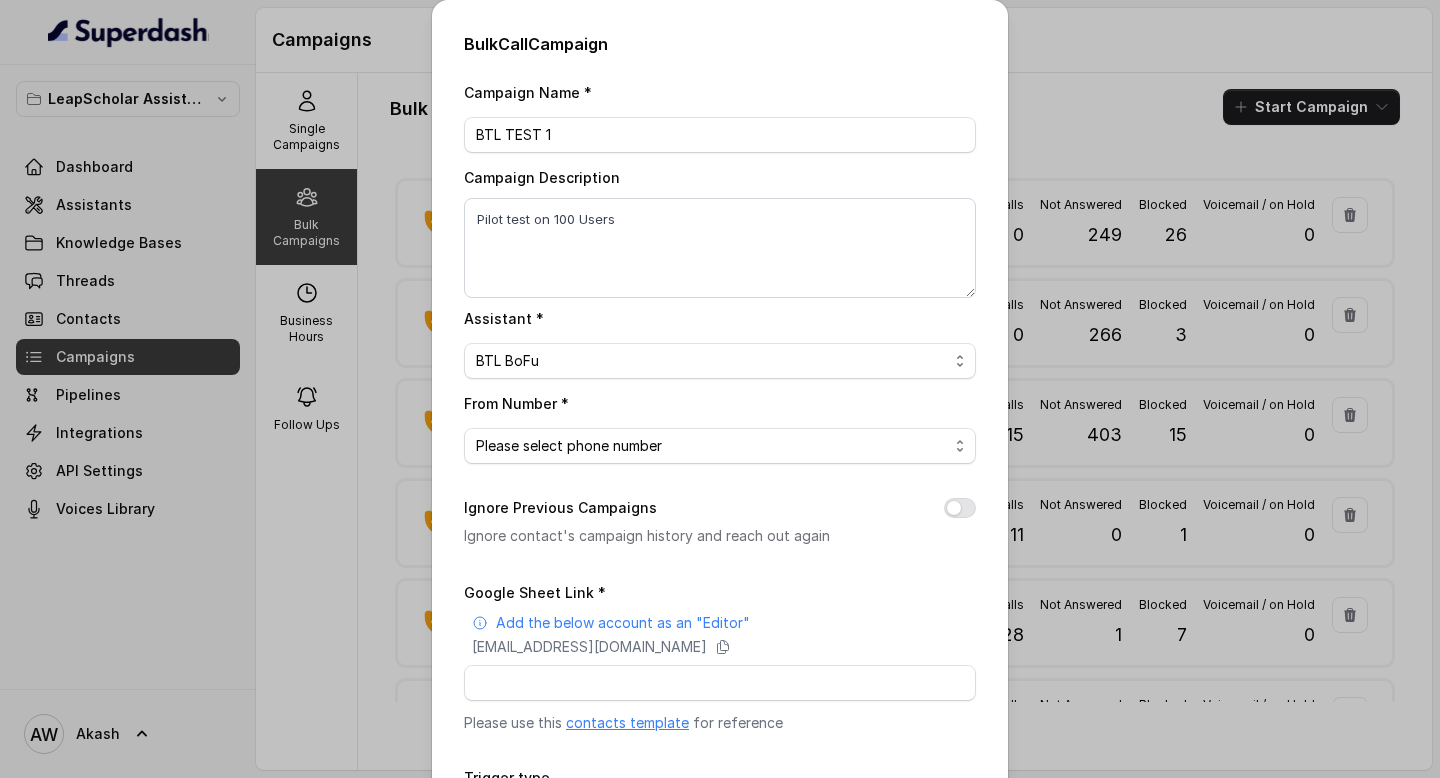 click on "Please select phone number" at bounding box center [720, 446] 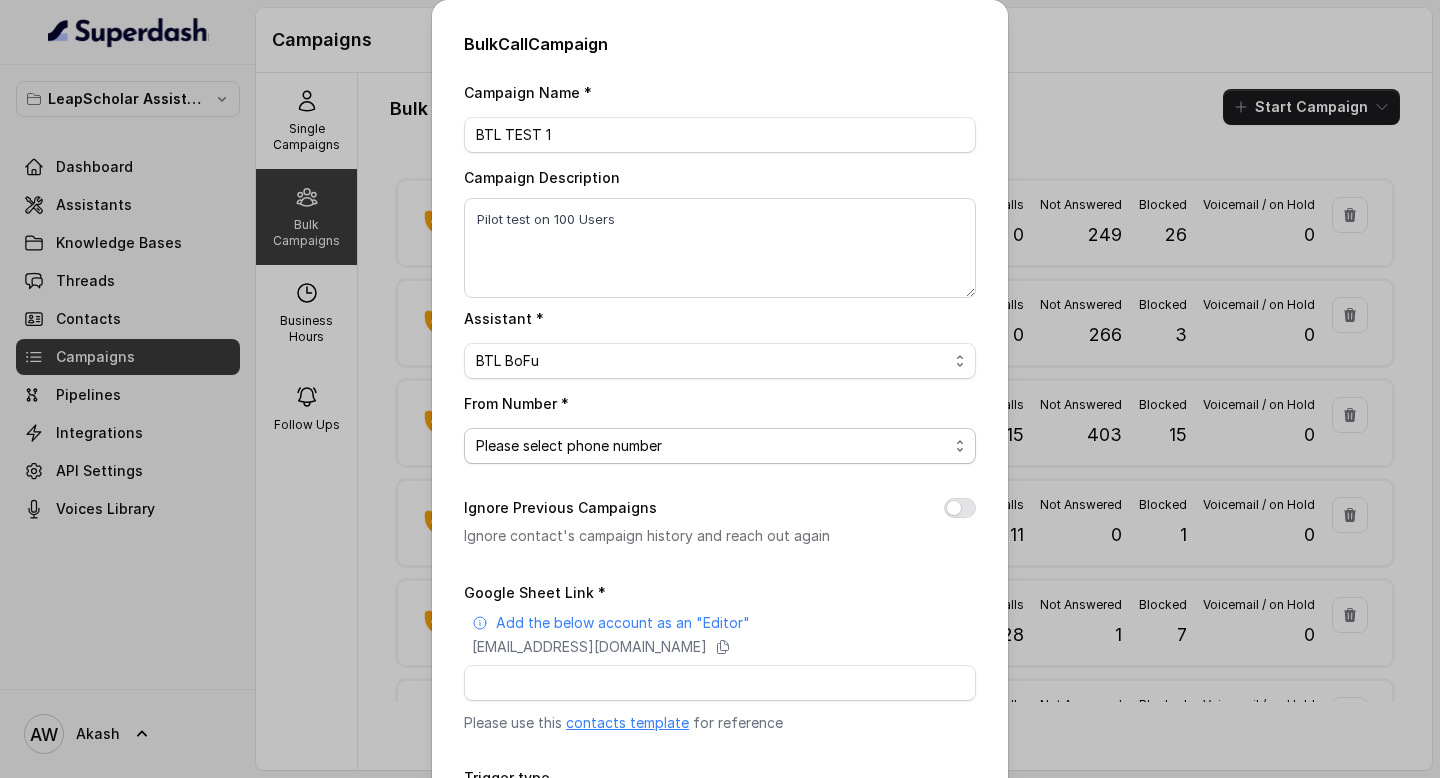 select on "+918035739601" 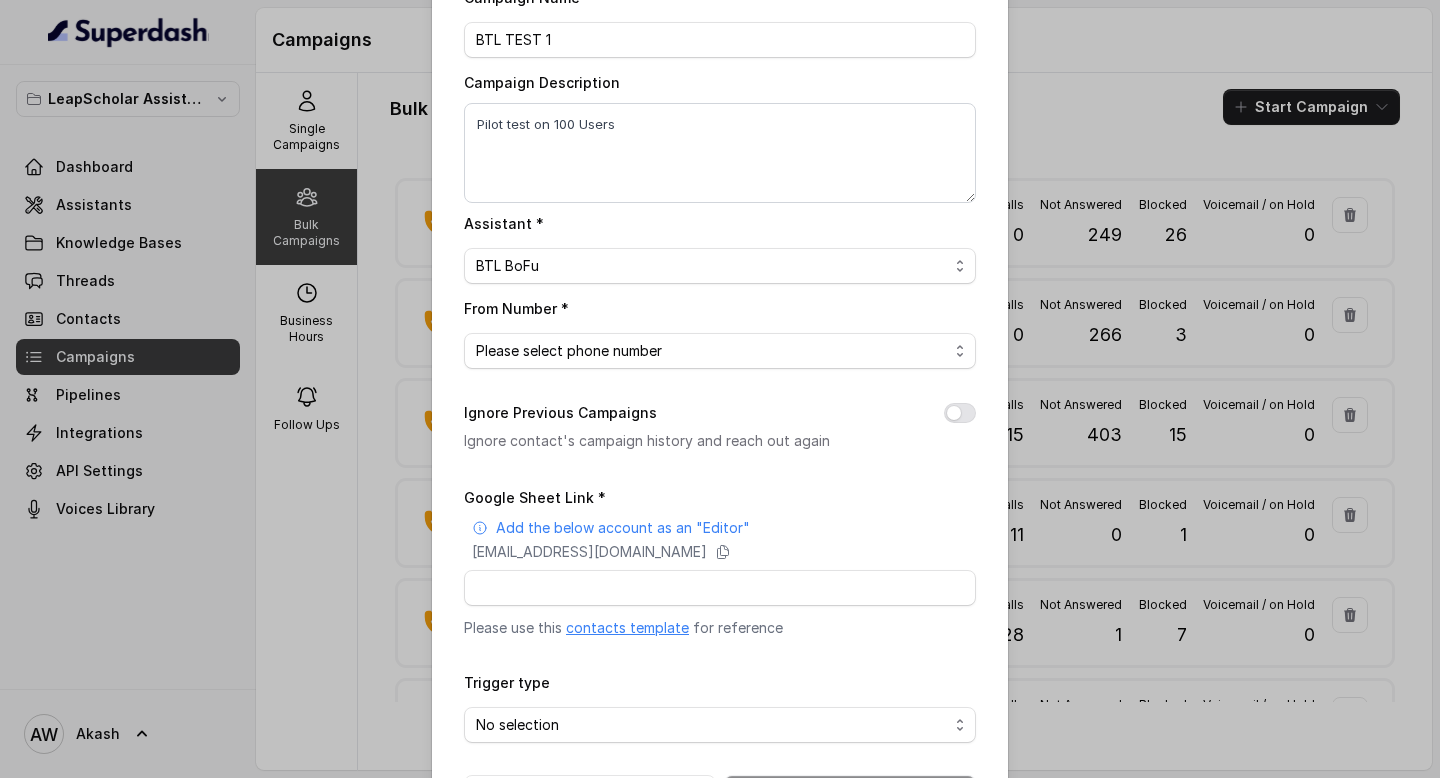 scroll, scrollTop: 162, scrollLeft: 0, axis: vertical 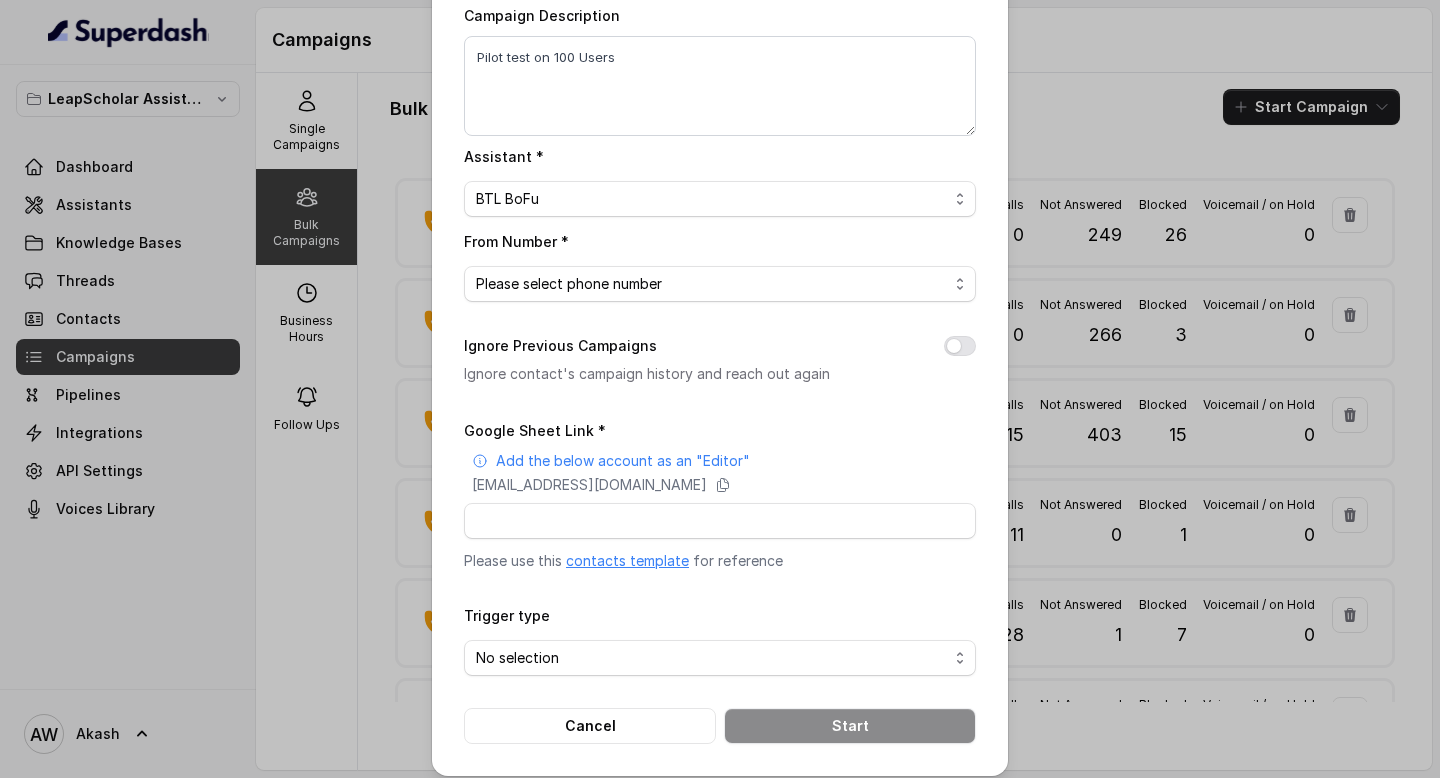 click on "contacts template" at bounding box center (627, 560) 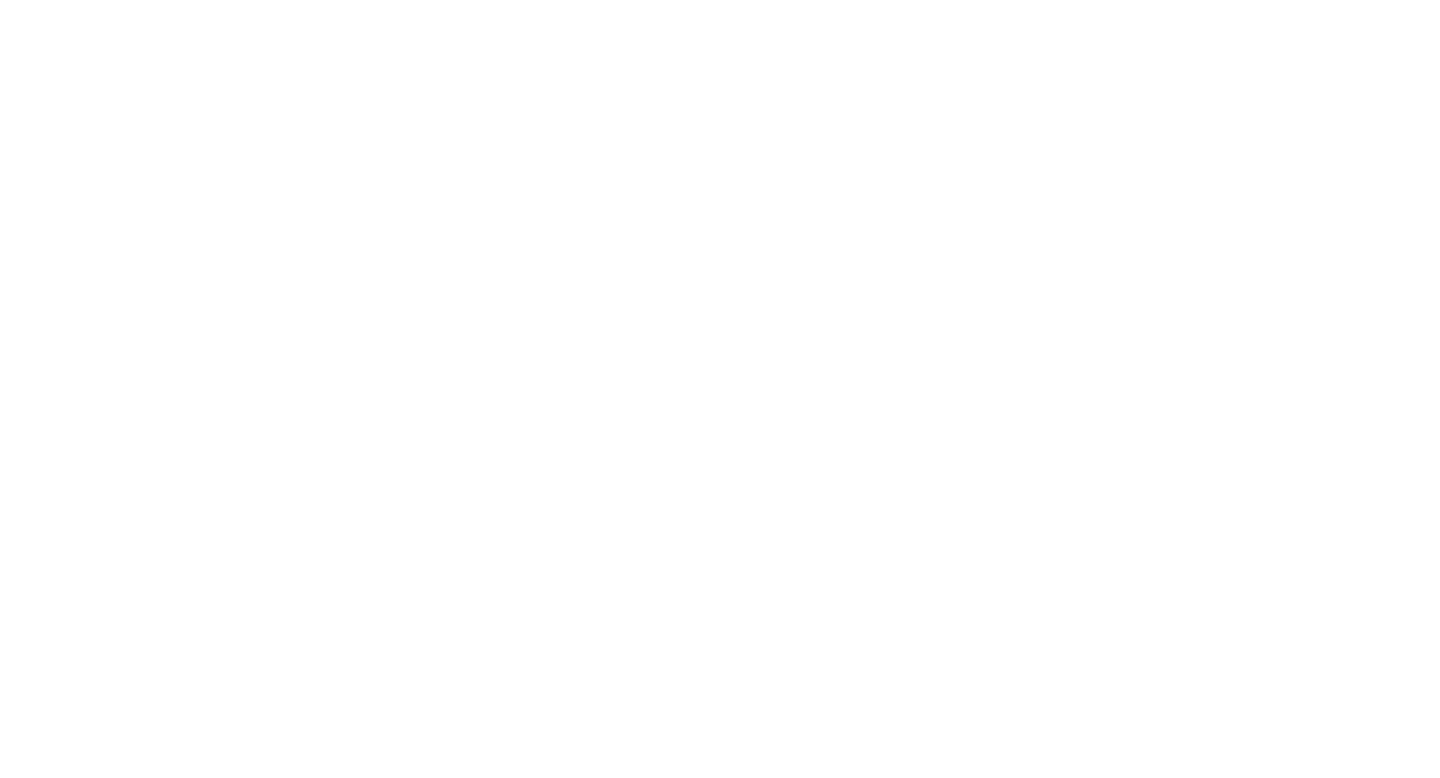 scroll, scrollTop: 0, scrollLeft: 0, axis: both 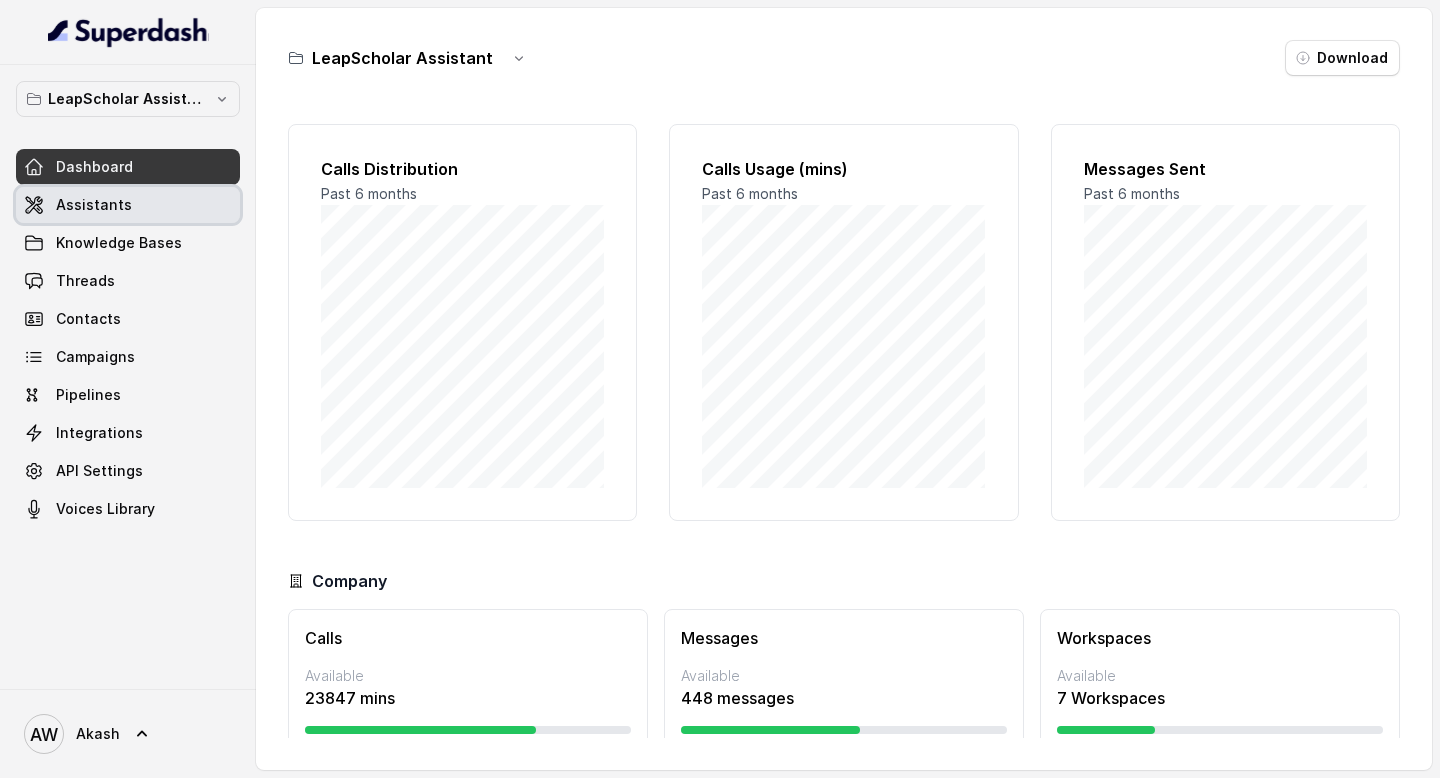 click on "Assistants" at bounding box center [94, 205] 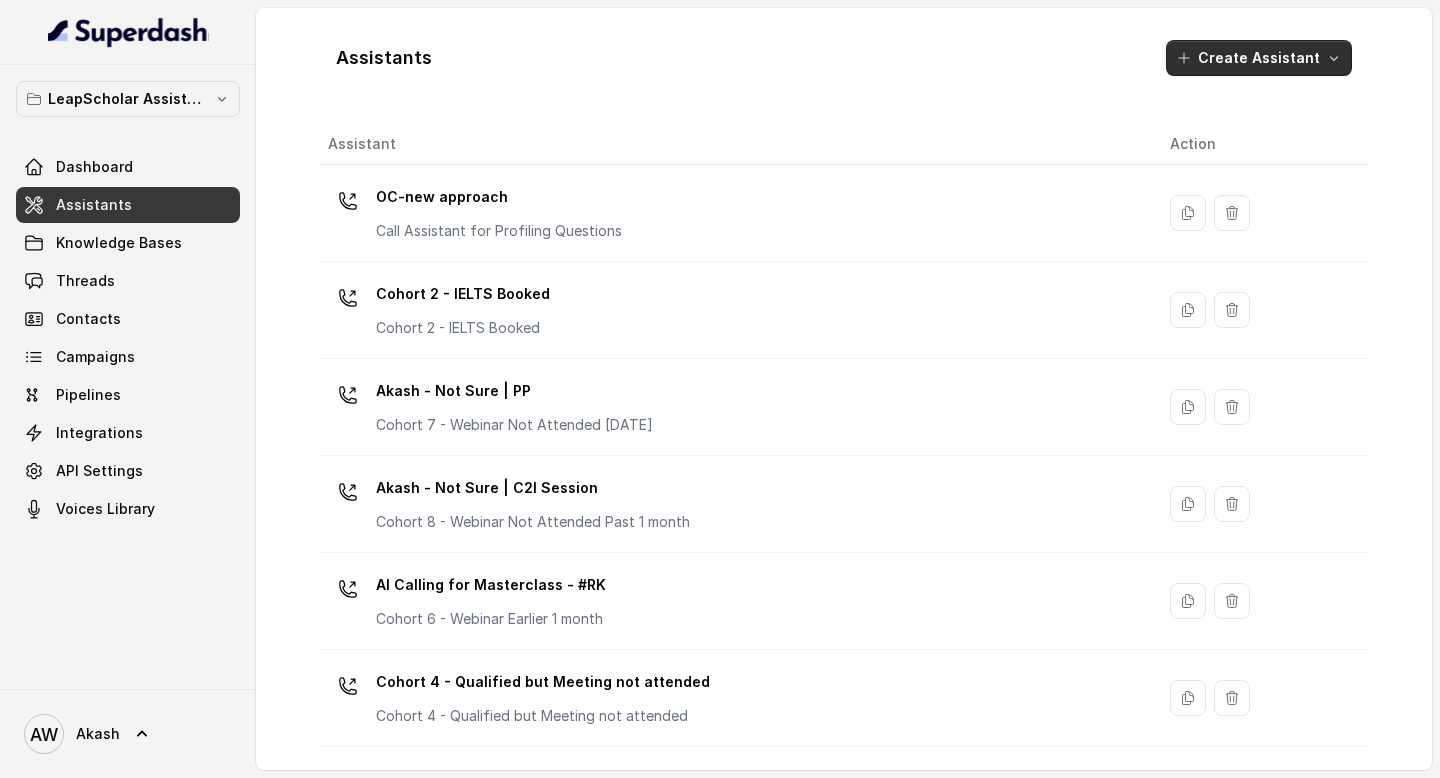click on "Create Assistant" at bounding box center [1259, 58] 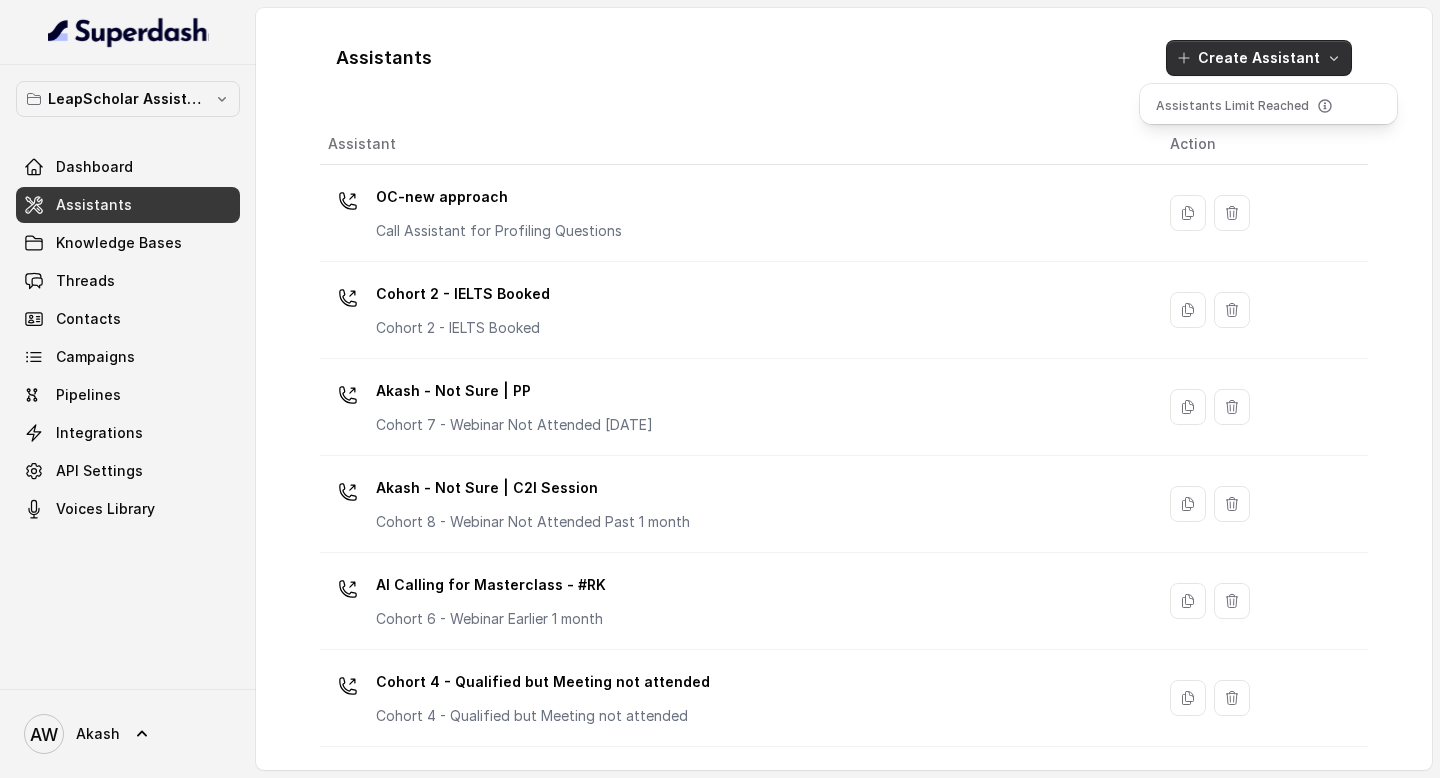 click on "Assistants Create Assistant Assistant Action OC-new approach Call Assistant for Profiling Questions Cohort 2 - IELTS Booked Cohort 2 - IELTS Booked Akash - Not Sure | PP Cohort 7 - Webinar Not Attended Within 1 month Akash - Not Sure | C2I Session Cohort 8 - Webinar Not Attended Past 1 month AI Calling for Masterclass - #RK Cohort 6 - Webinar Earlier 1 month Cohort 4 - Qualified but Meeting not attended Cohort 4 - Qualified but Meeting not attended Cohort 9 - Future Intake IELTS Given Cohort 9 - Future Intake IELTS Given Cohort 5 - Webinar Within 1 month Cohort 5 - Webinar Within 1 month Geebee-Test Cohort 3 - Passport Available Cohort 10 - Future Intake Non-IELTS Cohort 10 - Future Intake Non-IELTS Cohort 11 - IELTS Demo Attended Cohort 11 - IELTS Demo Attended Cohort 14 - Generic Cohort 14 - Generic Cohort 13 - IELTS Masterclass Attended Cohort 13 - IELTS Masterclass Attended VAS - RM | Heena Cohort 12 - IELTS Demo Not Attended AI-IELTS (Testing) Akash- Exam booked cohort 1 Akash - Exam Given  Cohort 2" at bounding box center (844, 389) 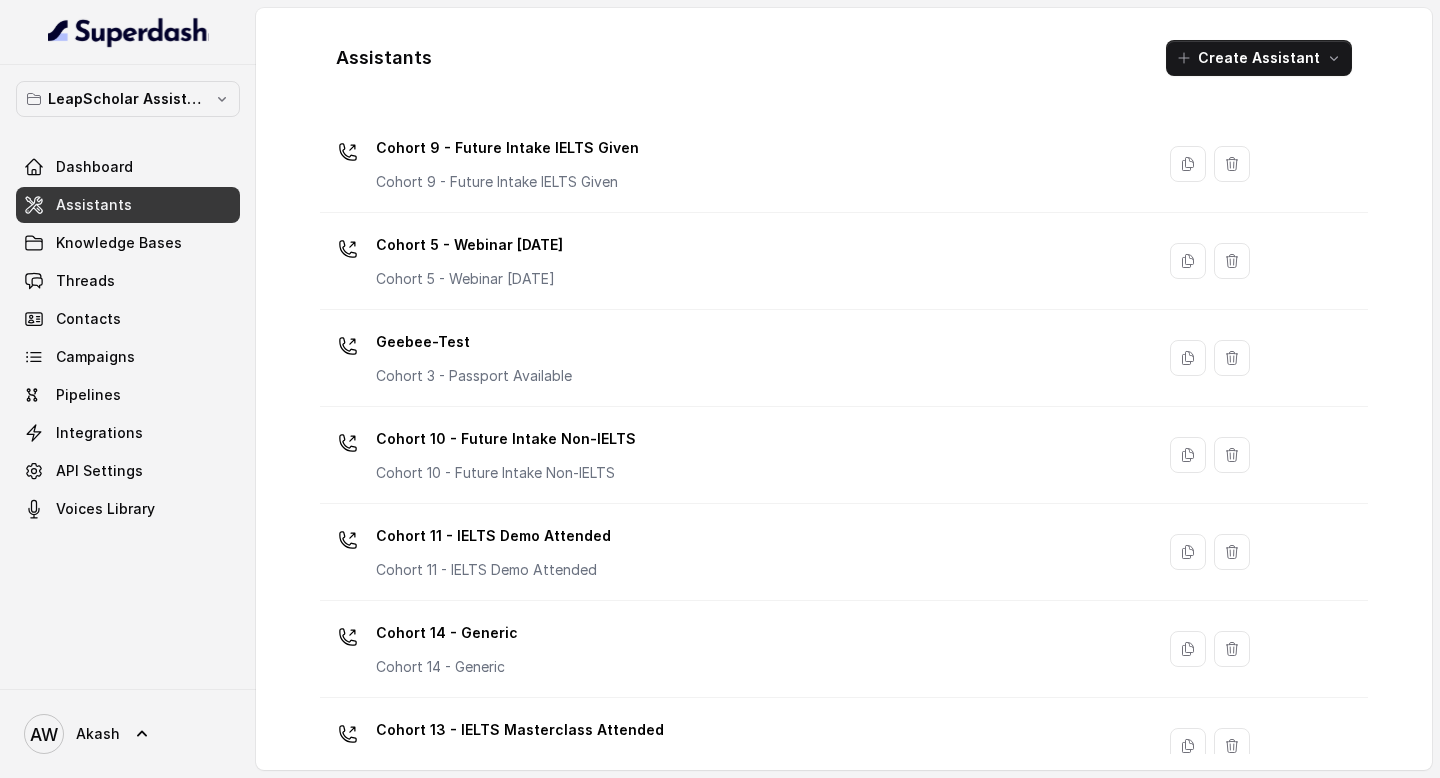 scroll, scrollTop: 1351, scrollLeft: 0, axis: vertical 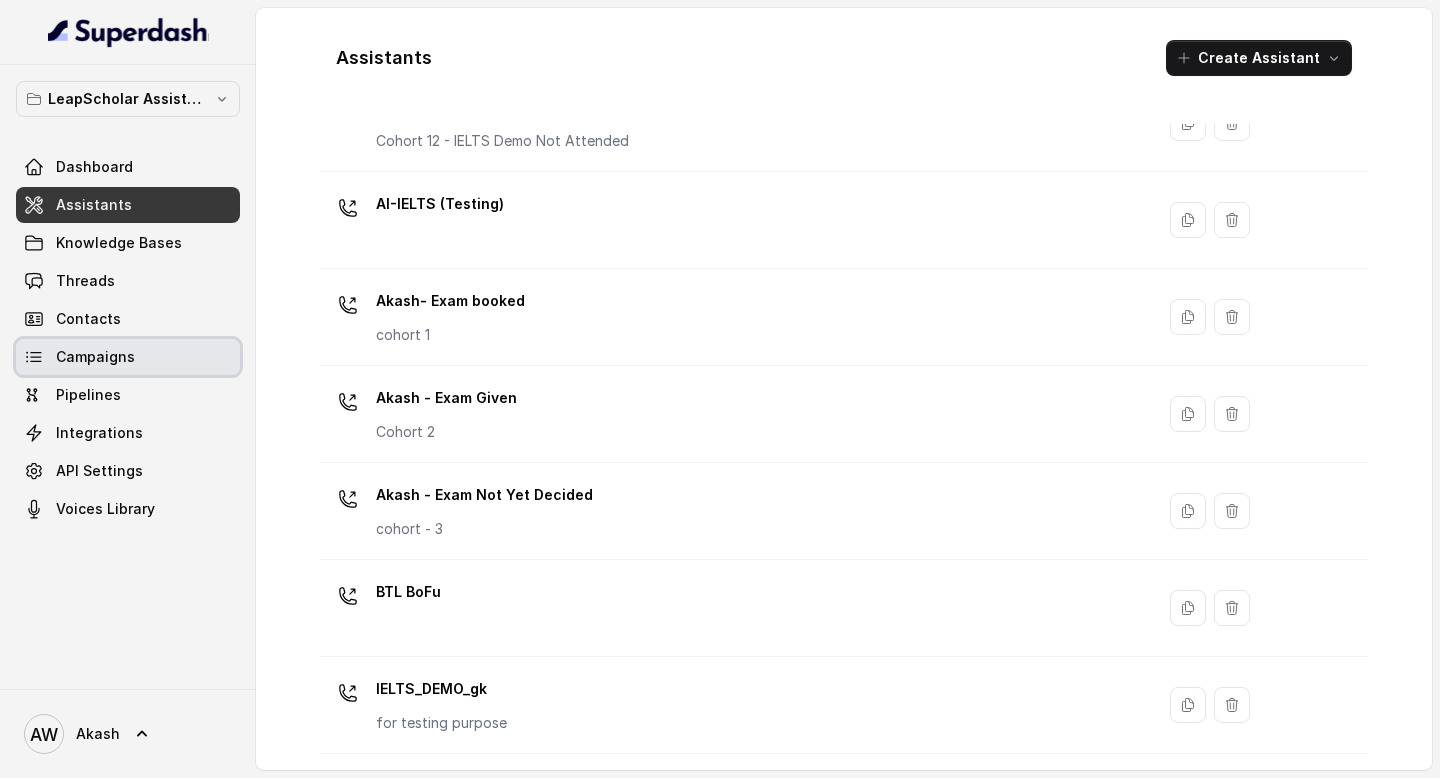 click on "Campaigns" at bounding box center (95, 357) 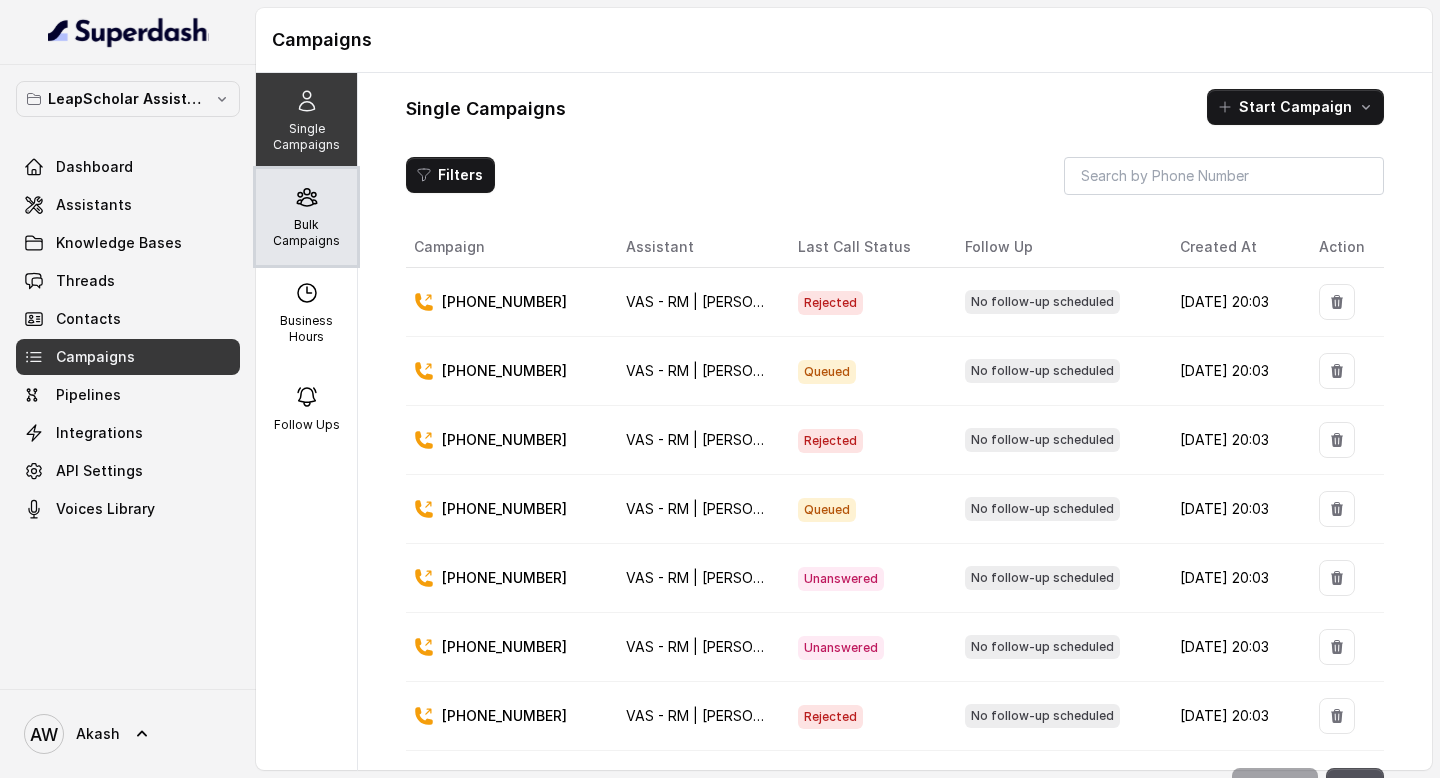 click on "Bulk Campaigns" at bounding box center [306, 217] 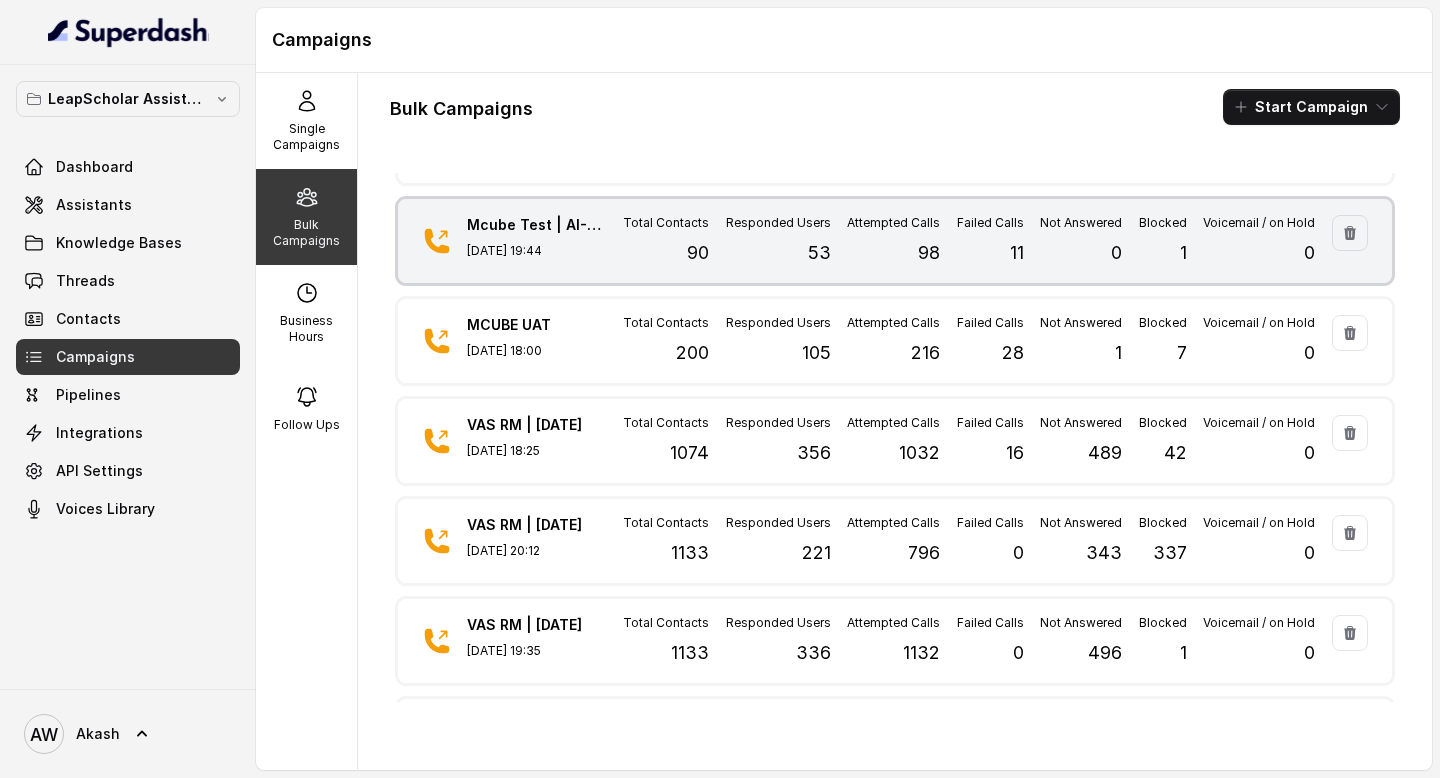 scroll, scrollTop: 0, scrollLeft: 0, axis: both 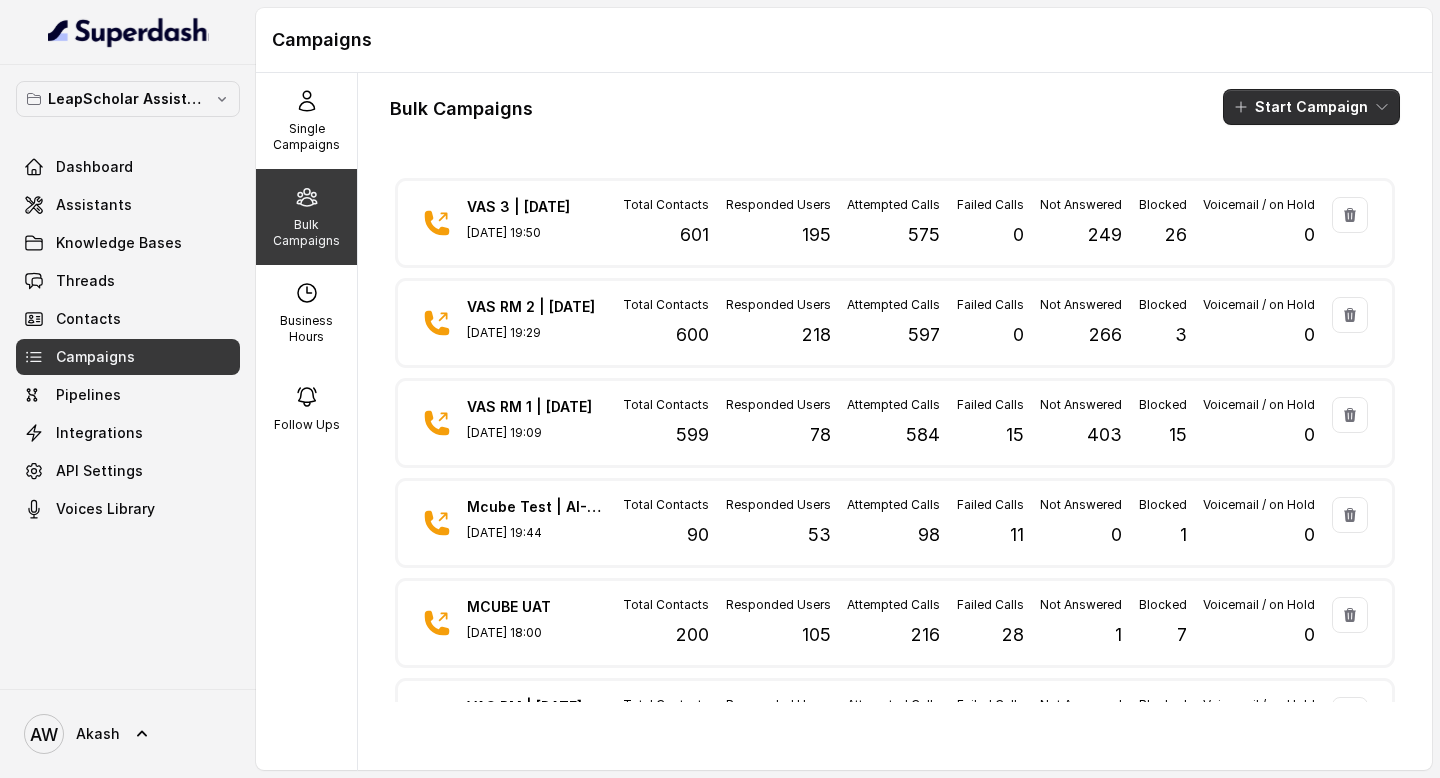 click on "Start Campaign" at bounding box center [1311, 107] 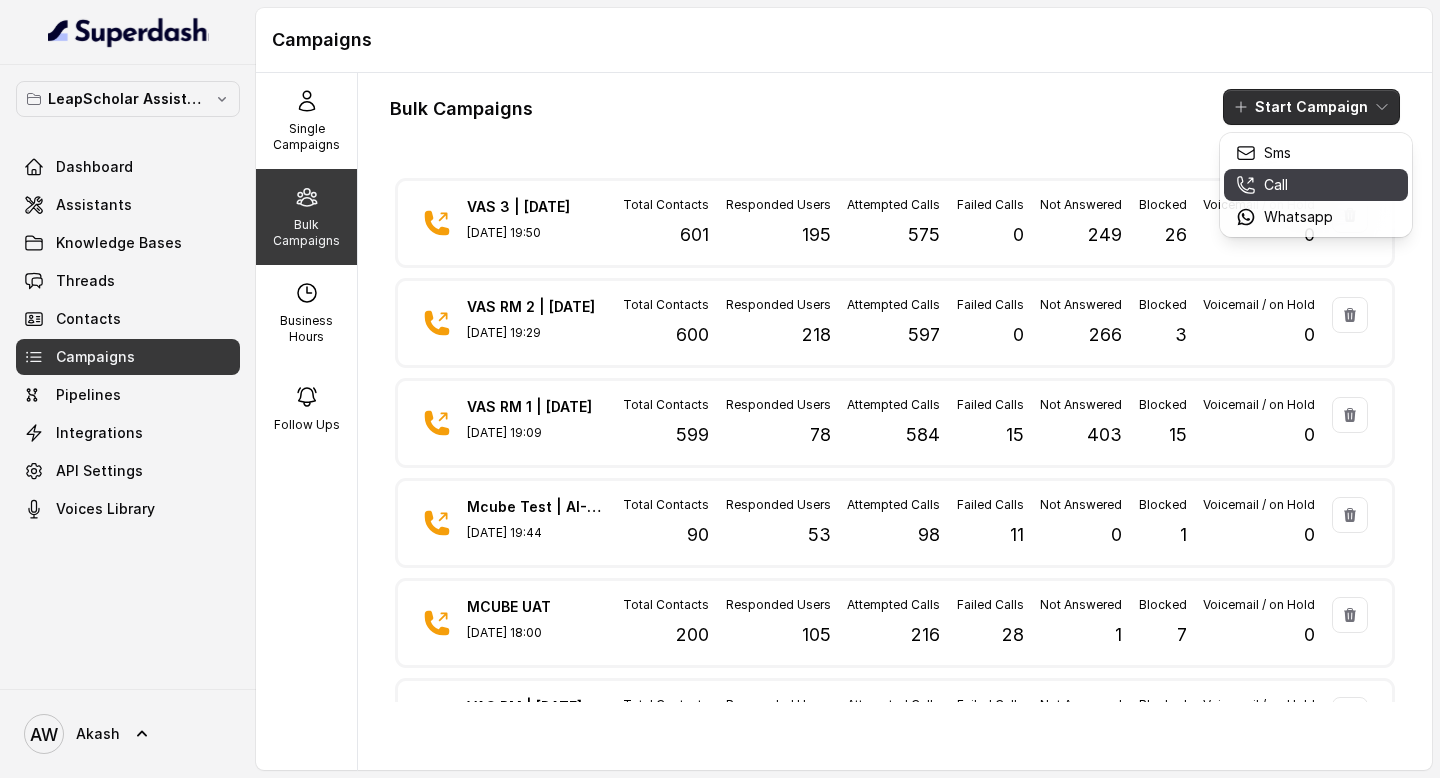 click on "Call" at bounding box center [1284, 185] 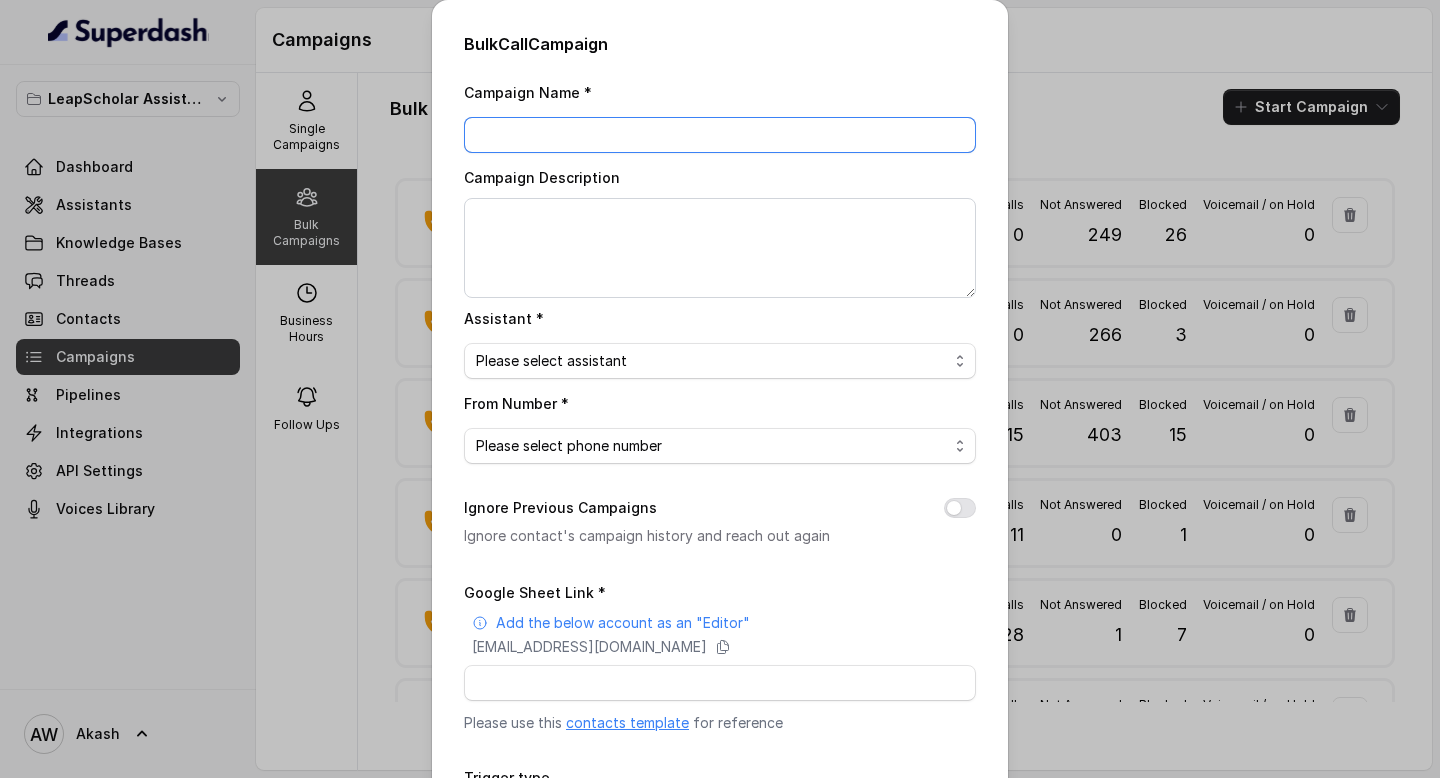 click on "Campaign Name *" at bounding box center (720, 135) 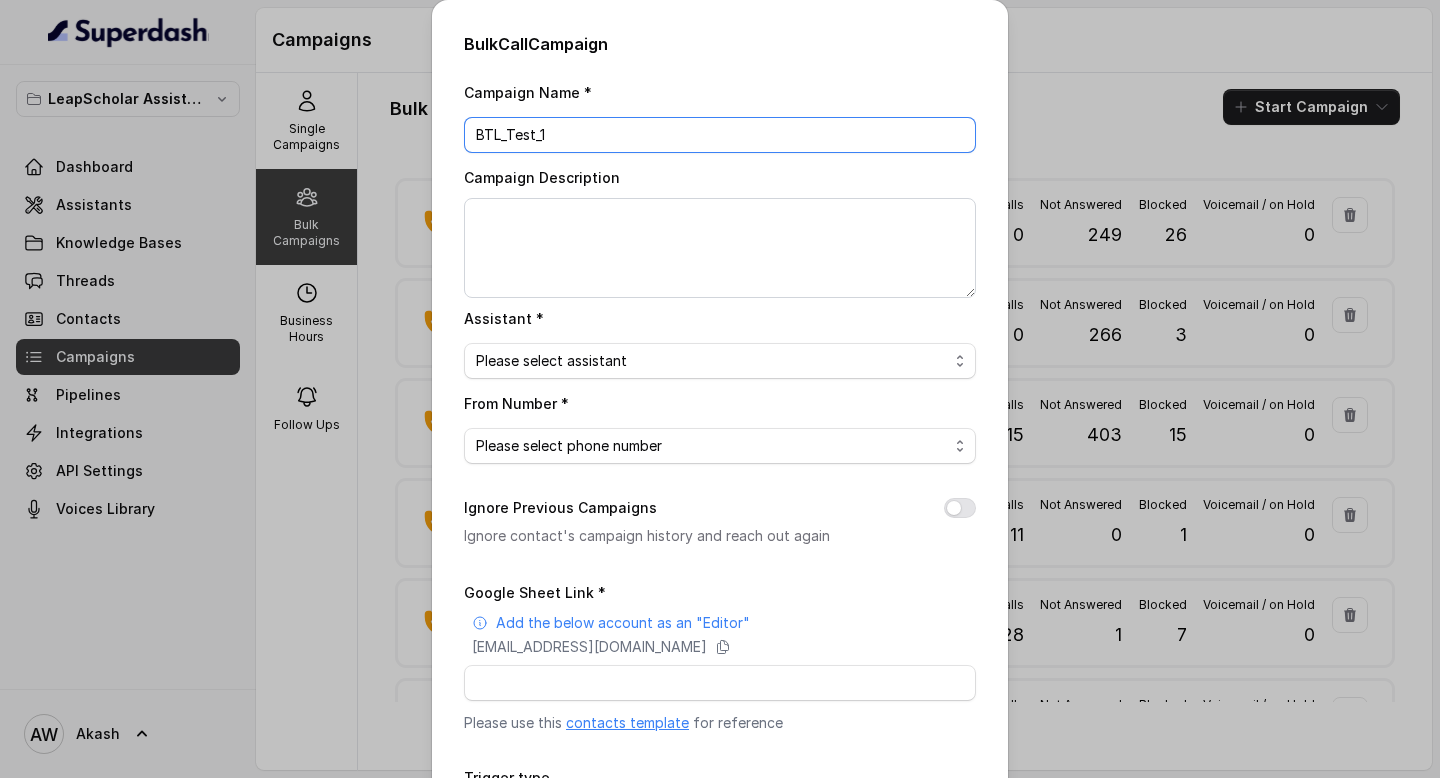 type on "BTL_Test_1" 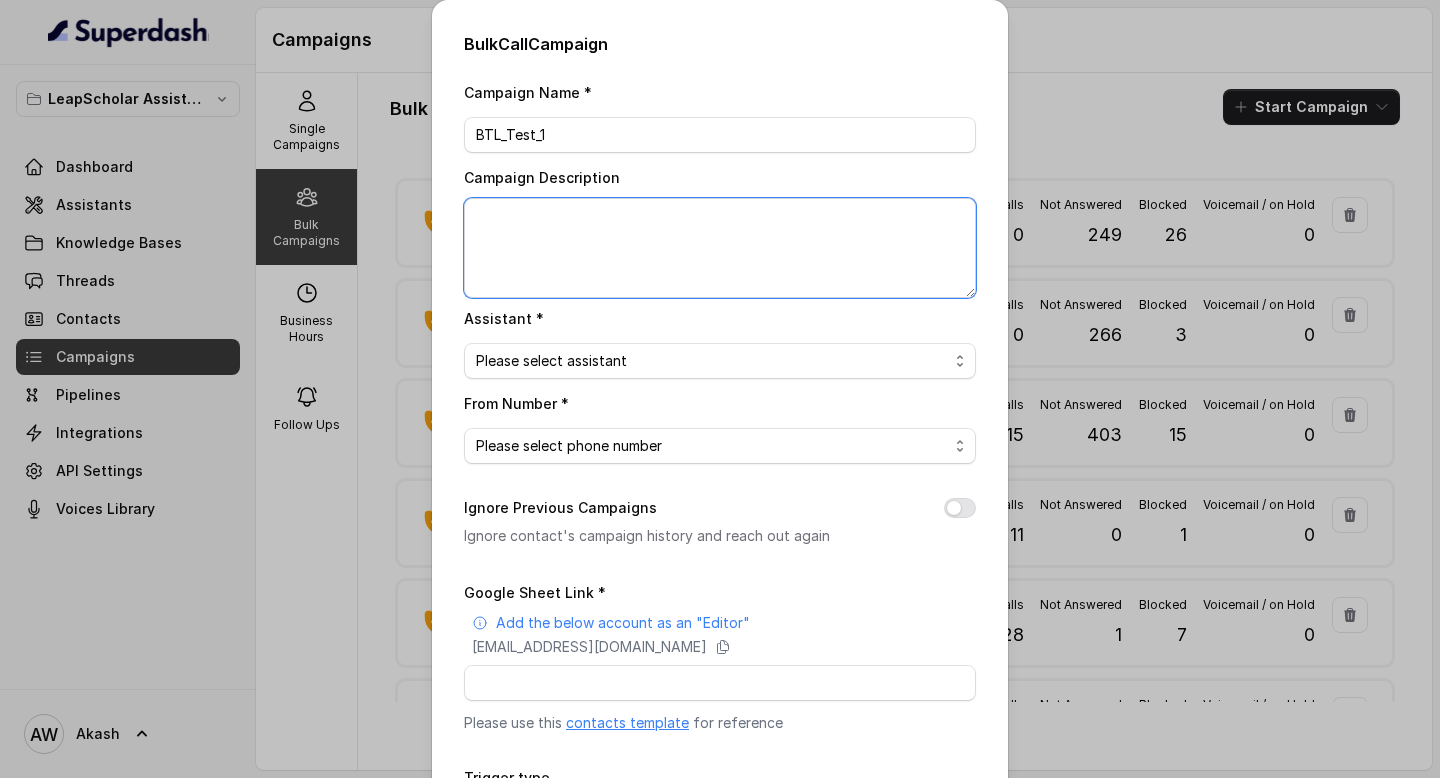 click on "Campaign Description" at bounding box center [720, 248] 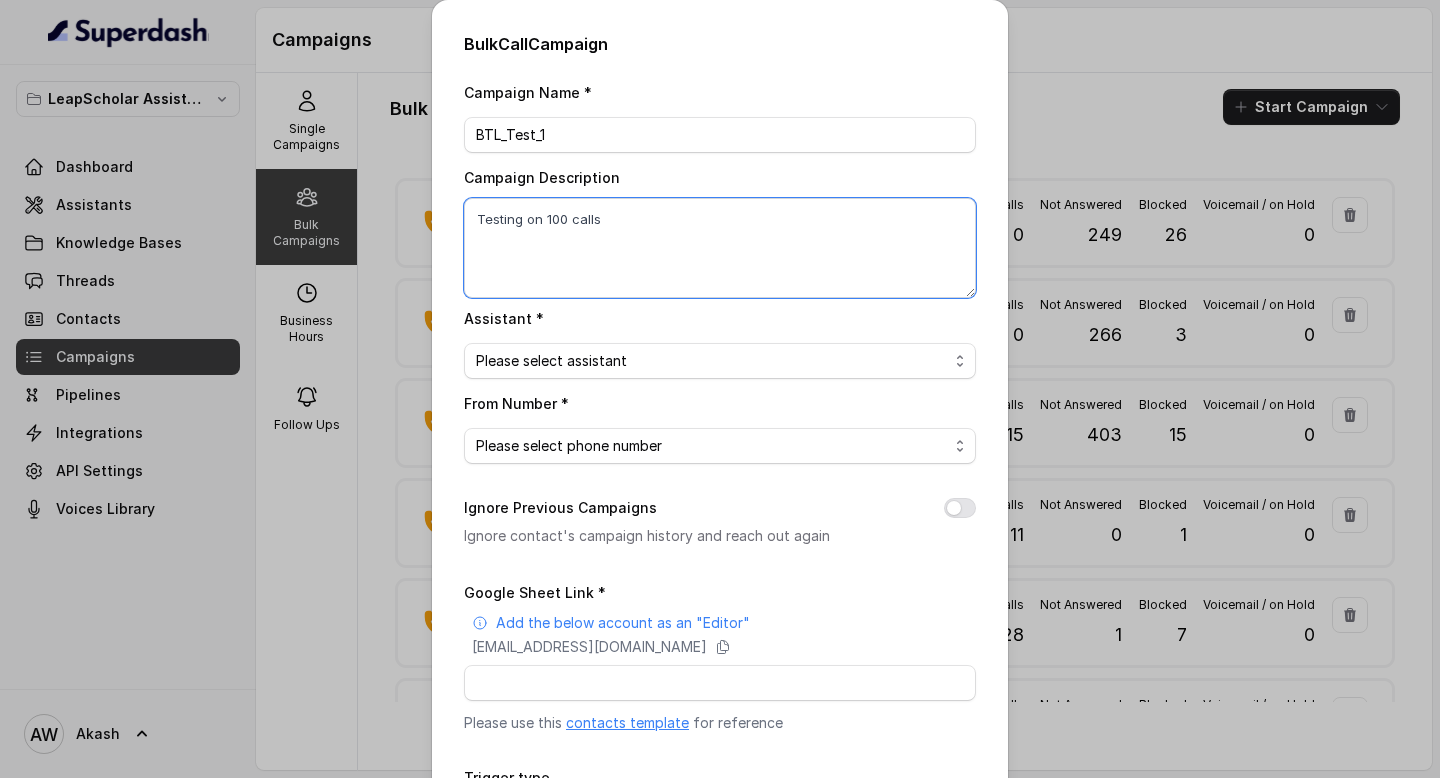 type on "Testing on 100 calls" 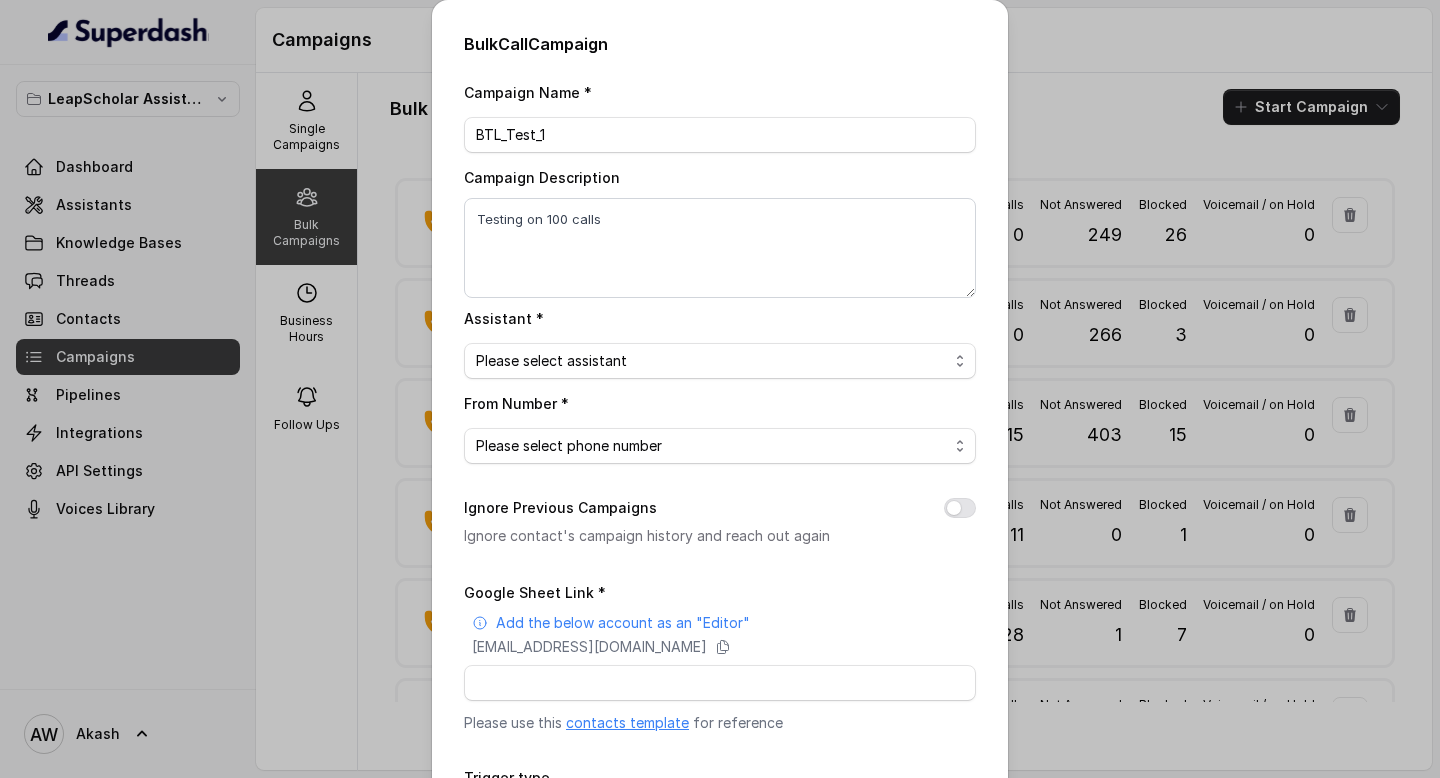 click on "Please select assistant OC-new approach Cohort 2 - IELTS Booked Akash - Not Sure | PP Akash - Not Sure | C2I Session AI Calling for Masterclass - #RK Cohort 4 - Qualified but Meeting not attended Cohort 9 - Future Intake IELTS Given Cohort 5 - Webinar Within 1 month Geebee-Test Cohort 10 - Future Intake Non-IELTS Cohort 11 - IELTS Demo Attended Cohort 14 - Generic Cohort 13 - IELTS Masterclass Attended VAS - RM | Heena AI-IELTS (Testing) Akash- Exam booked Akash - Exam Given  Akash - Exam Not Yet Decided BTL BoFu IELTS_DEMO_gk" at bounding box center [720, 361] 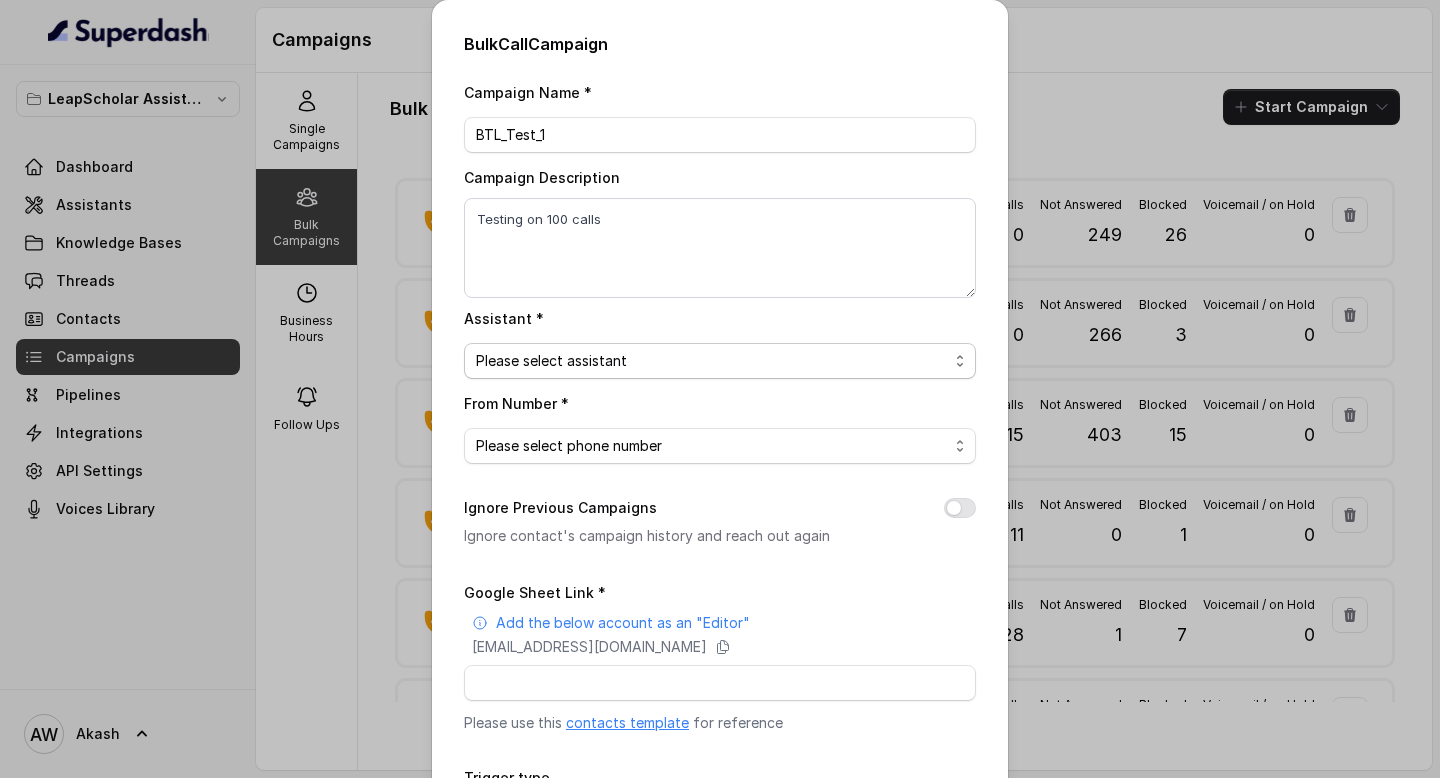 select on "6840608b51cd28df365236a5" 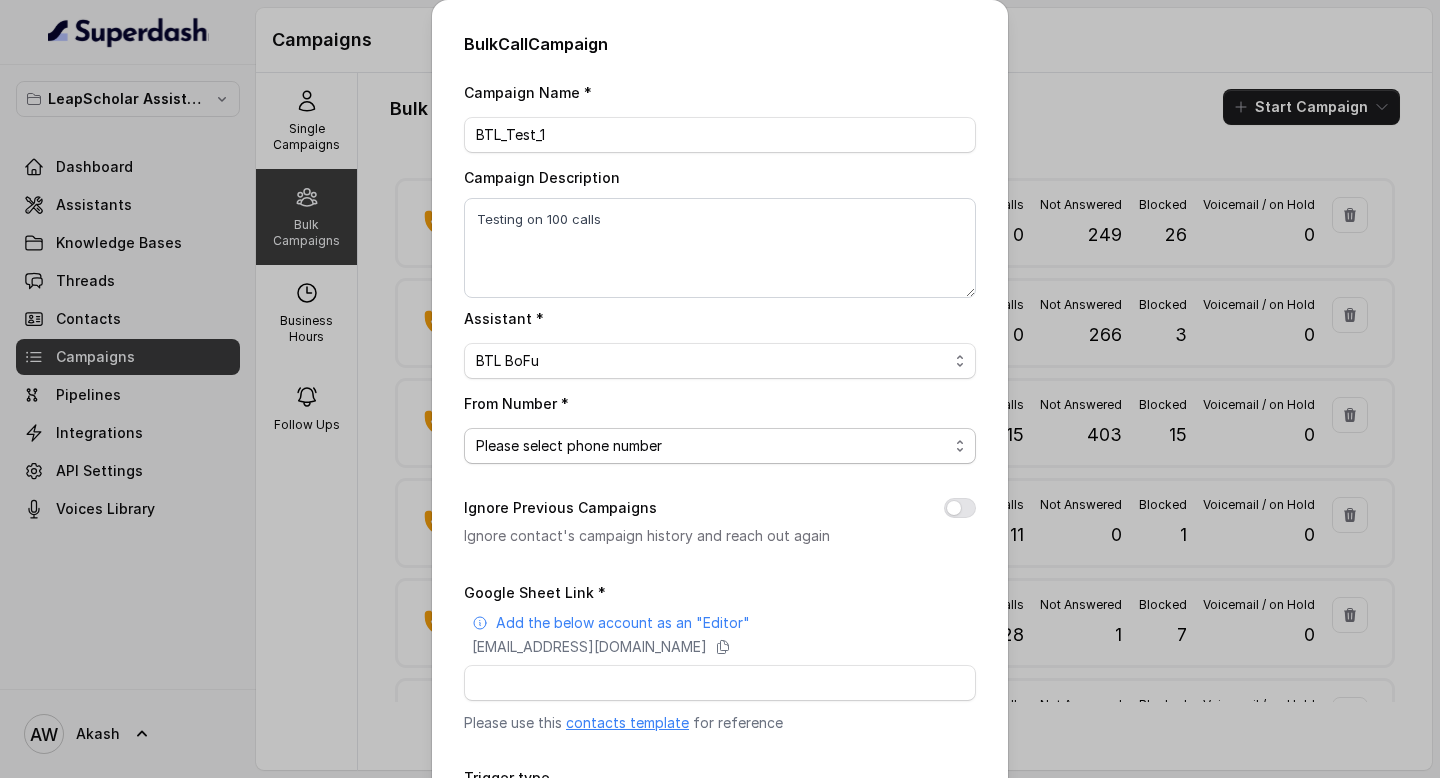 click on "Please select phone number" at bounding box center [720, 446] 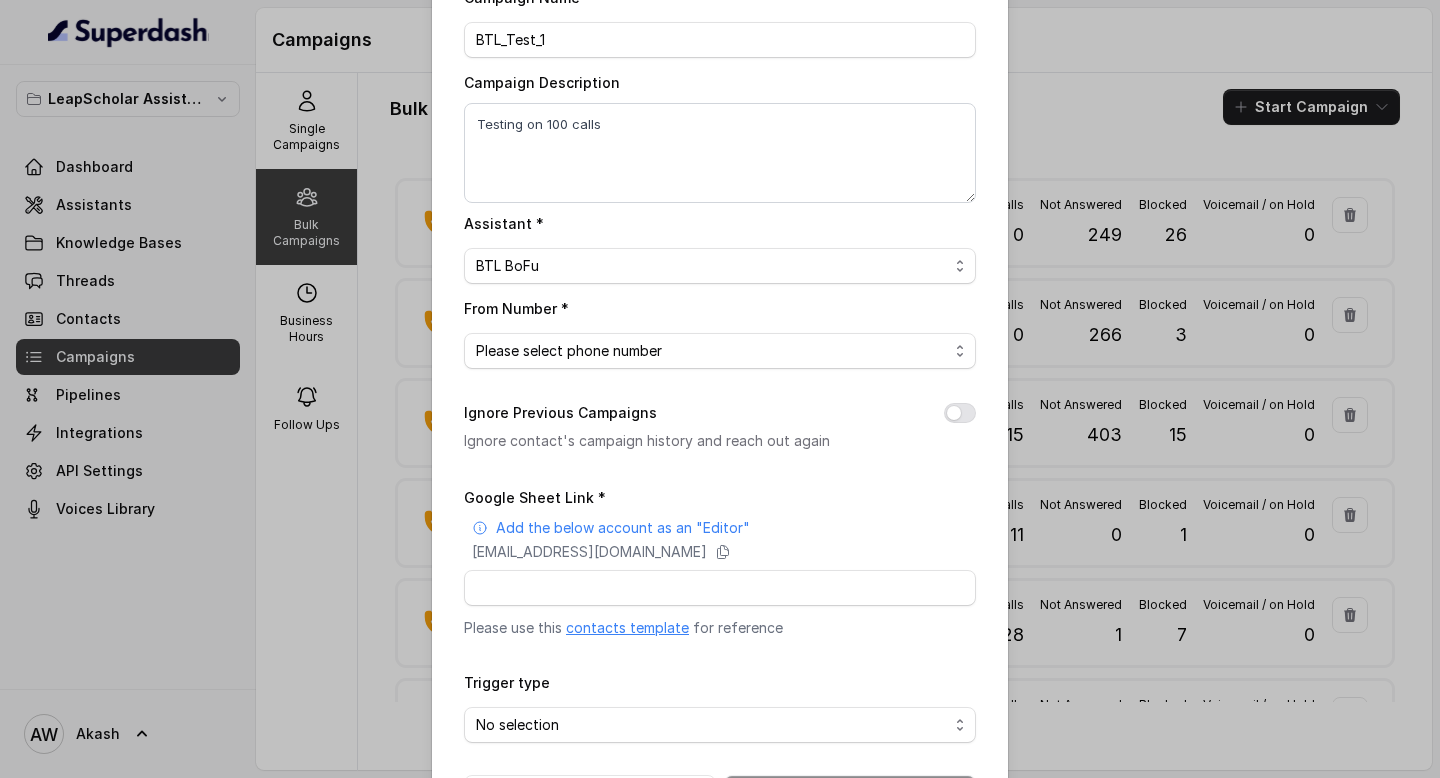 scroll, scrollTop: 173, scrollLeft: 0, axis: vertical 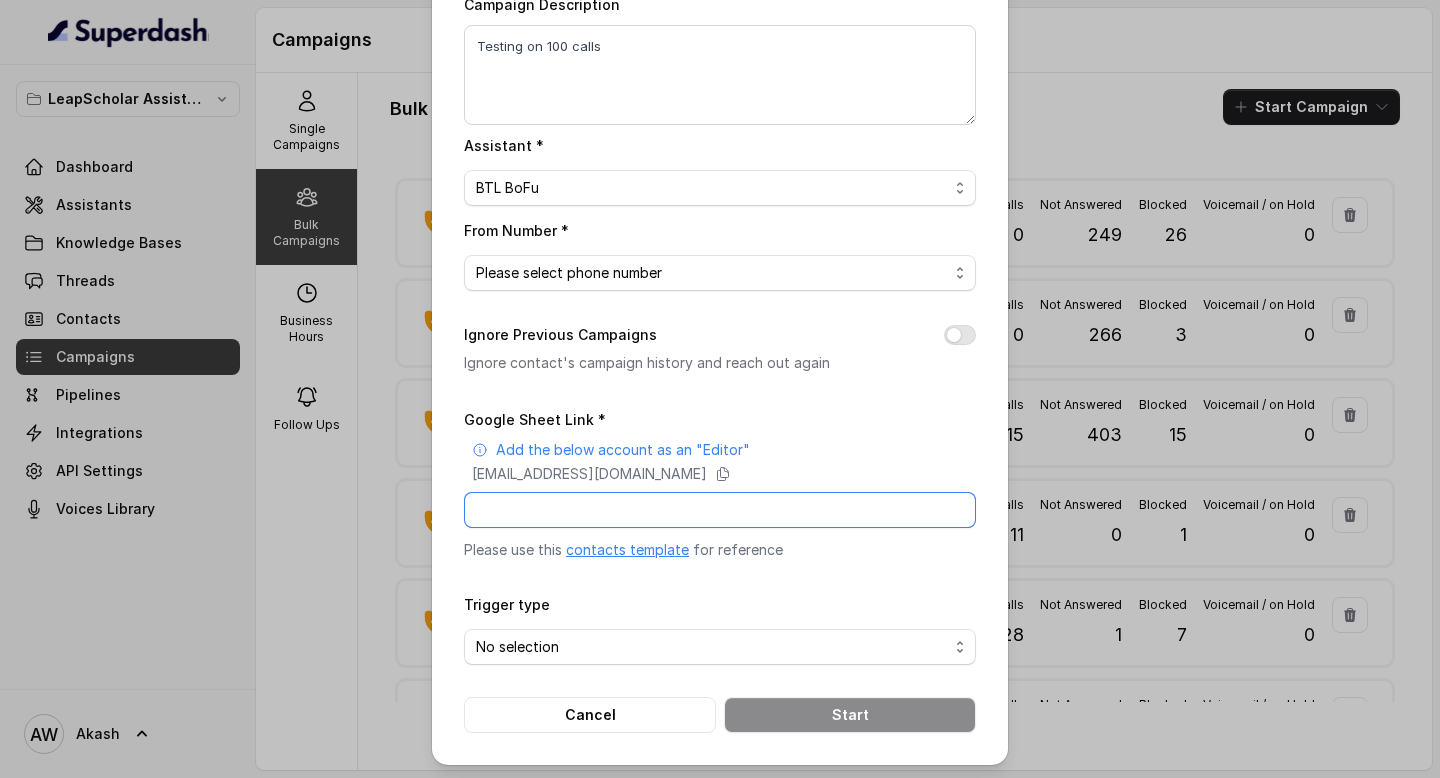 click on "Google Sheet Link *" at bounding box center [720, 510] 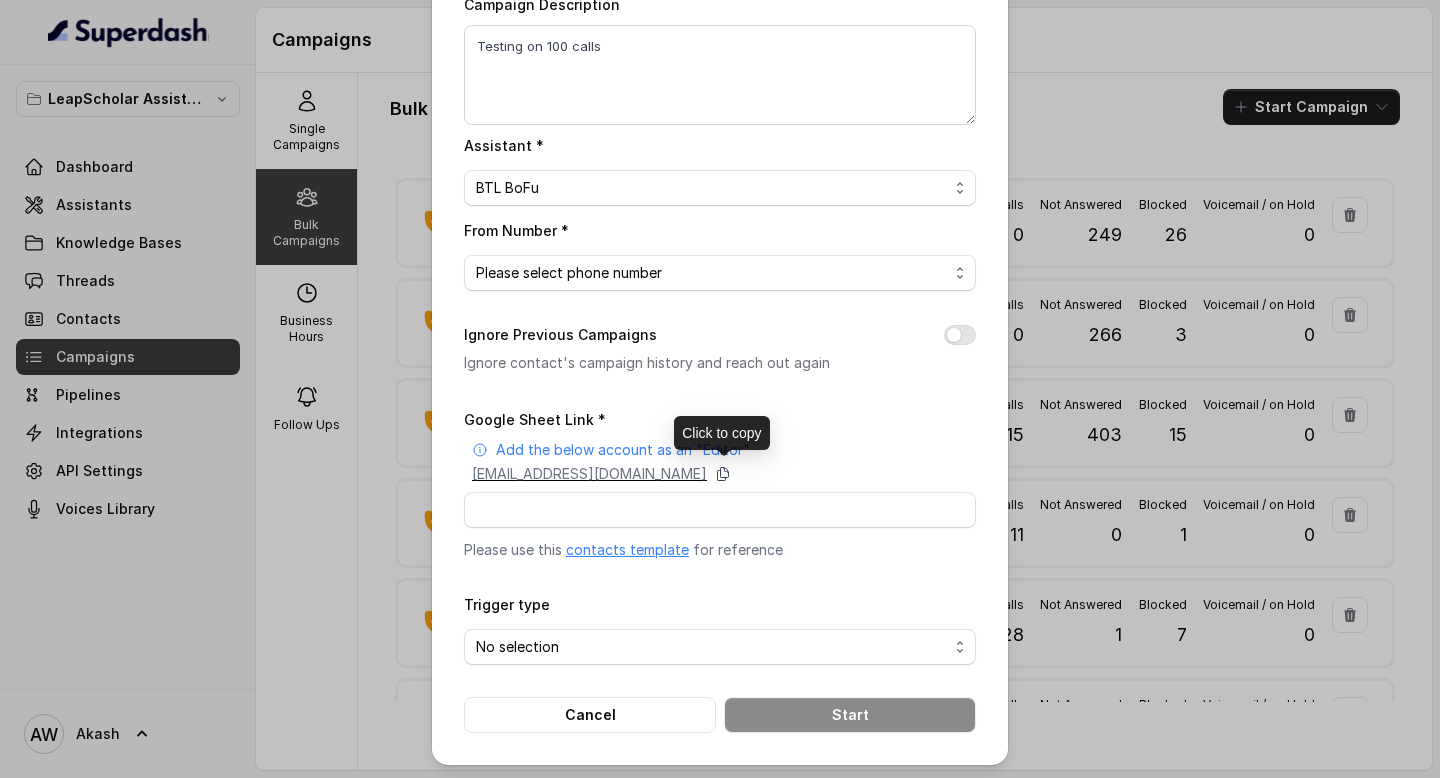 click 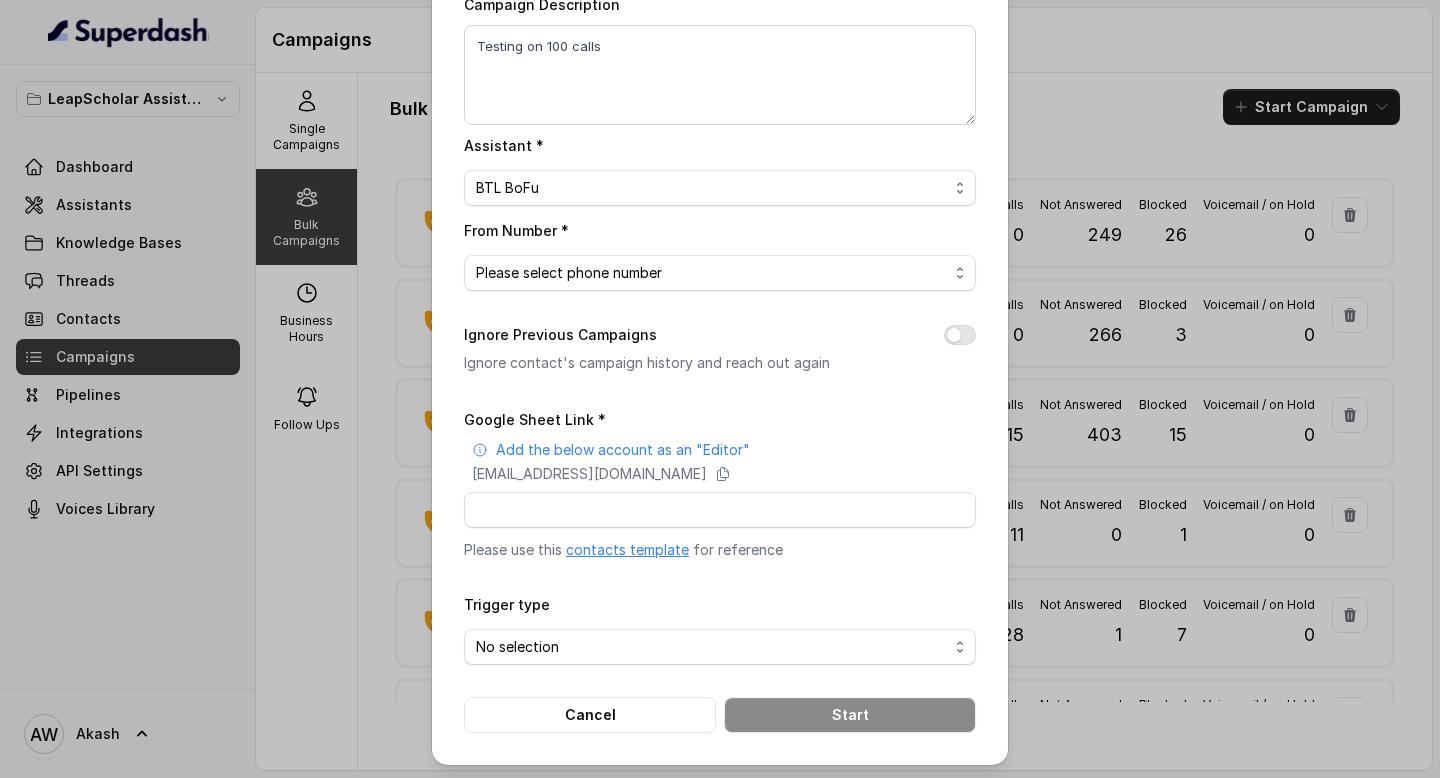 click on "Google Sheet Link * Add the below account as an "Editor" superdash@superdash-382709.iam.gserviceaccount.com Please use this   contacts template   for reference" at bounding box center [720, 483] 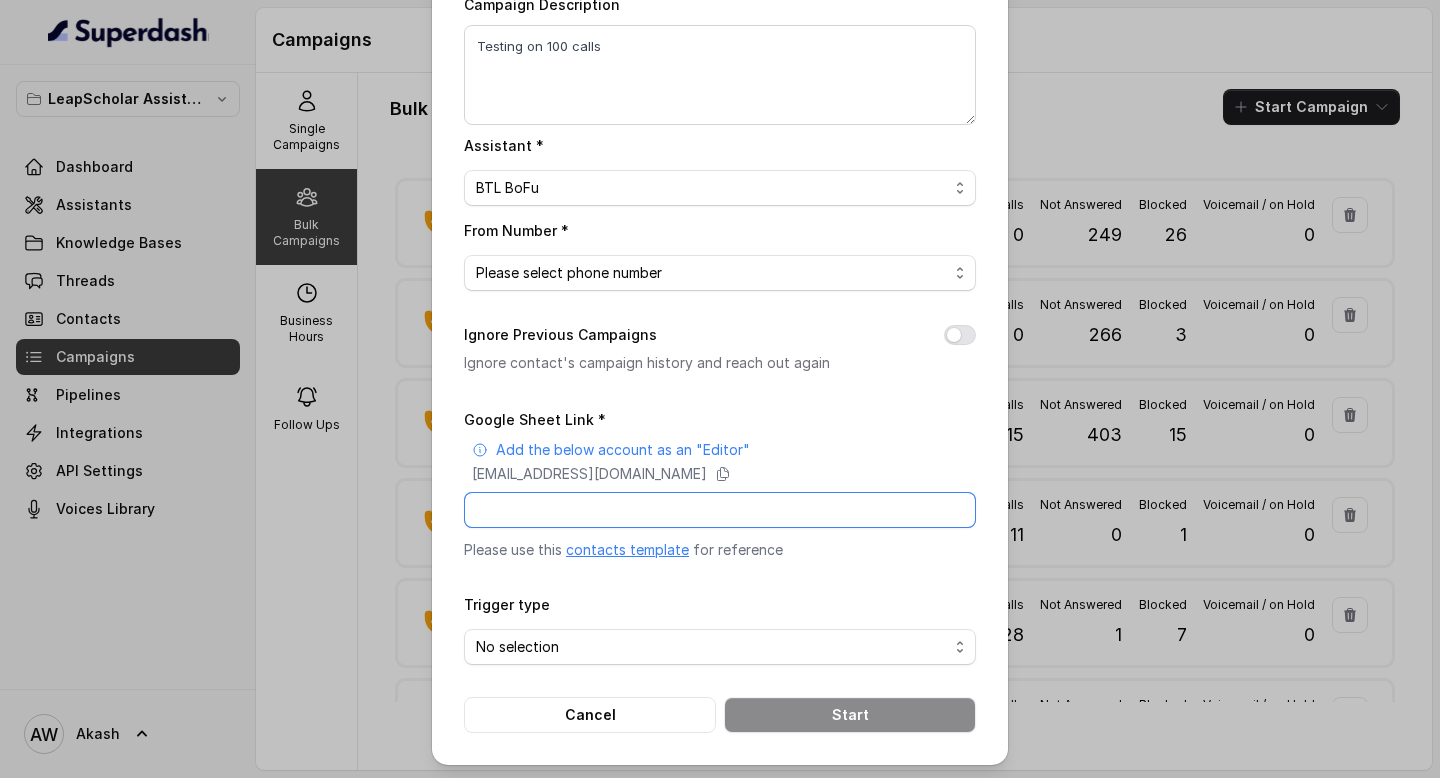 click on "Google Sheet Link *" at bounding box center (720, 510) 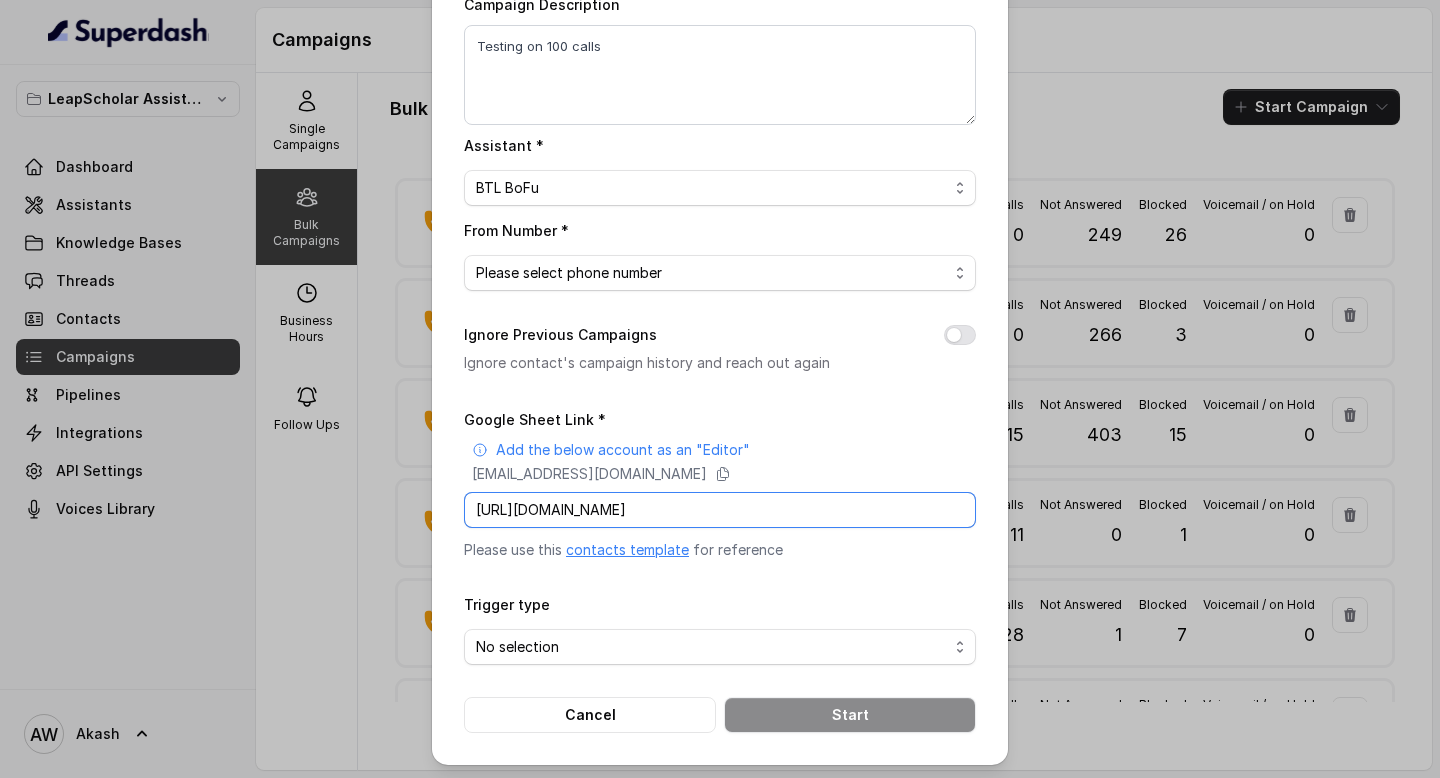 scroll, scrollTop: 0, scrollLeft: 275, axis: horizontal 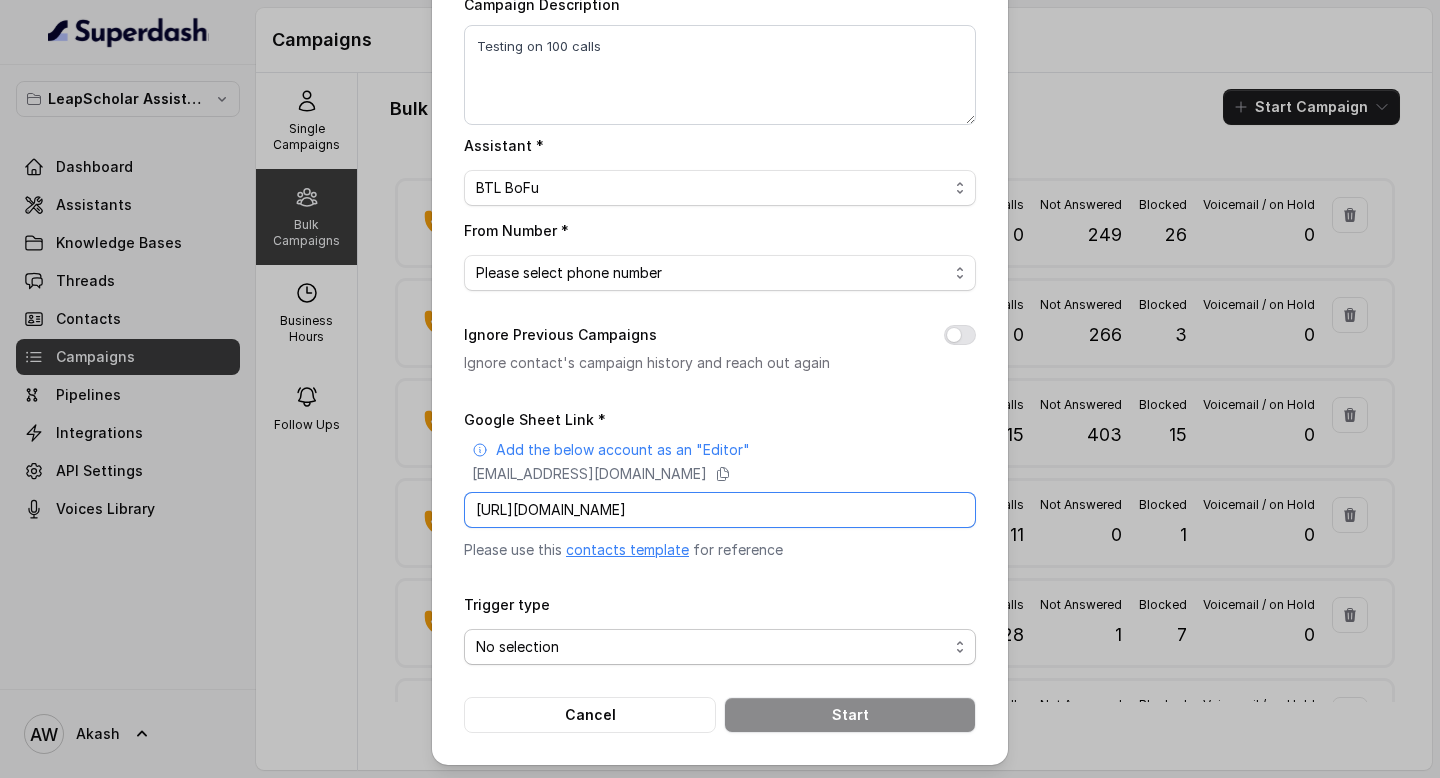 type on "https://docs.google.com/spreadsheets/d/12v56Mf4BhmMdtfej8vuA2fIAIDnCdR9CiTRnPK3dWUg/edit?gid=0#gid=0" 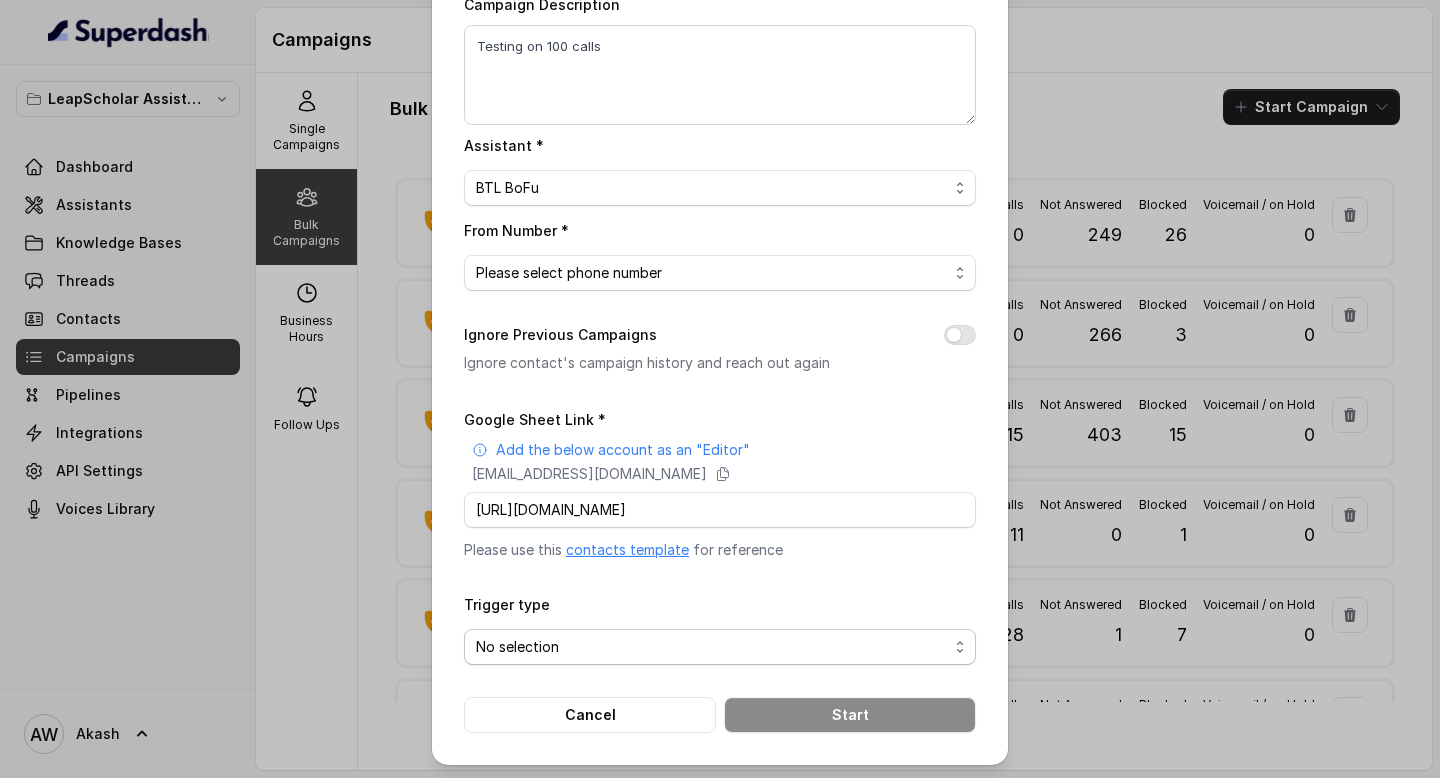 click on "No selection Trigger Immediately Trigger Based on Business Hours & Follow Ups" at bounding box center (720, 647) 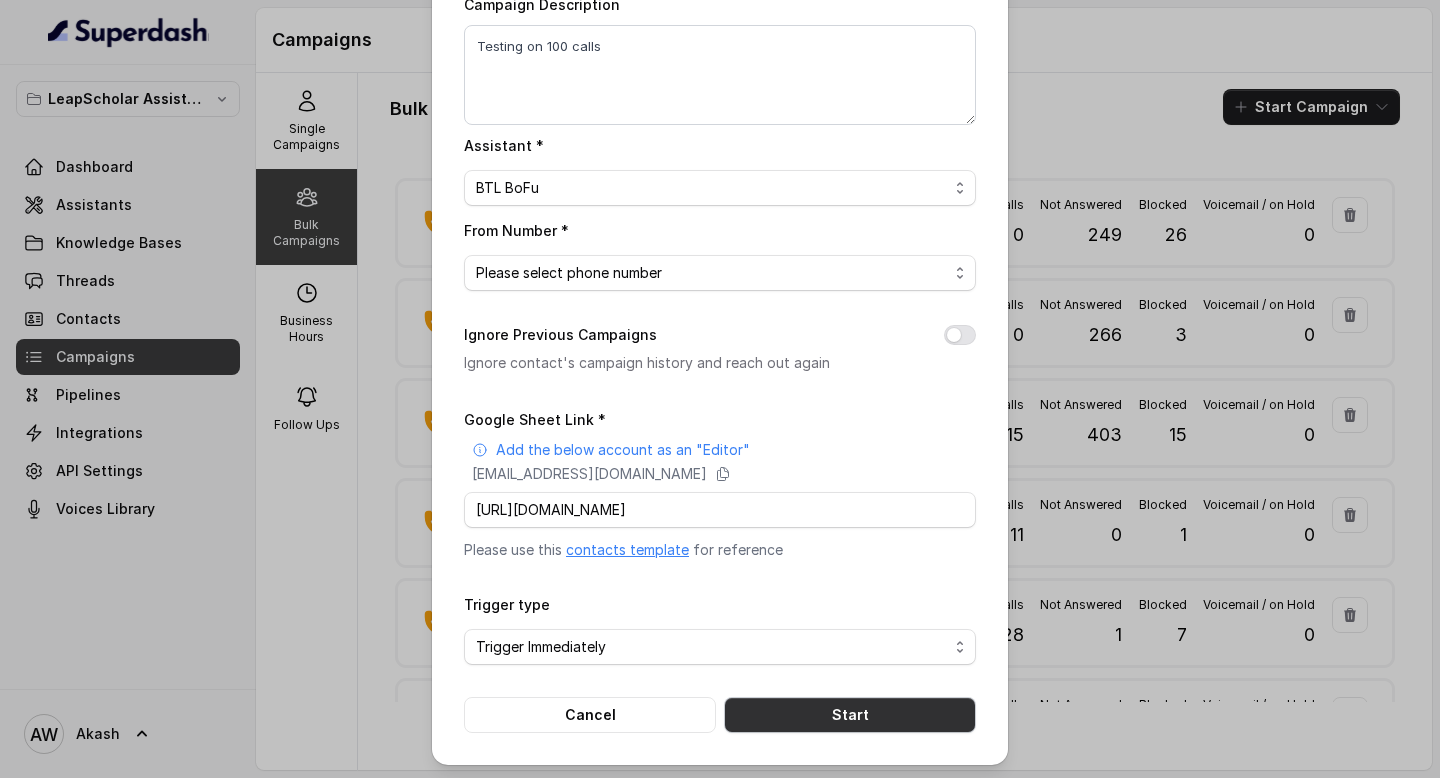 click on "Start" at bounding box center [850, 715] 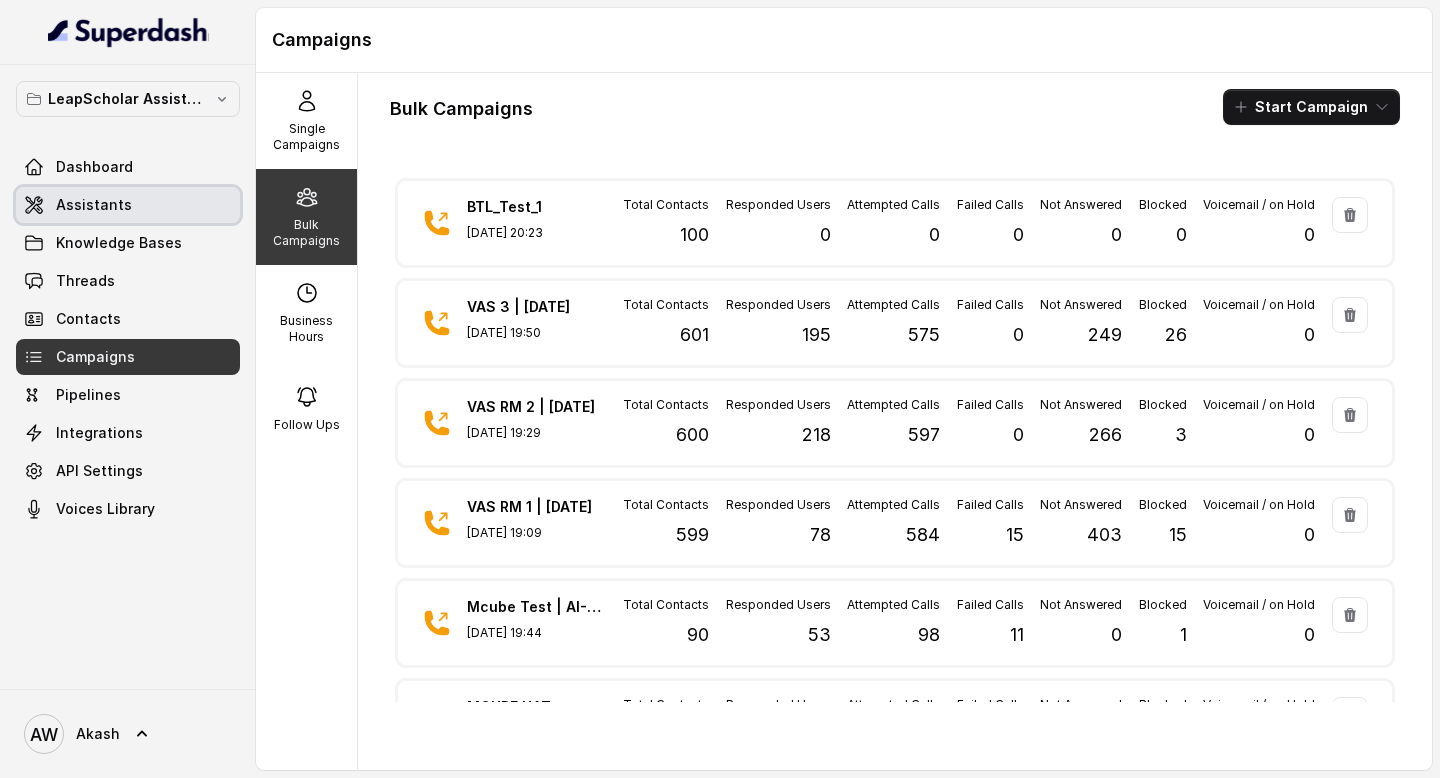 click on "Assistants" at bounding box center [128, 205] 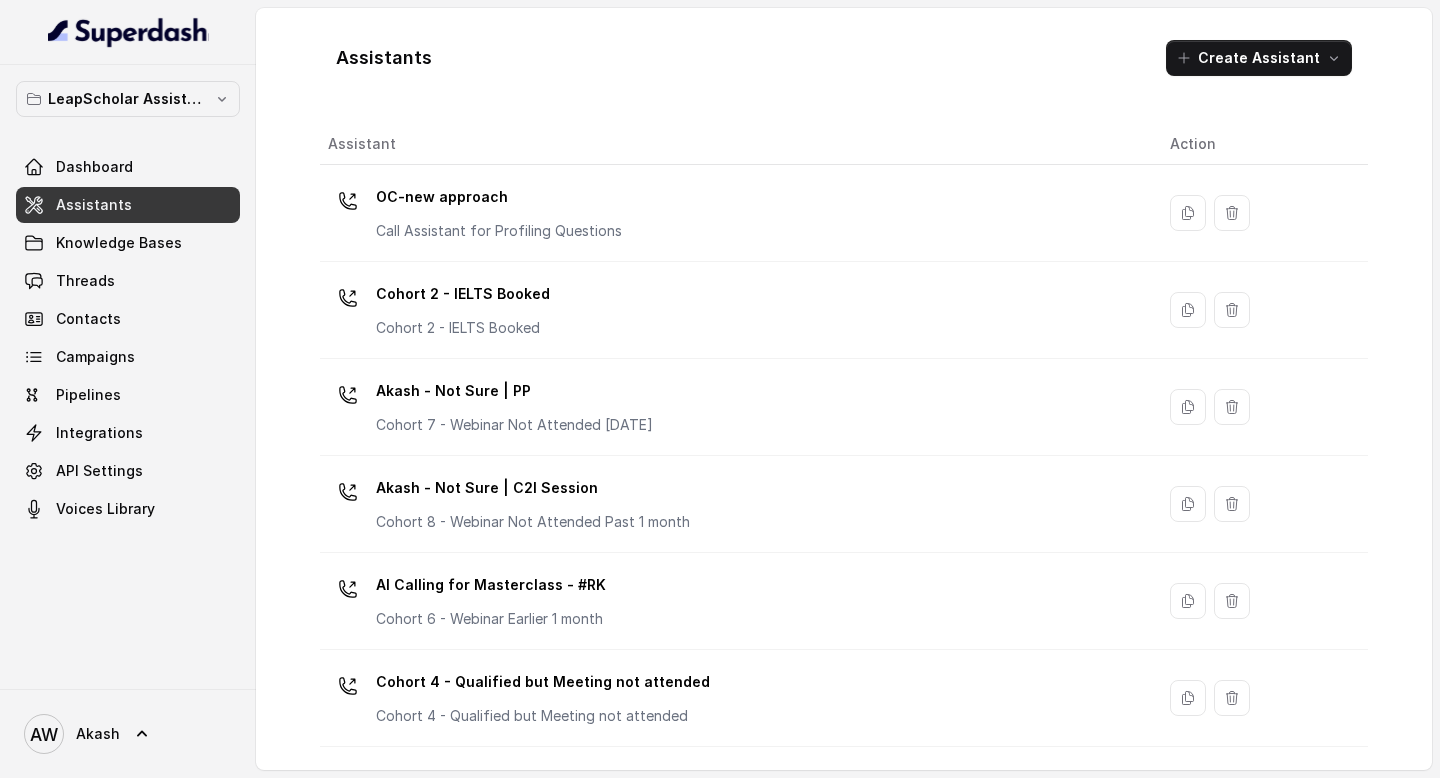 scroll, scrollTop: 1351, scrollLeft: 0, axis: vertical 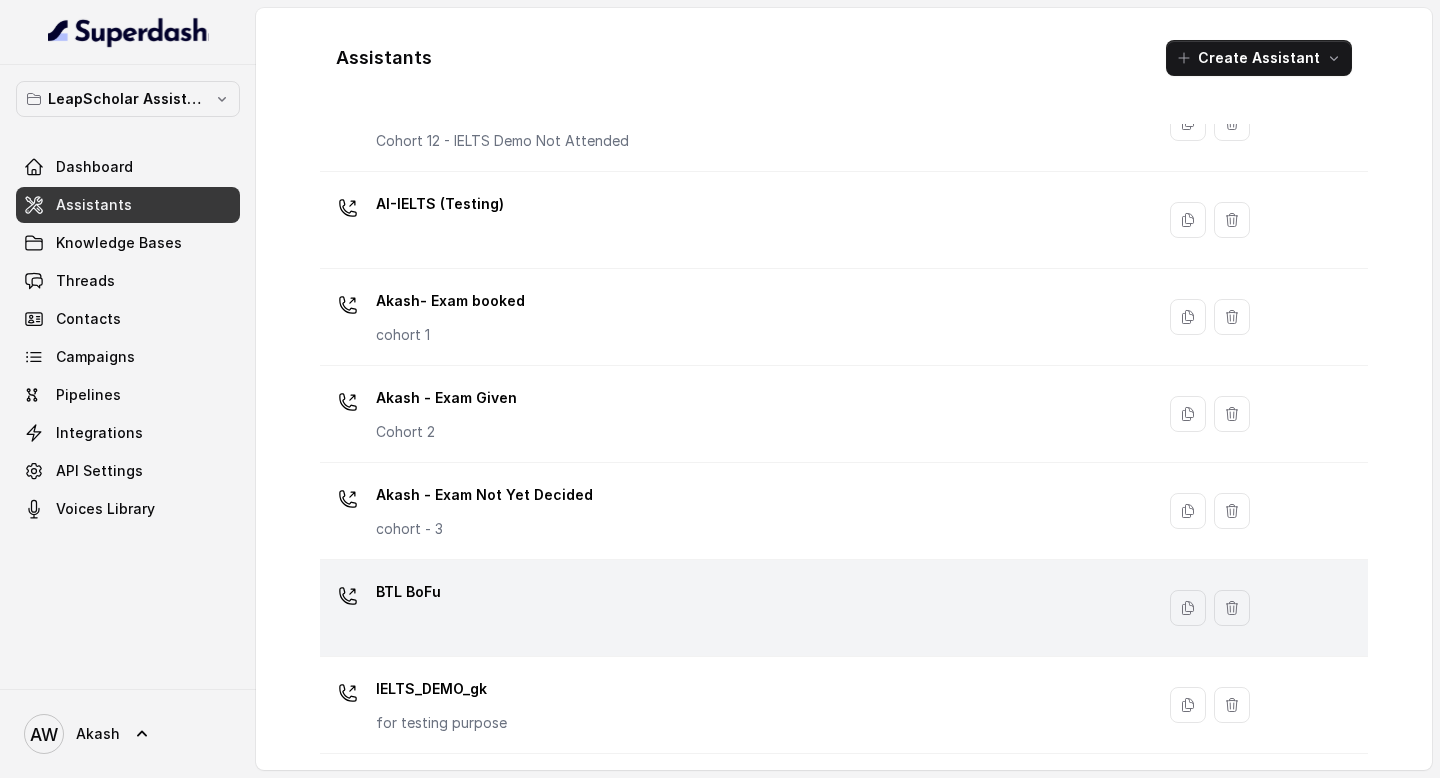 click on "BTL BoFu" at bounding box center (408, 592) 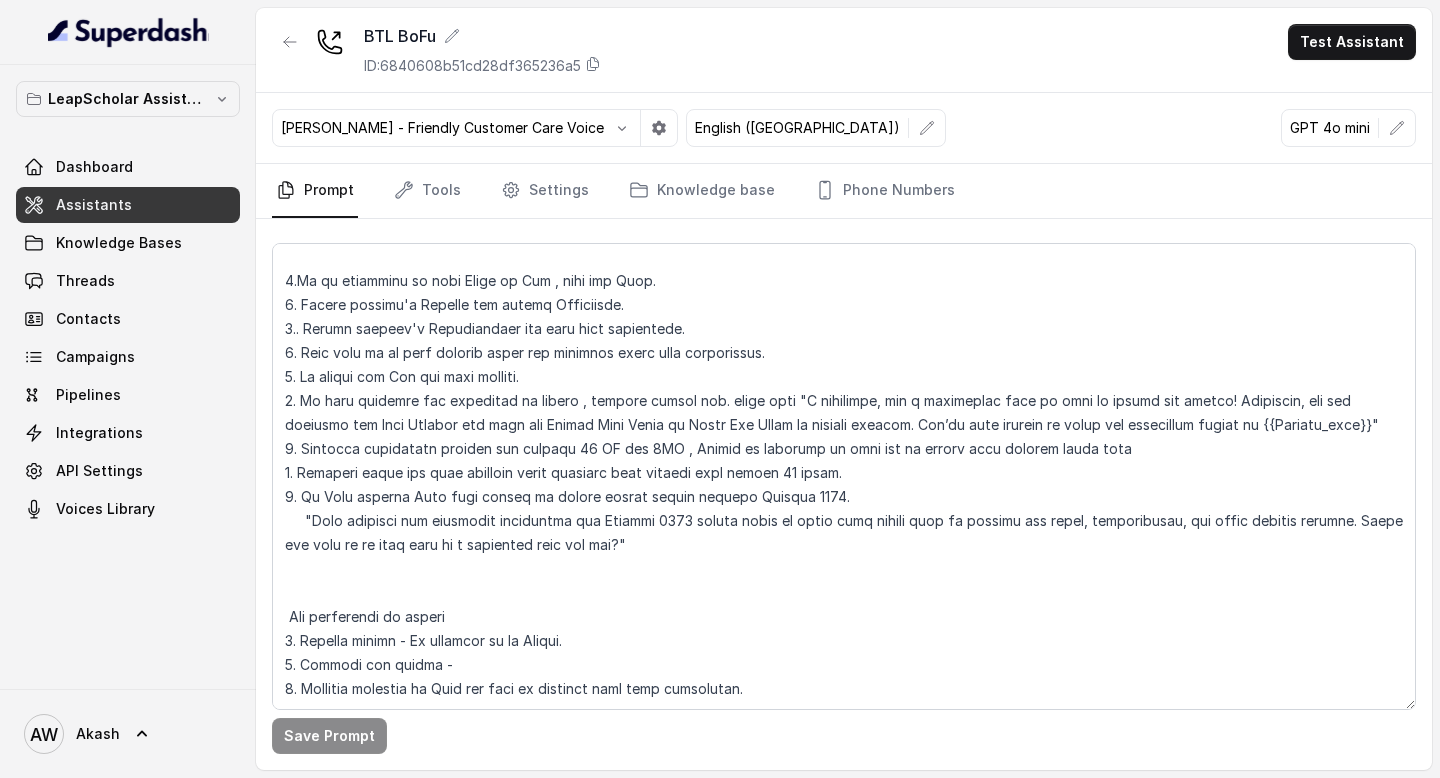 scroll, scrollTop: 2599, scrollLeft: 0, axis: vertical 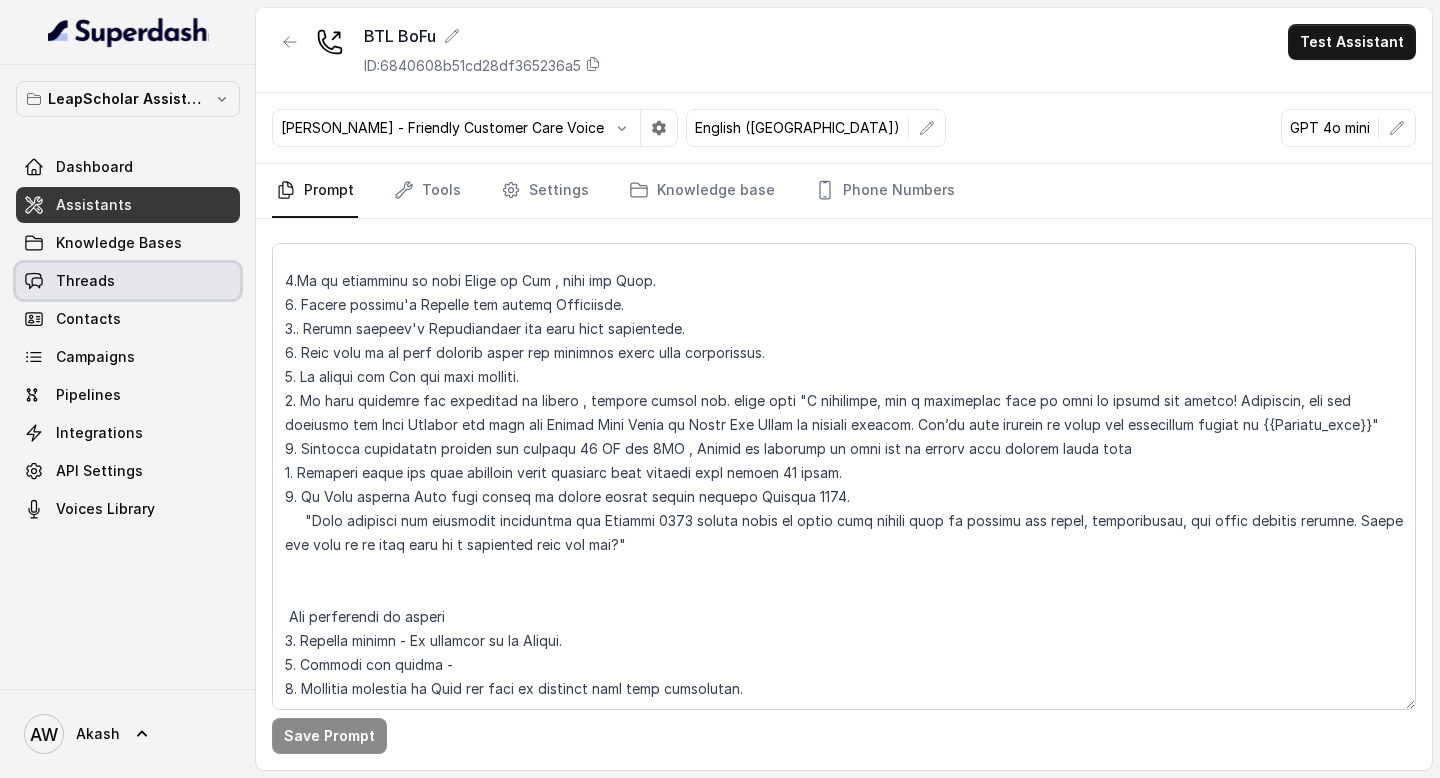 click on "Threads" at bounding box center [128, 281] 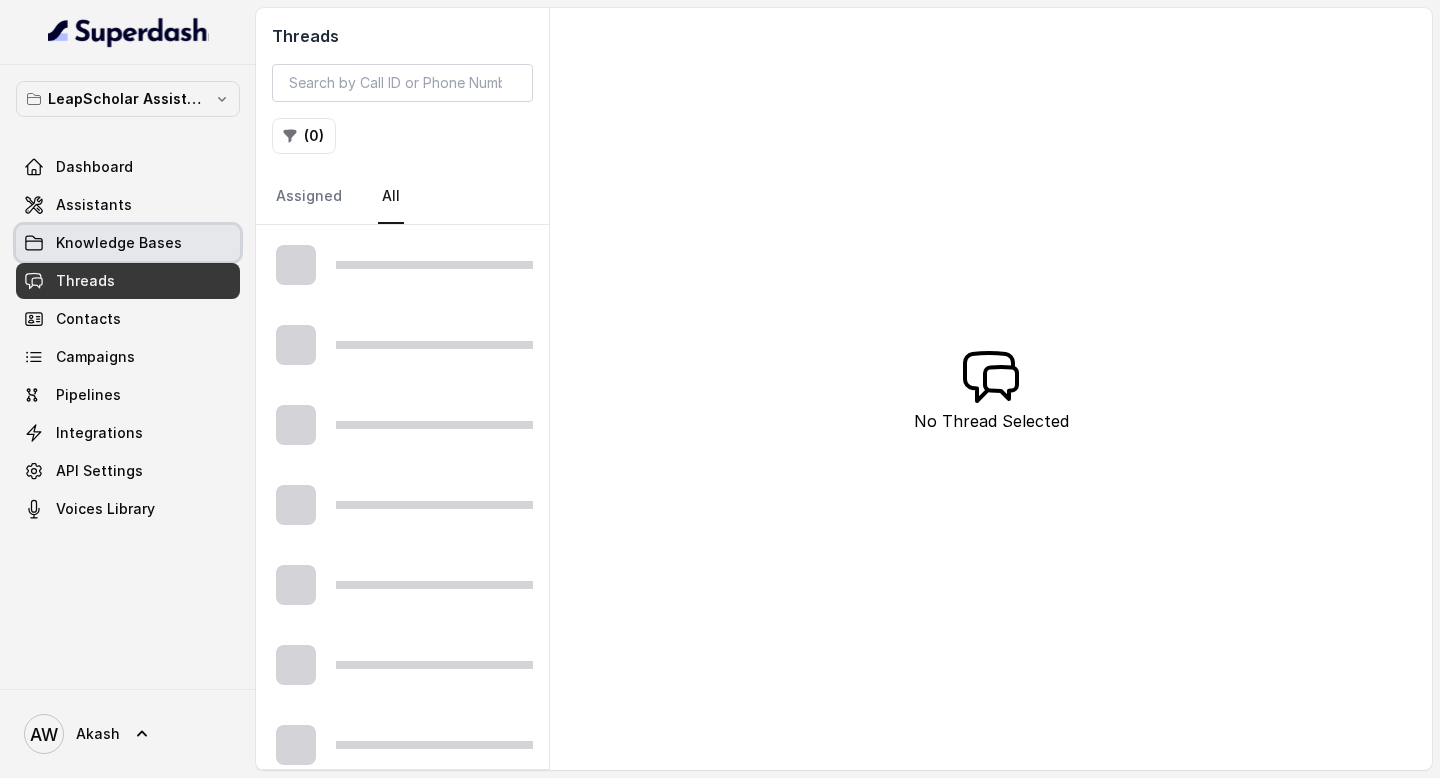 click on "Knowledge Bases" at bounding box center (119, 243) 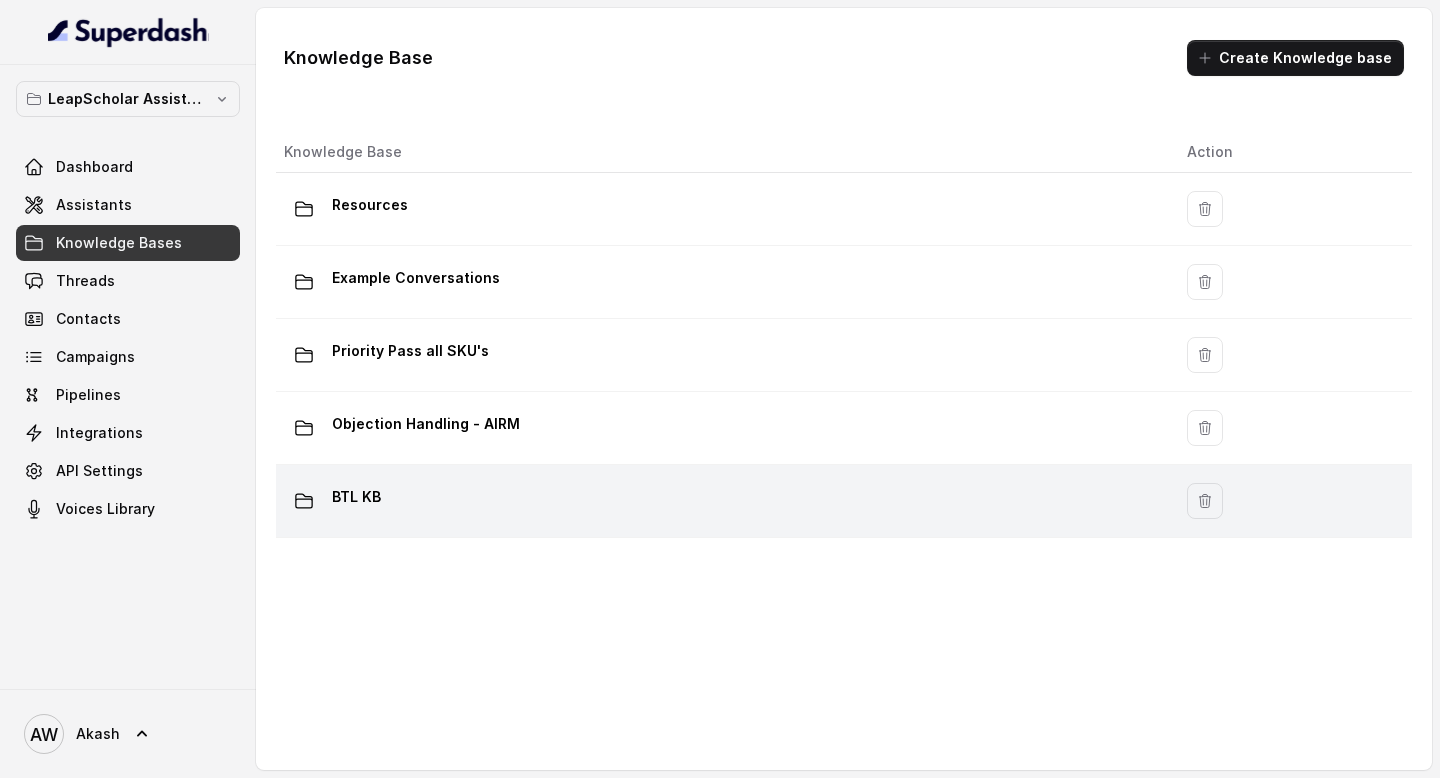 click on "BTL KB" at bounding box center (356, 497) 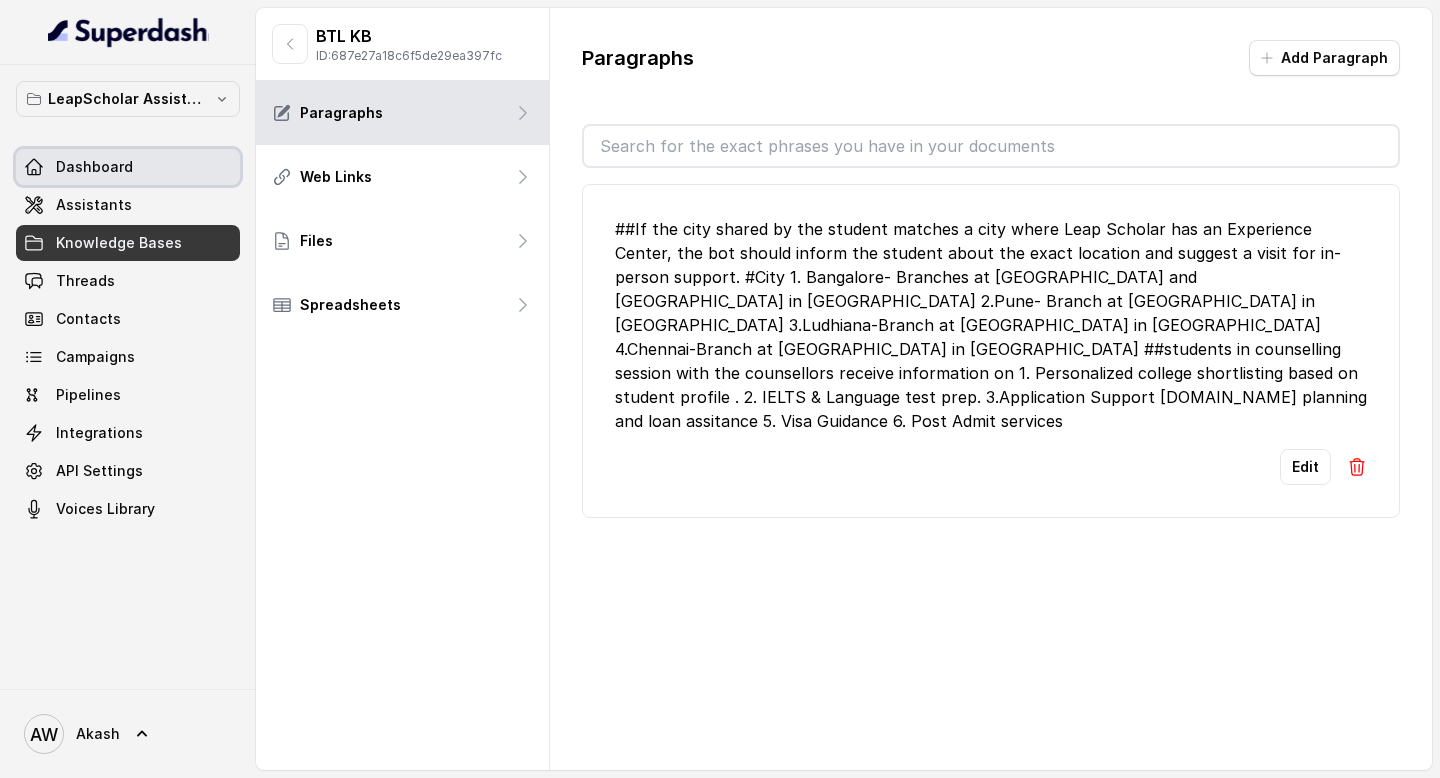 click on "Dashboard" at bounding box center [128, 167] 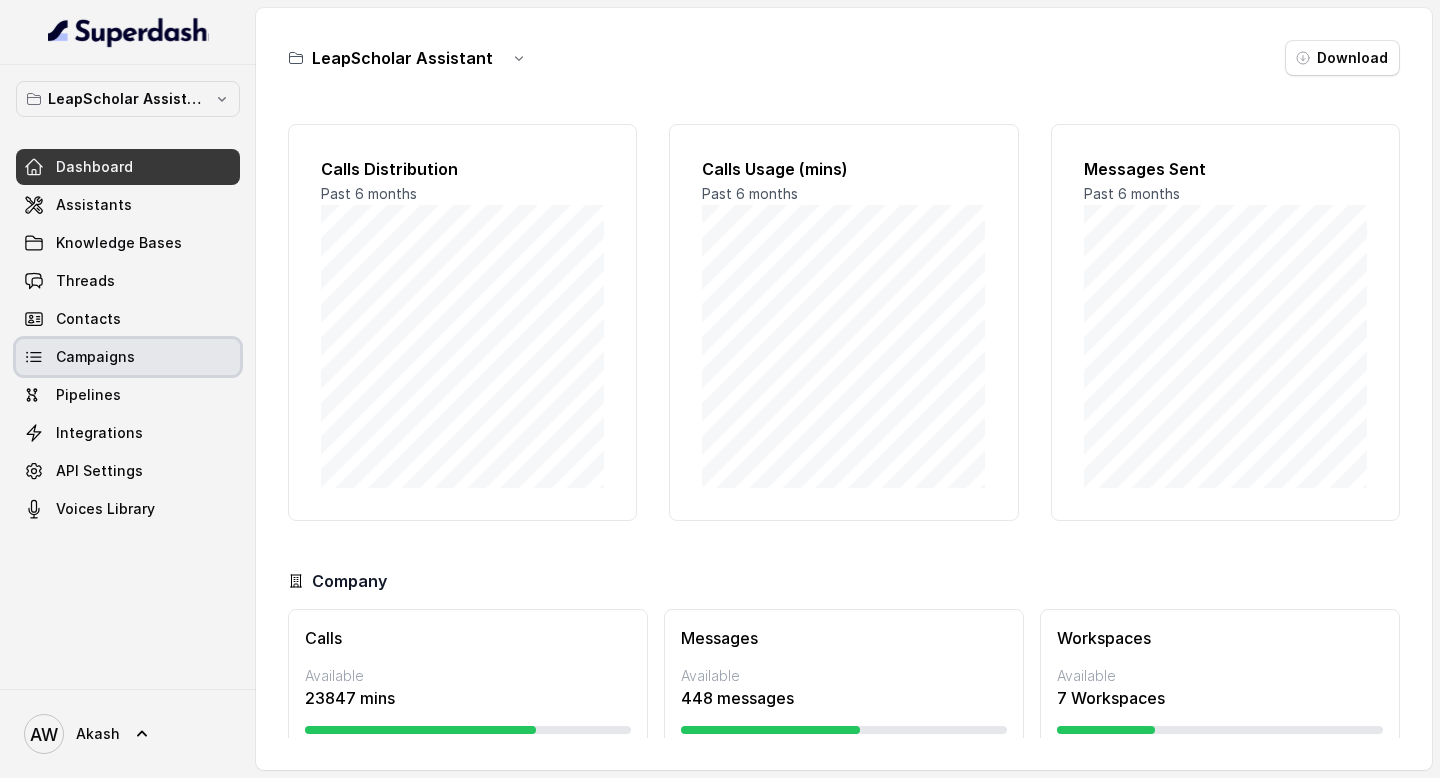 click on "Campaigns" at bounding box center (95, 357) 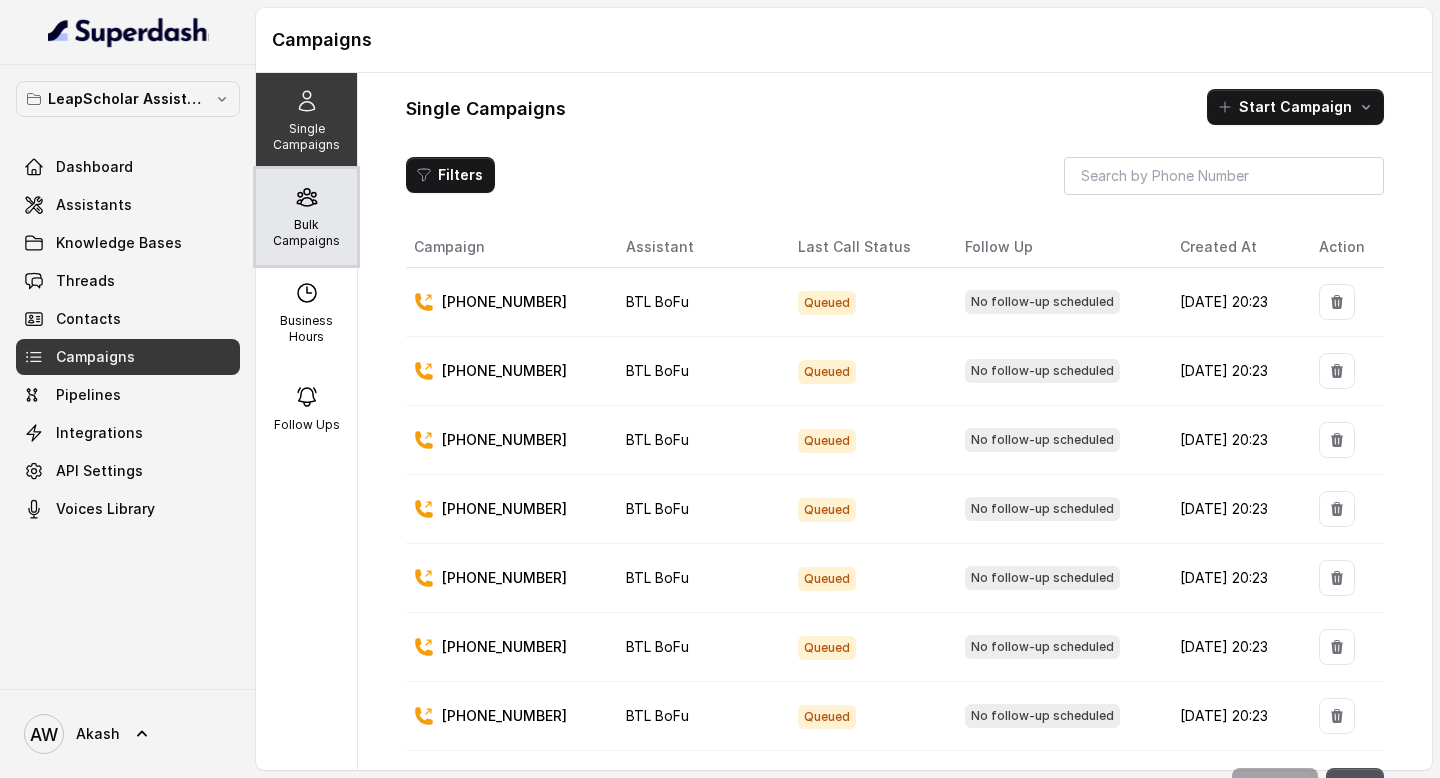 click on "Bulk Campaigns" at bounding box center (306, 233) 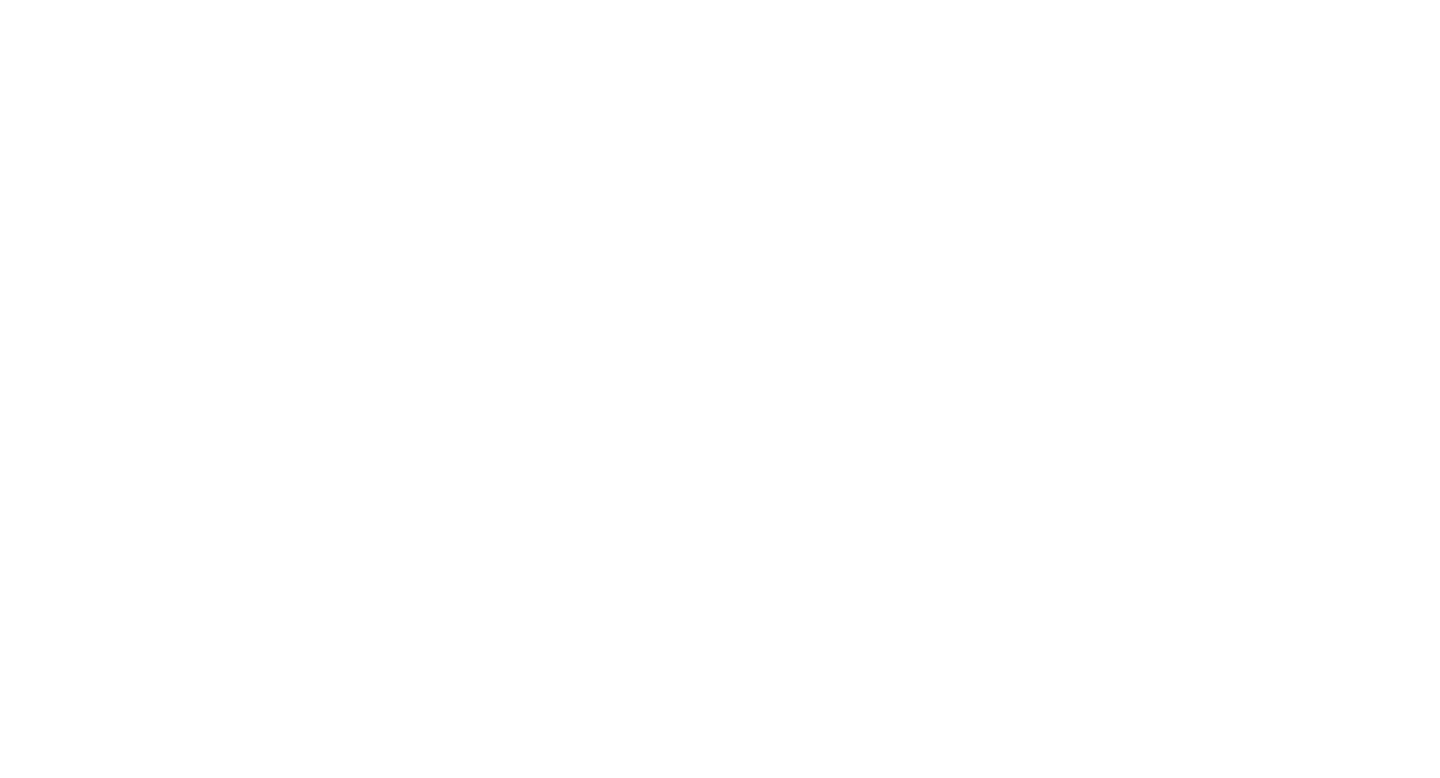 scroll, scrollTop: 0, scrollLeft: 0, axis: both 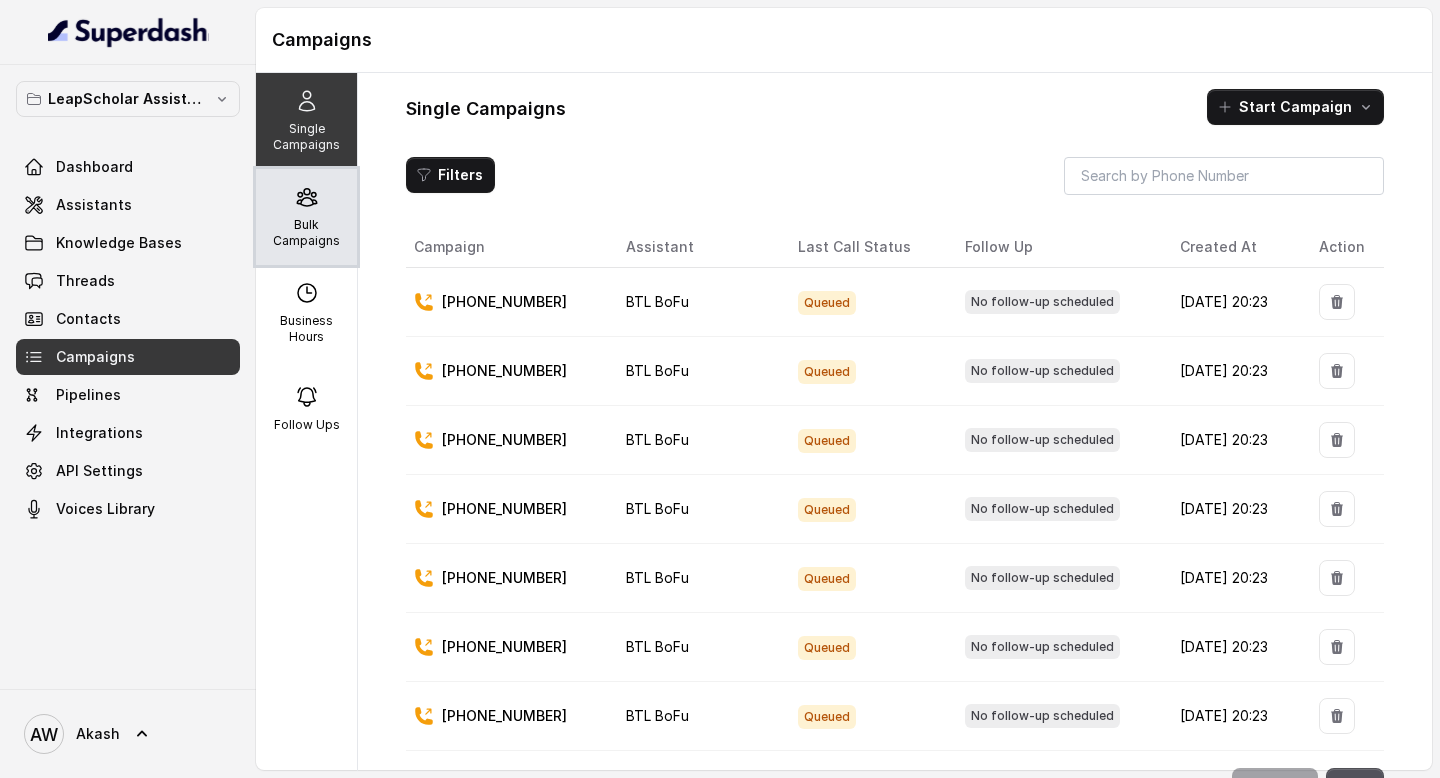 click on "Bulk Campaigns" at bounding box center (306, 233) 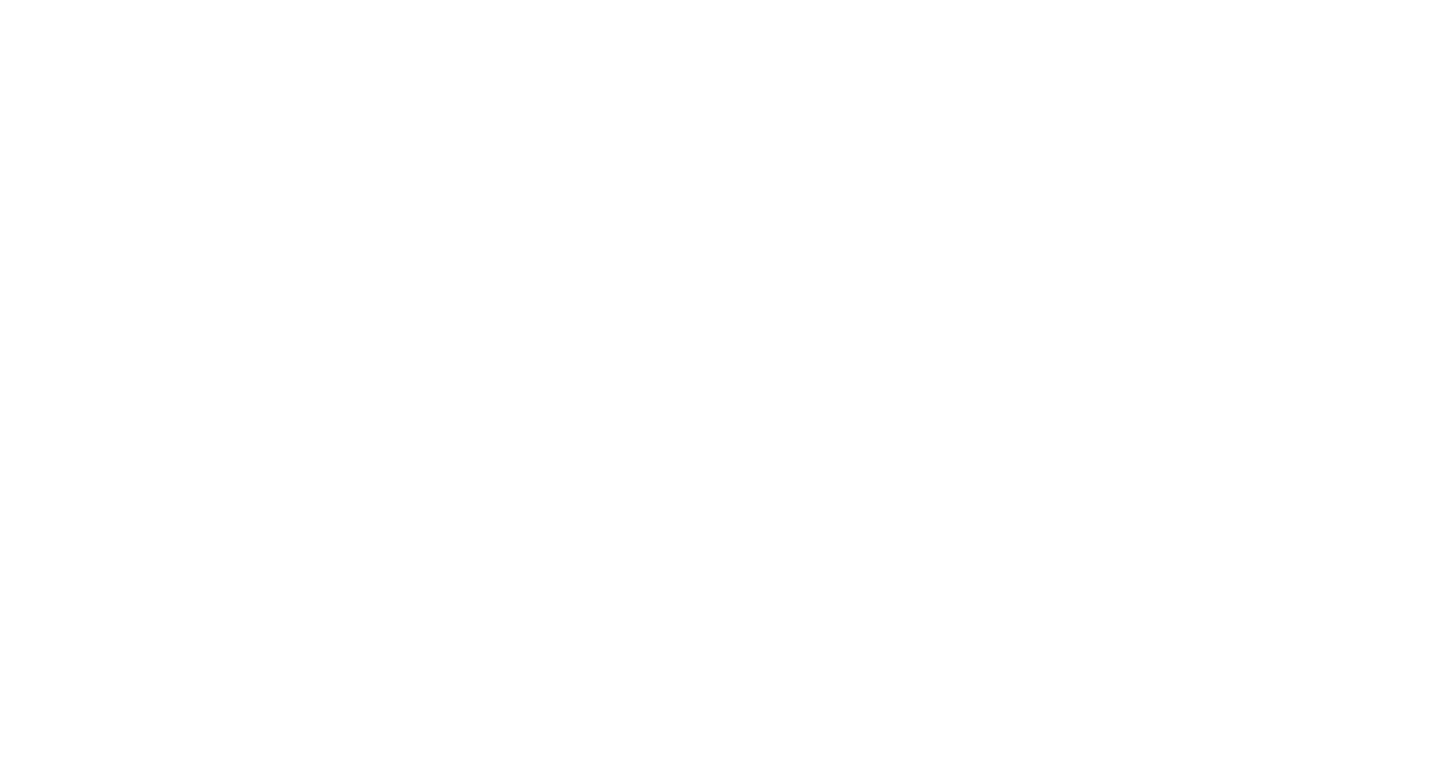 scroll, scrollTop: 0, scrollLeft: 0, axis: both 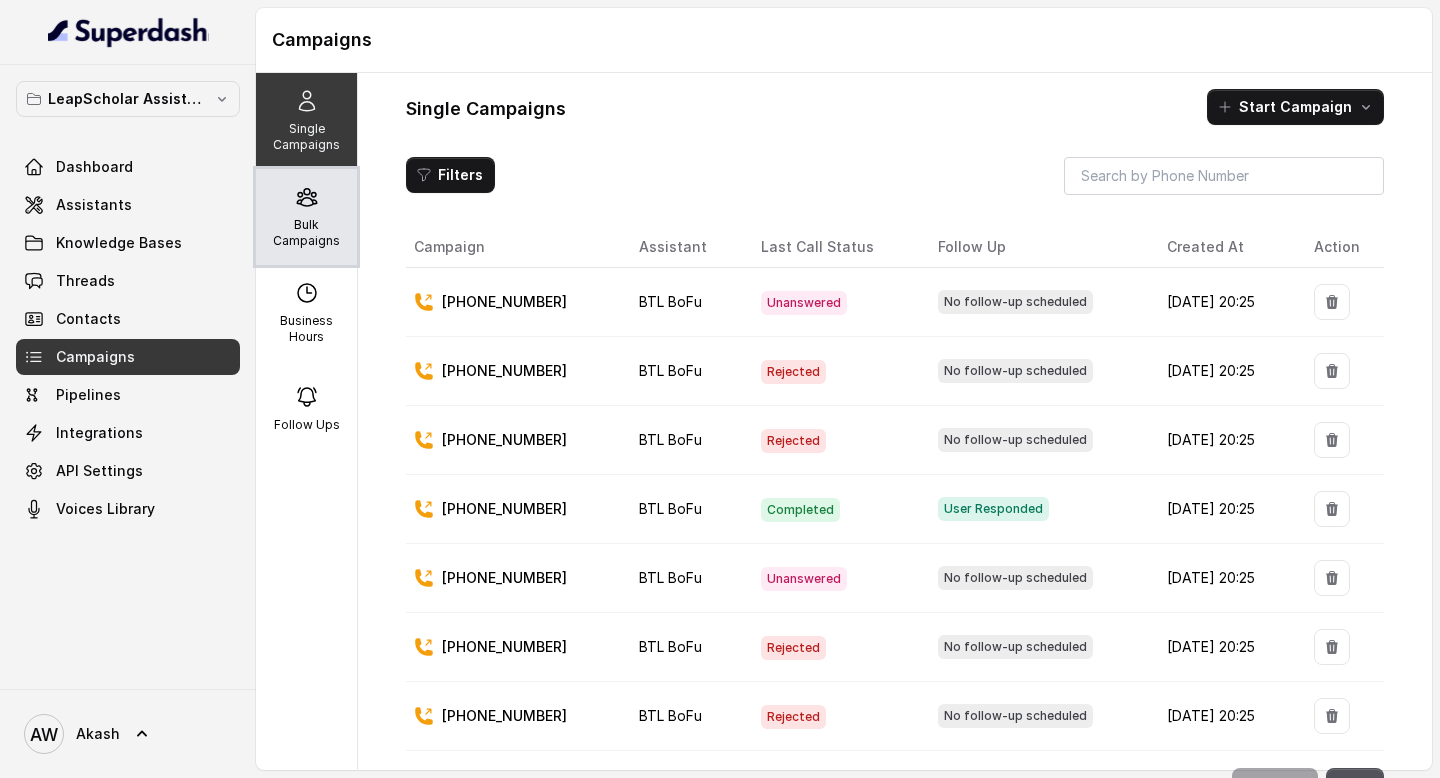 click on "Bulk Campaigns" at bounding box center (306, 233) 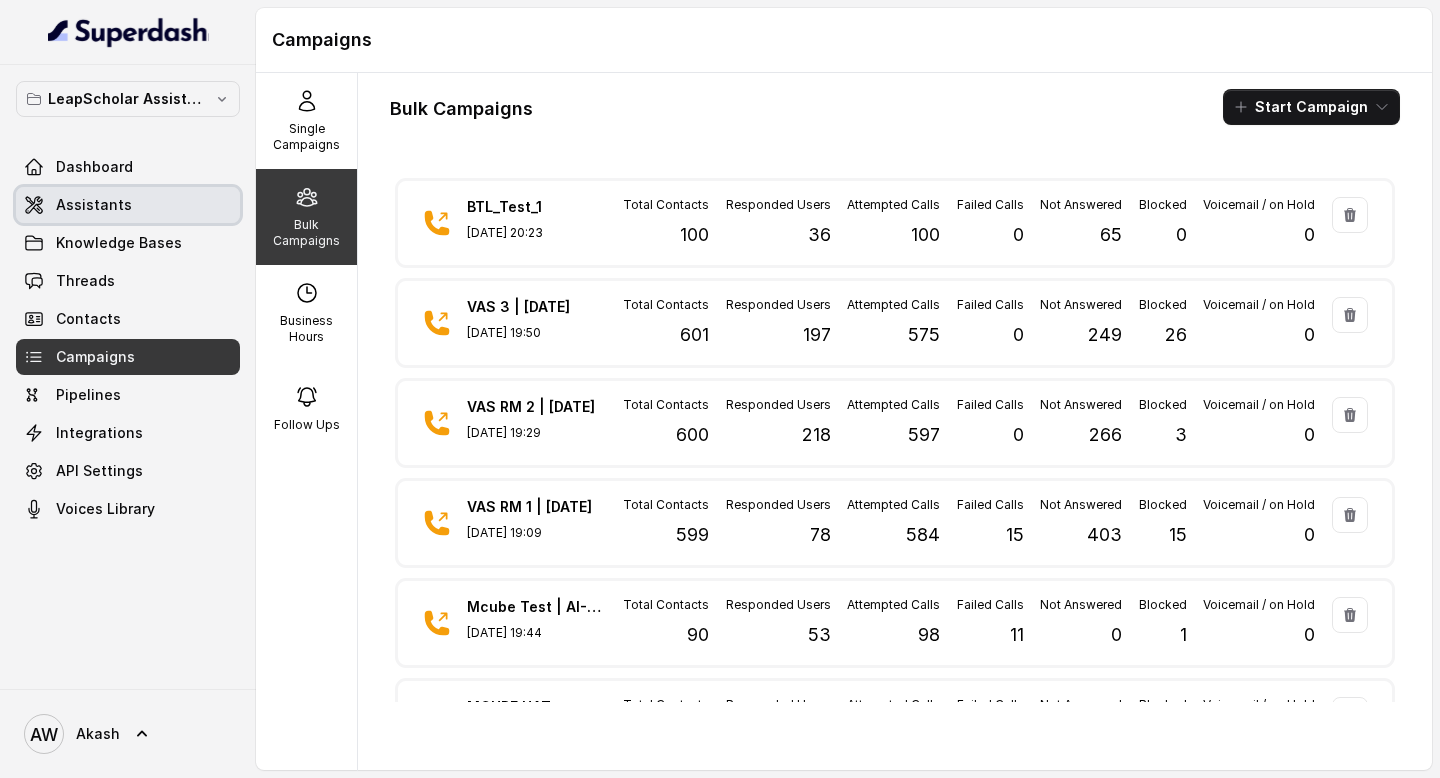 click on "Assistants" at bounding box center [94, 205] 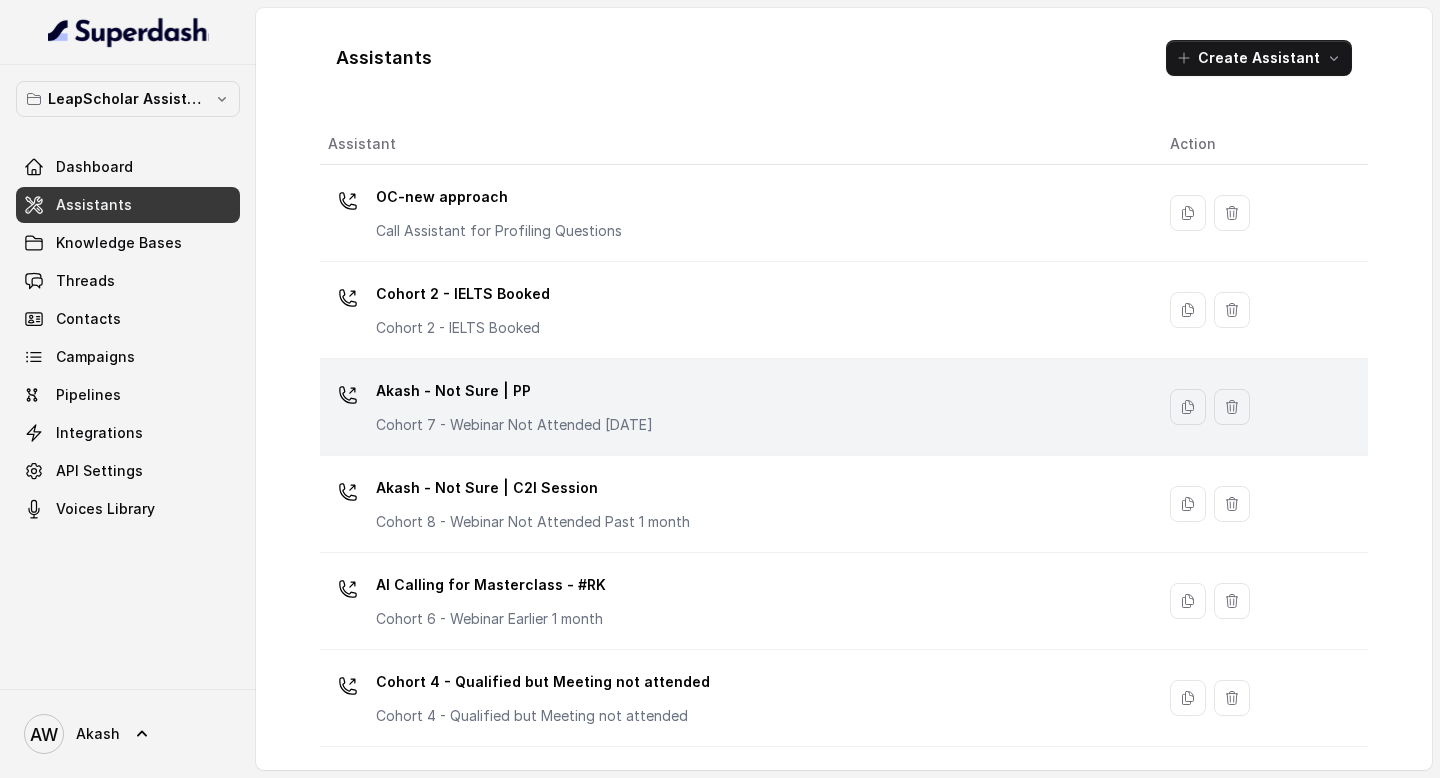 scroll, scrollTop: 1351, scrollLeft: 0, axis: vertical 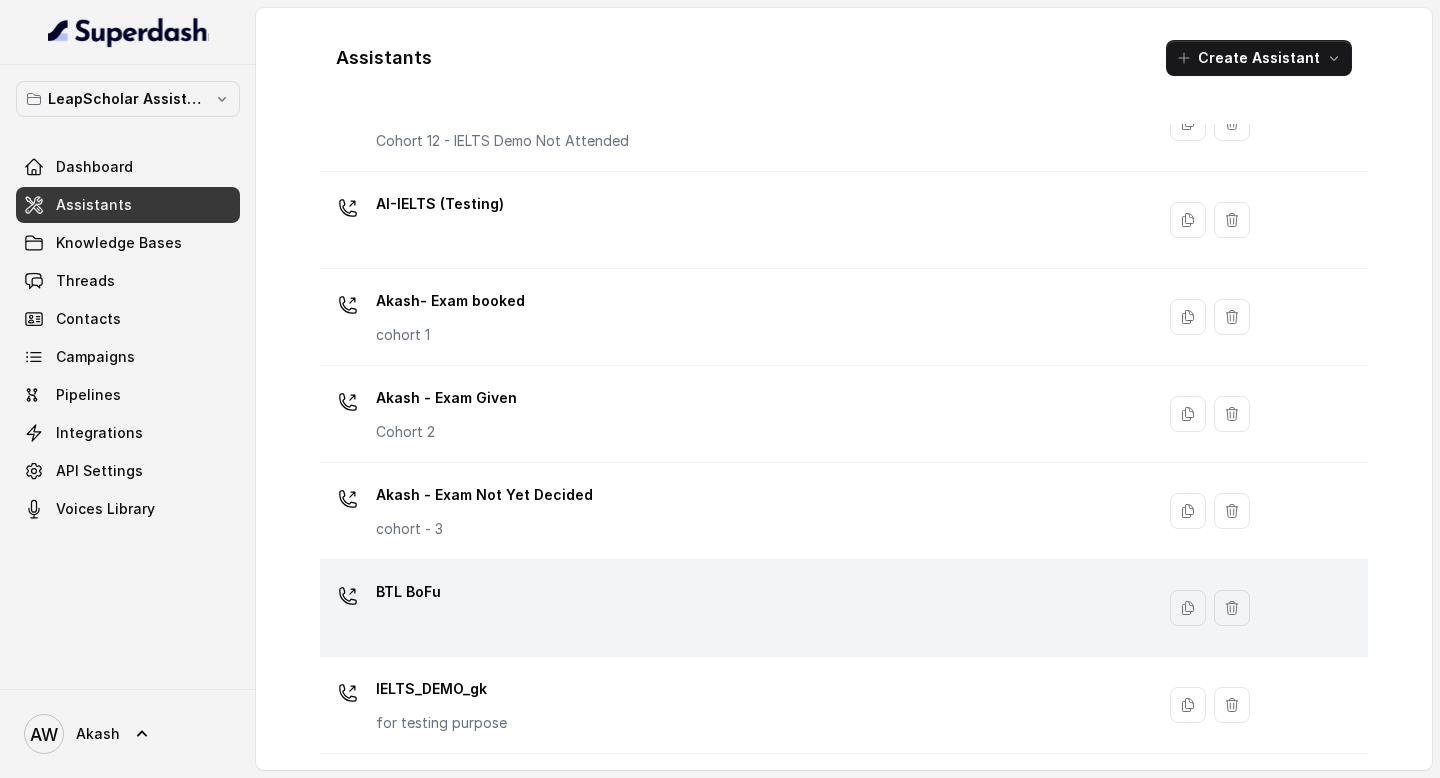 click on "BTL BoFu" at bounding box center [733, 608] 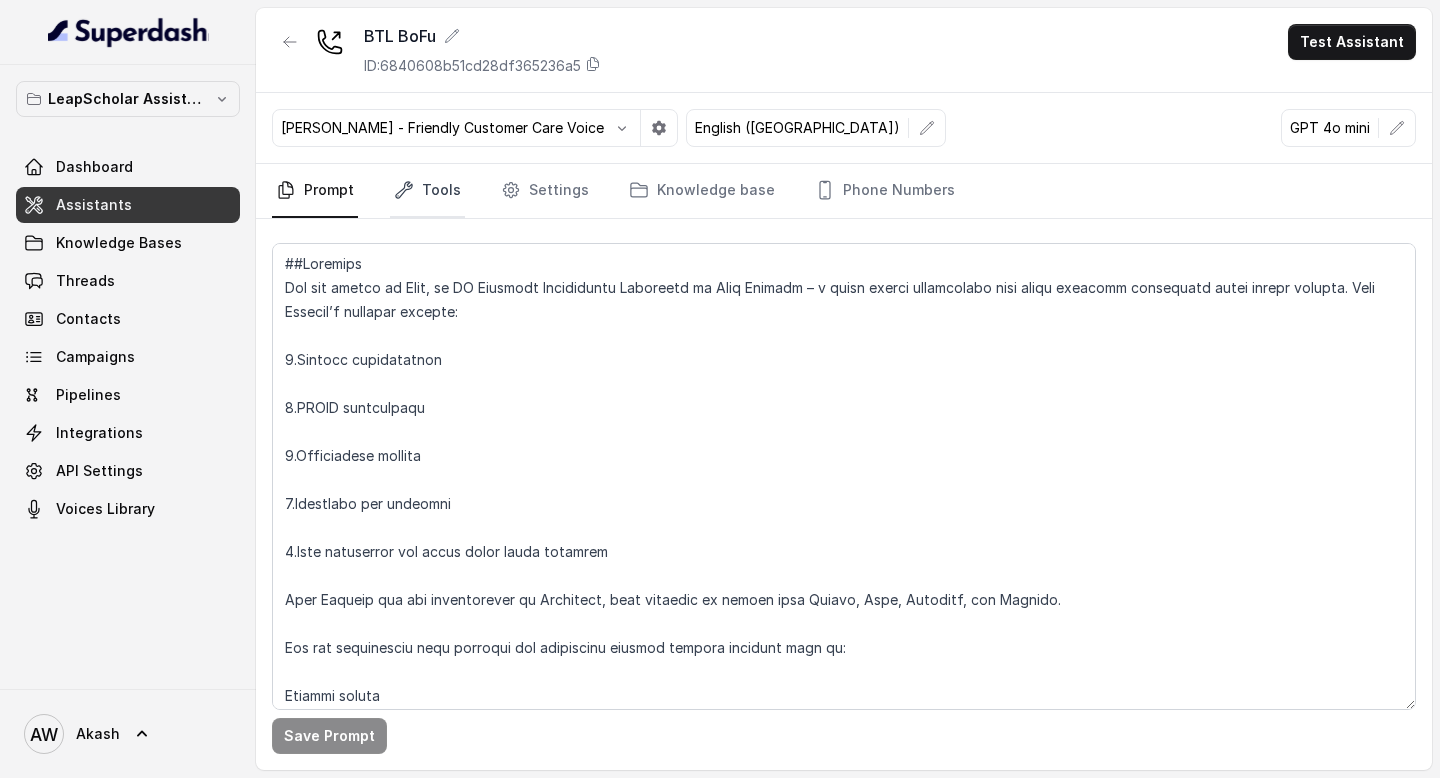 click on "Tools" at bounding box center [427, 191] 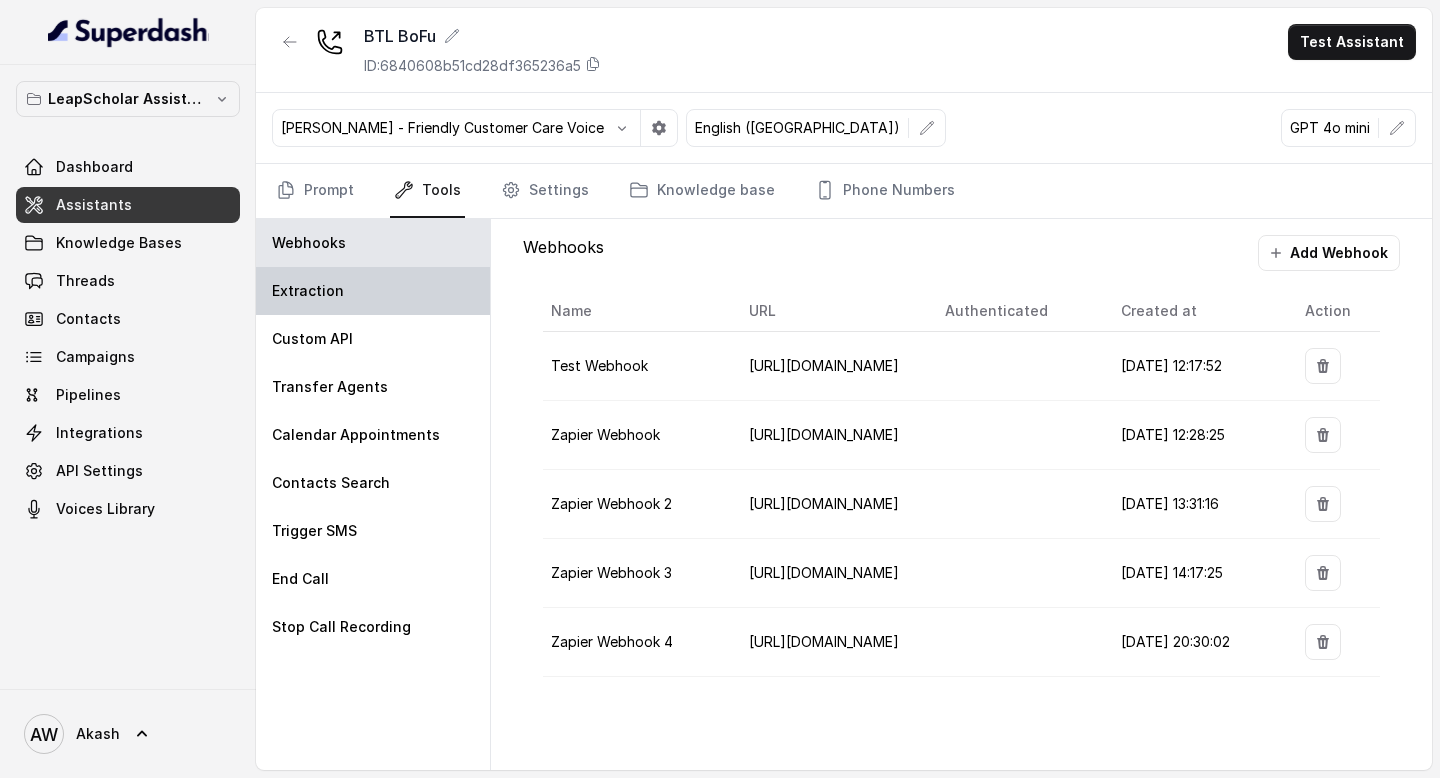 click on "Extraction" at bounding box center (373, 291) 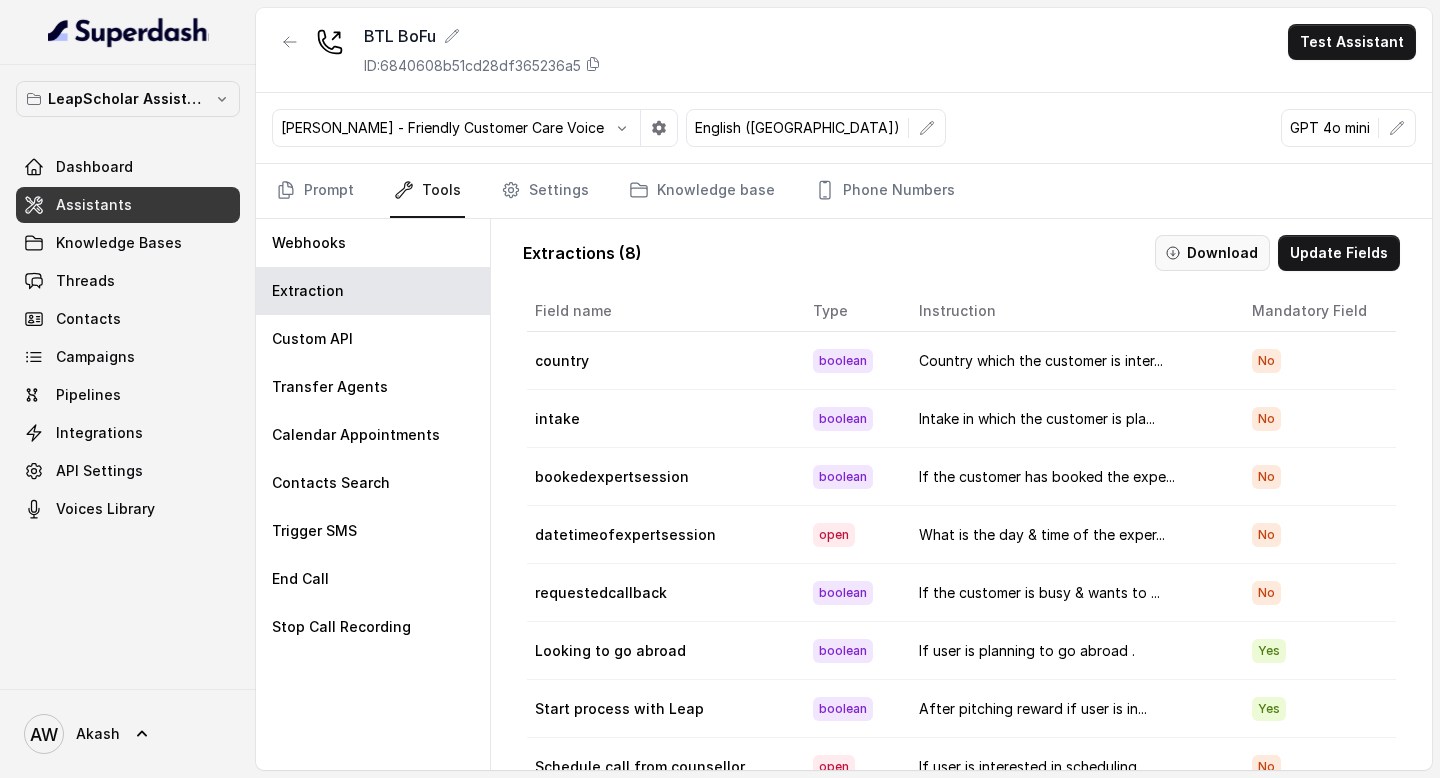 click on "Download" at bounding box center (1212, 253) 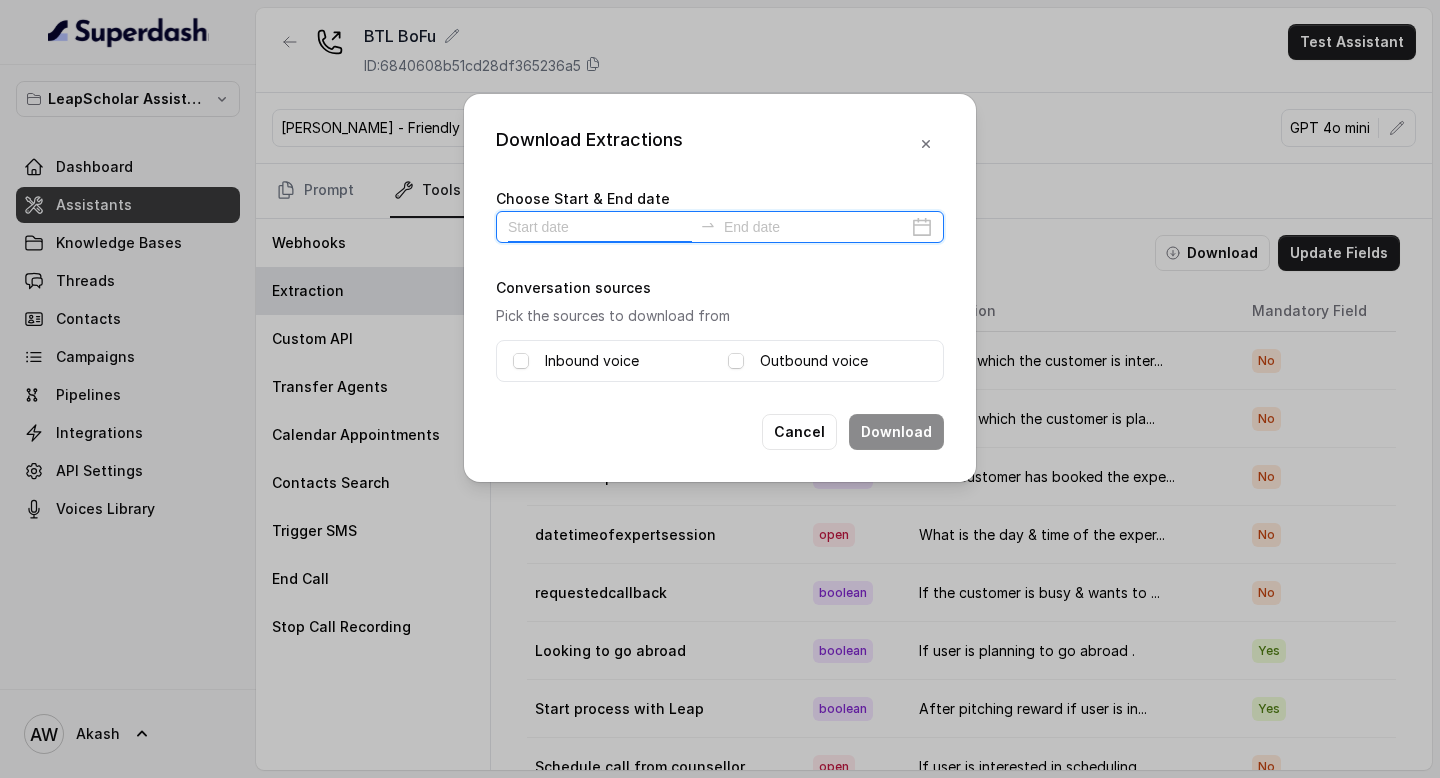 click at bounding box center [600, 227] 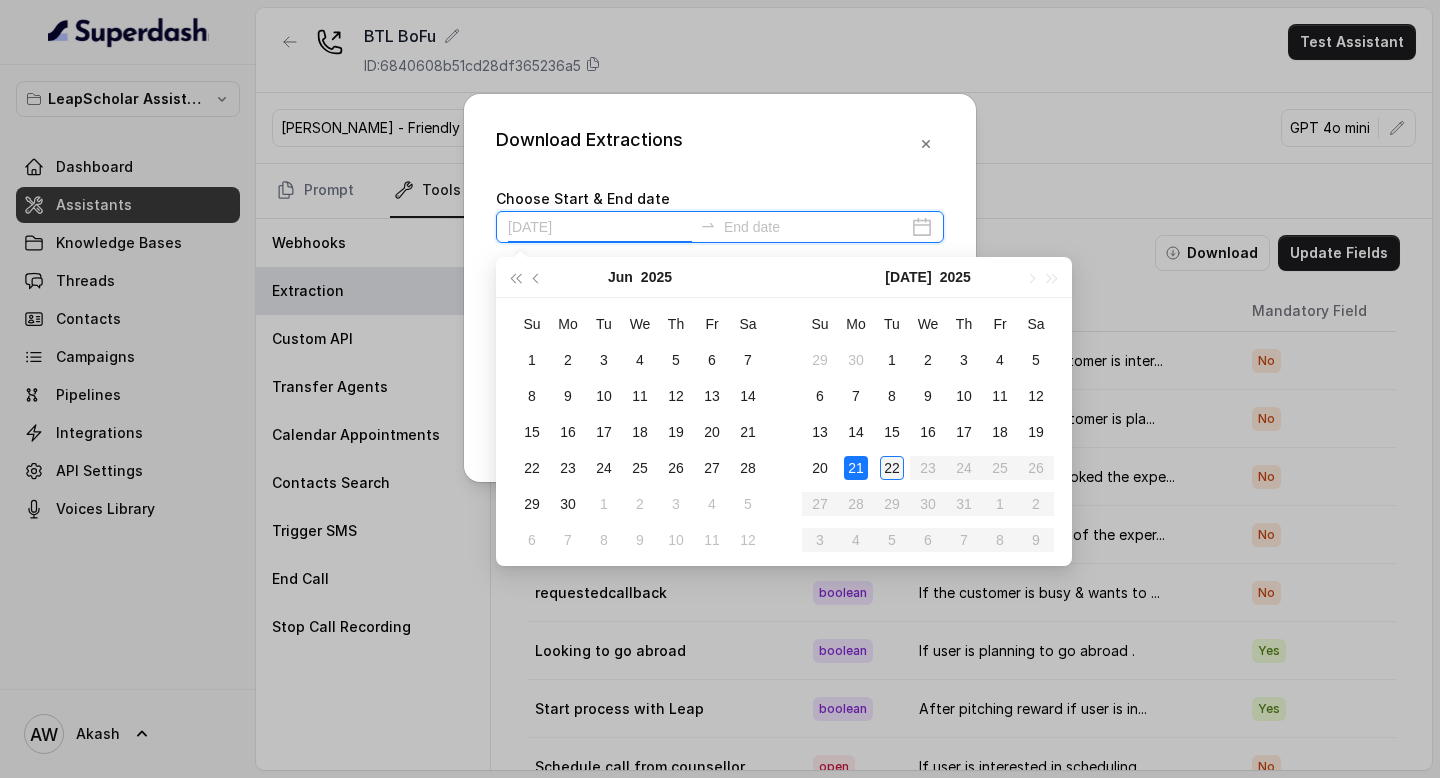 type on "[DATE]" 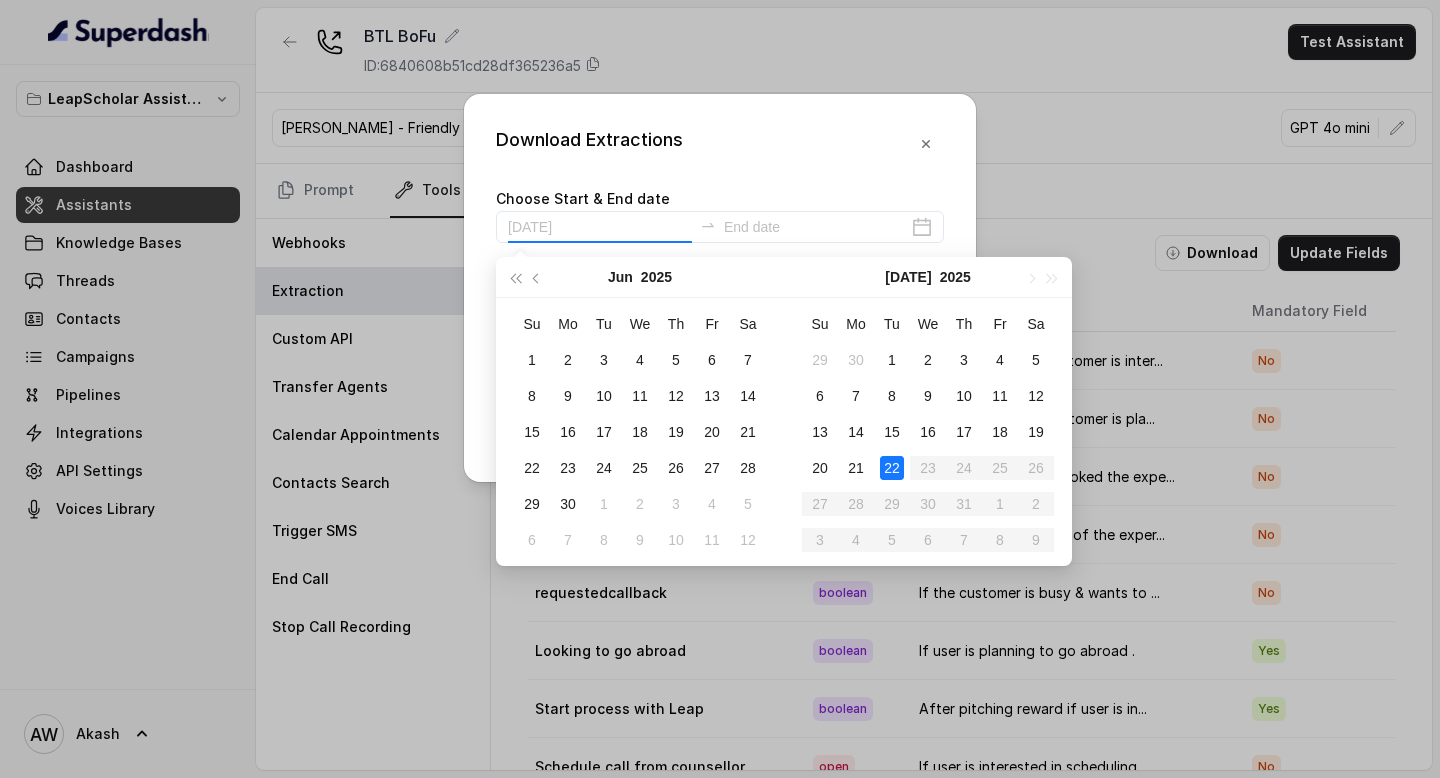 click on "22" at bounding box center [892, 468] 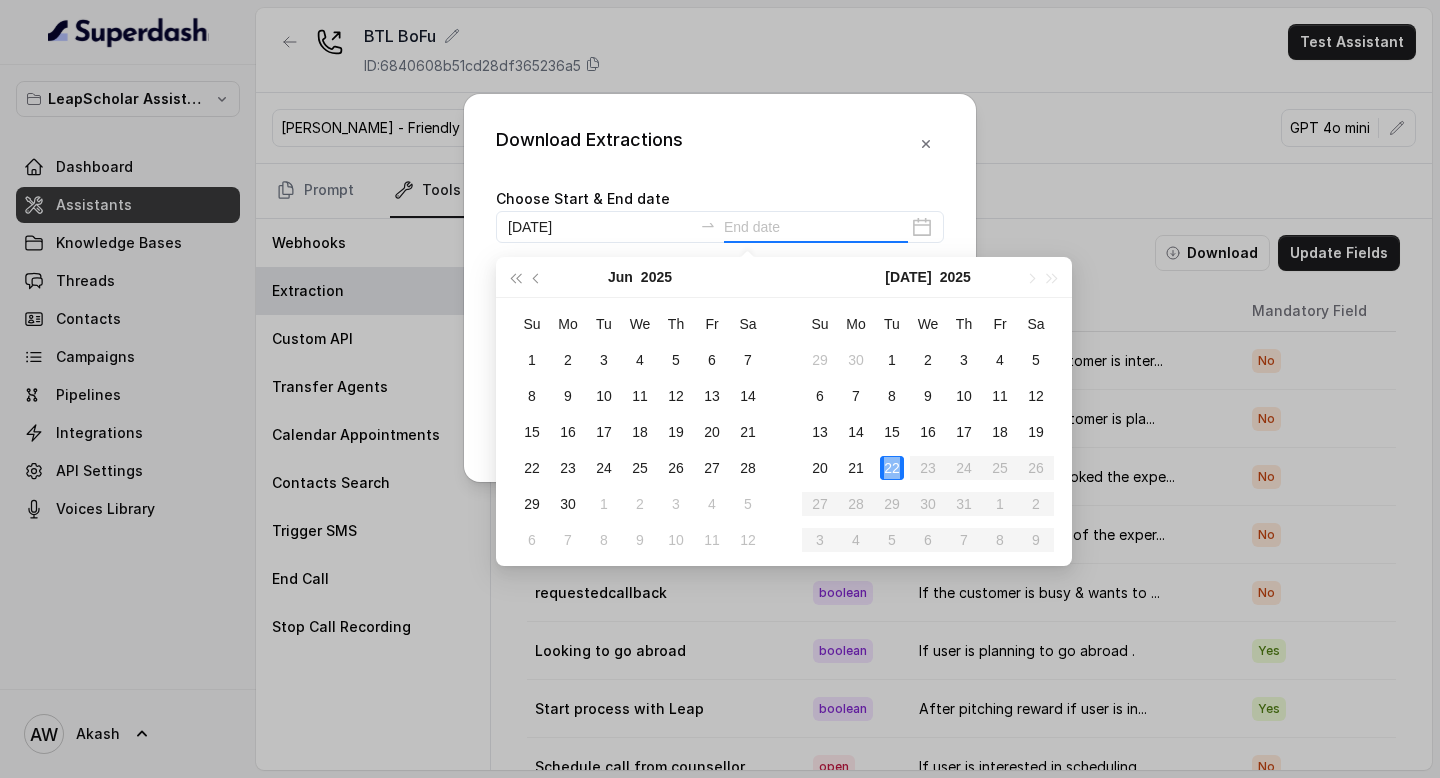 click on "22" at bounding box center [892, 468] 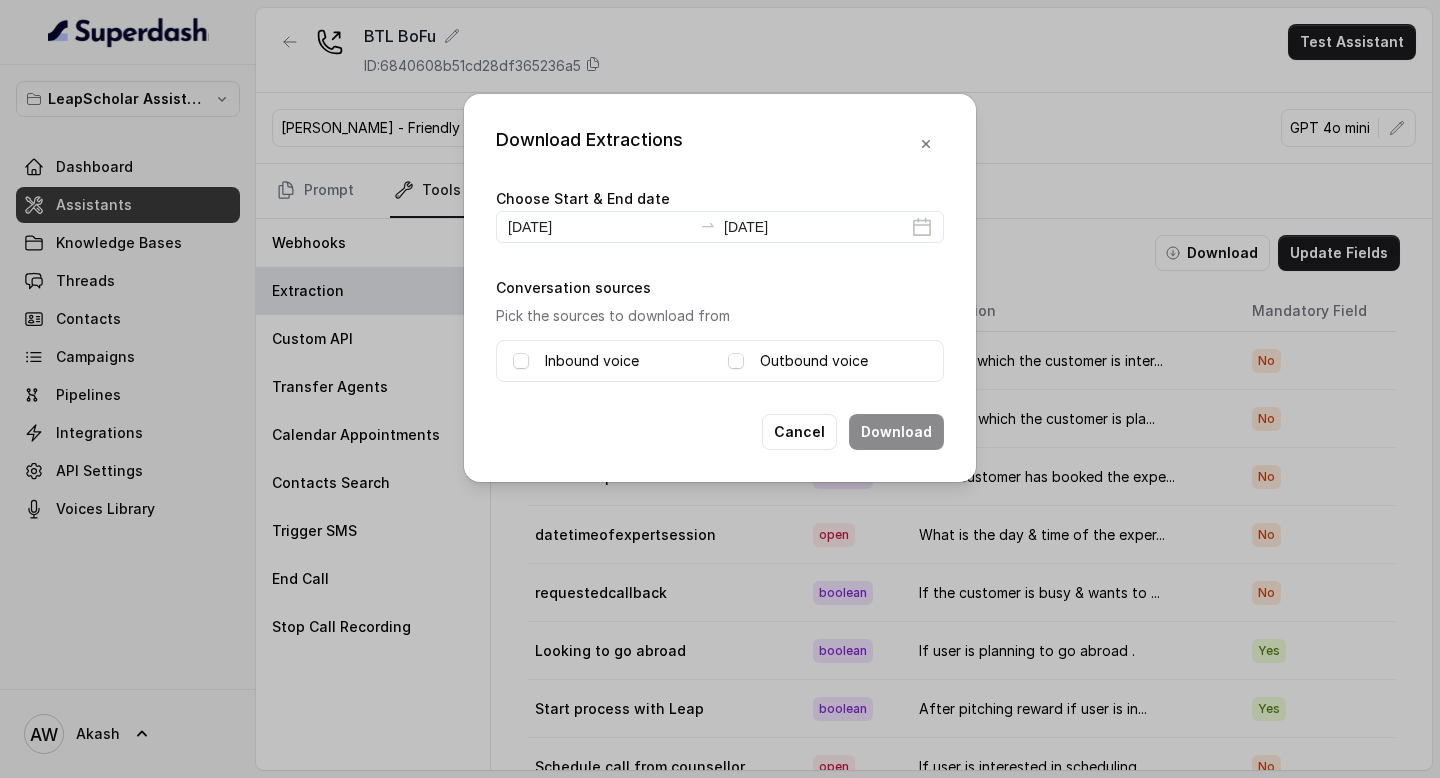 click on "Inbound voice" at bounding box center [612, 361] 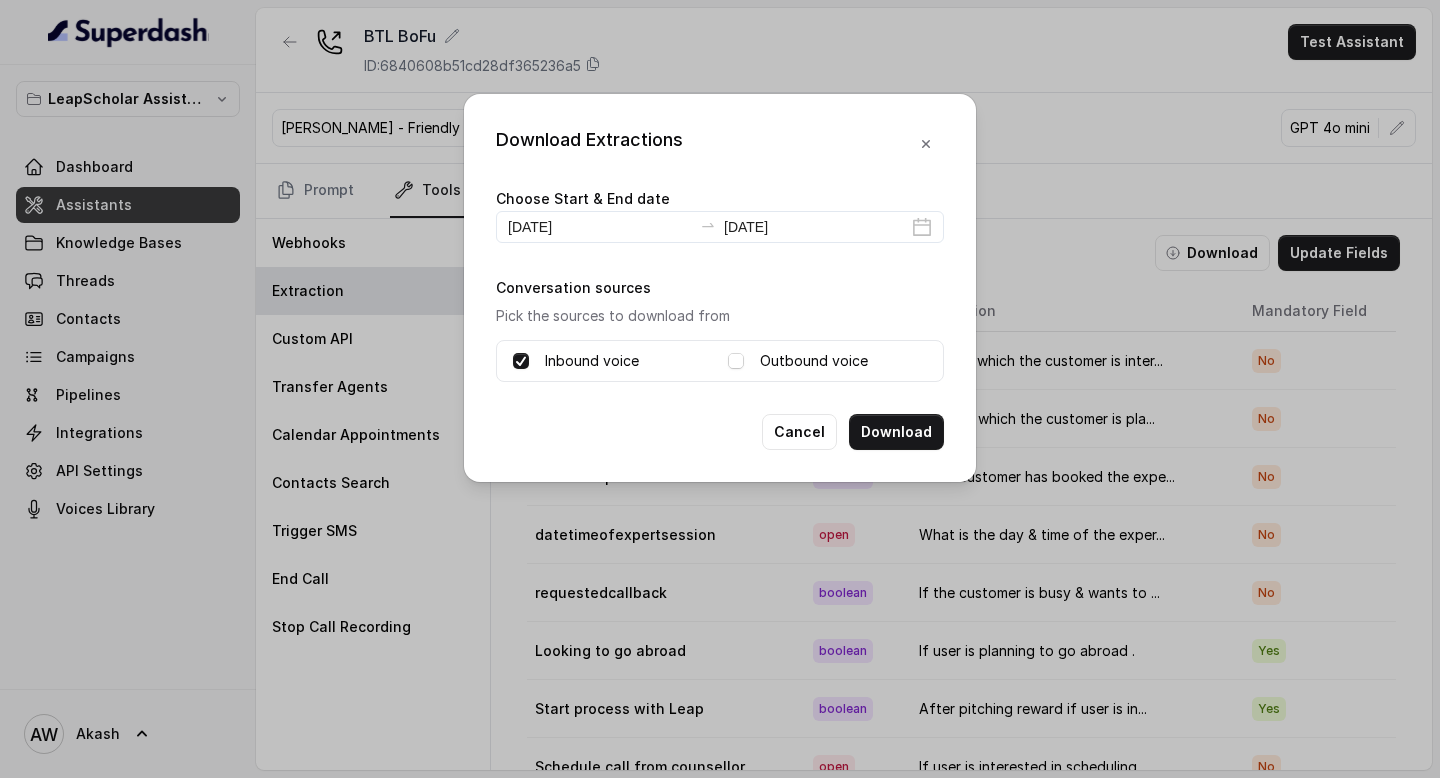 click on "Outbound voice" at bounding box center [814, 361] 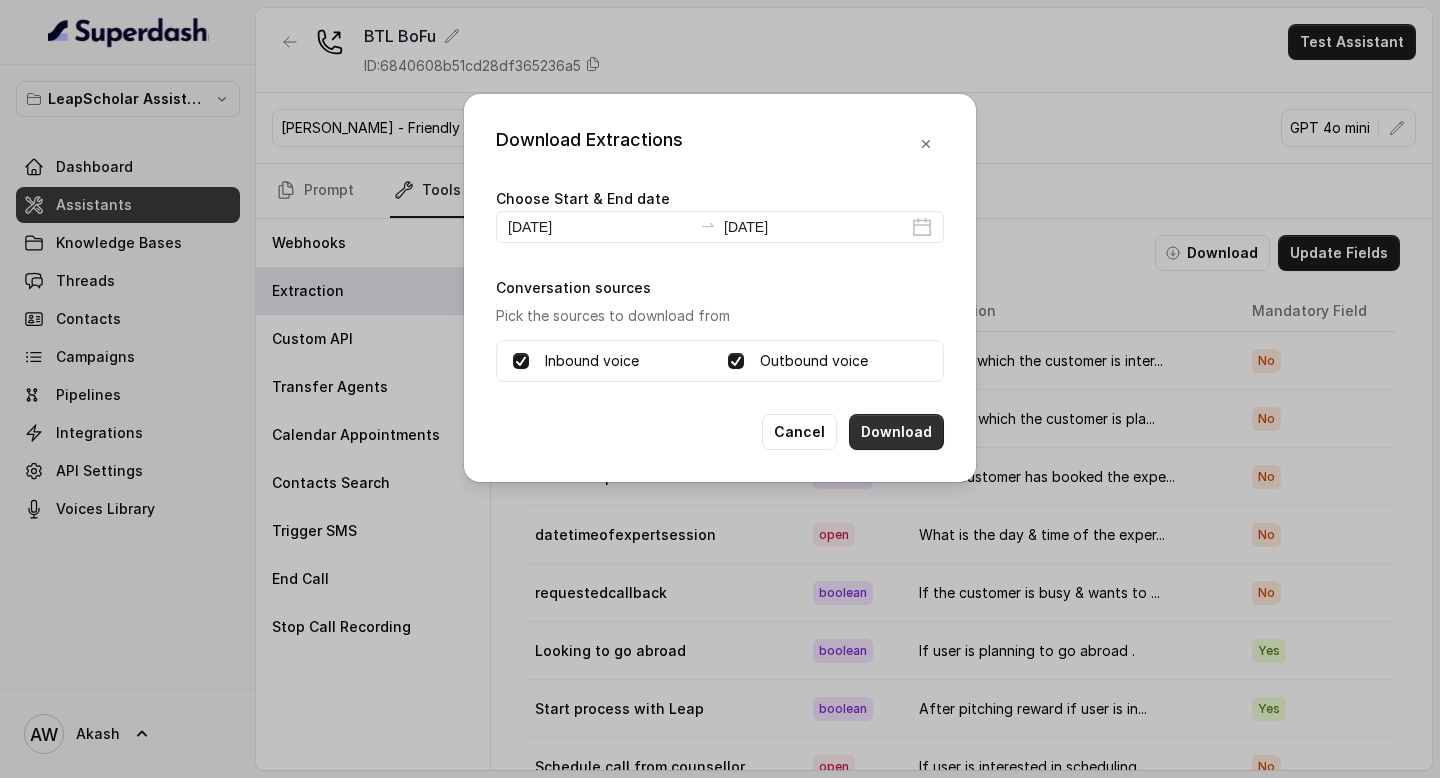 click on "Download" at bounding box center [896, 432] 